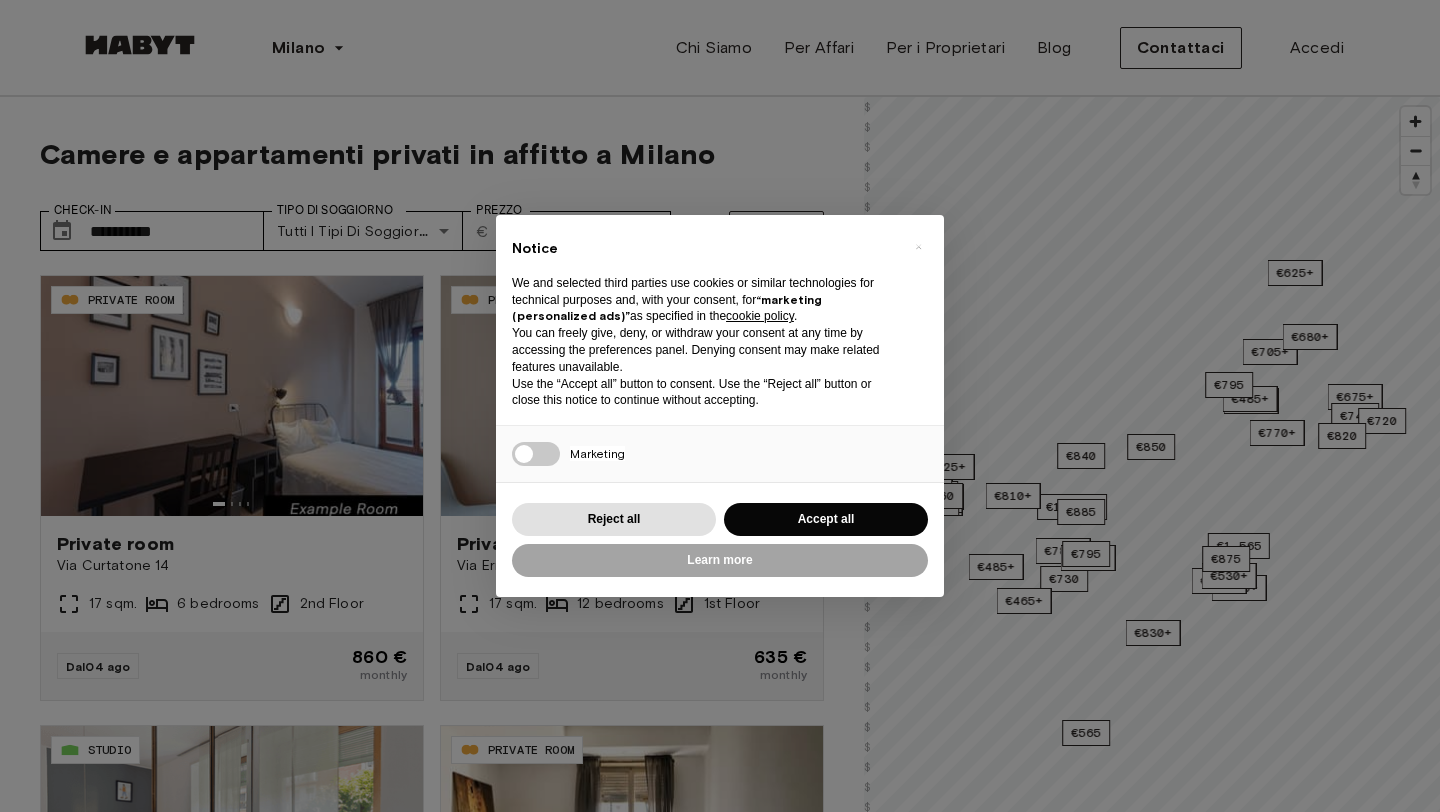 scroll, scrollTop: 0, scrollLeft: 0, axis: both 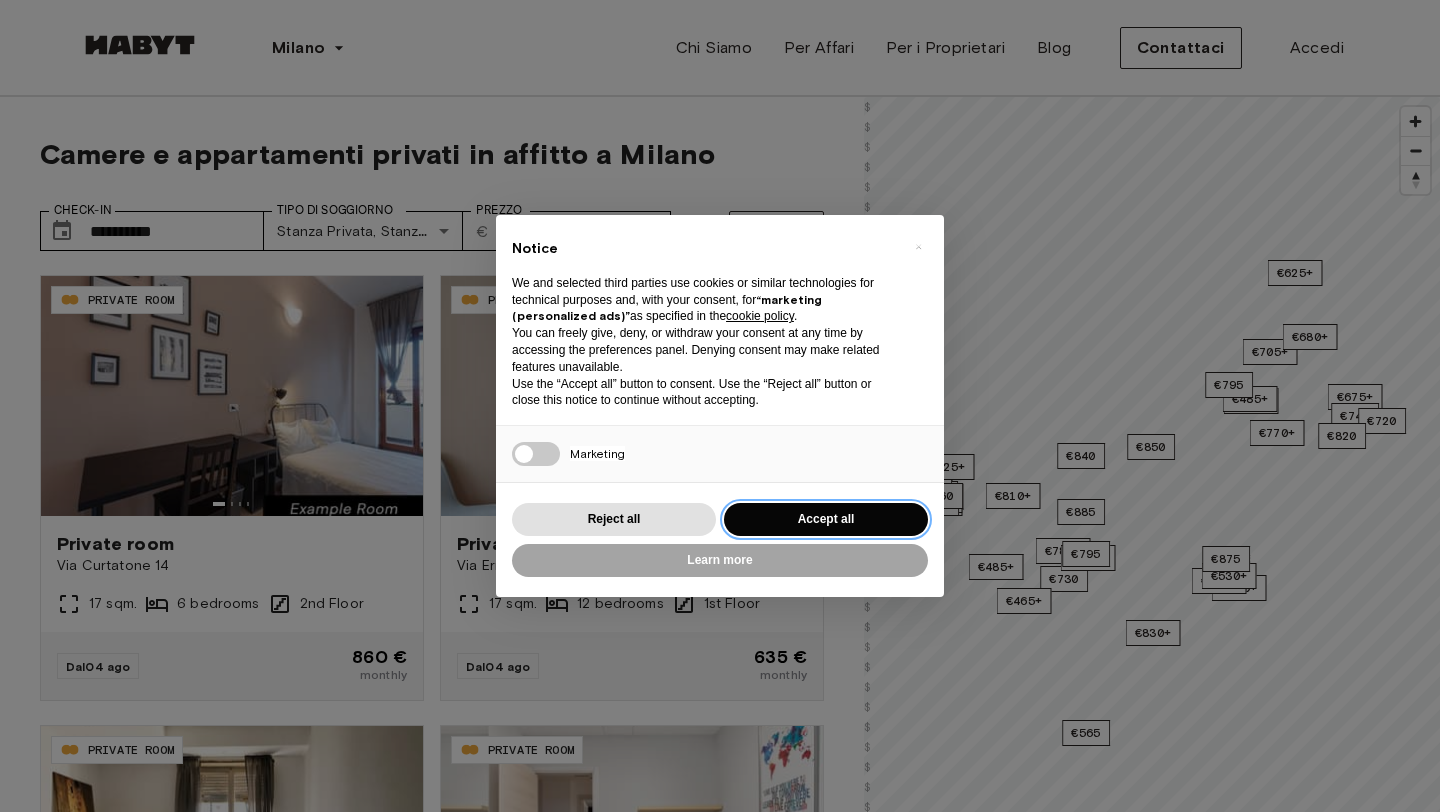 click on "Accept all" at bounding box center [826, 519] 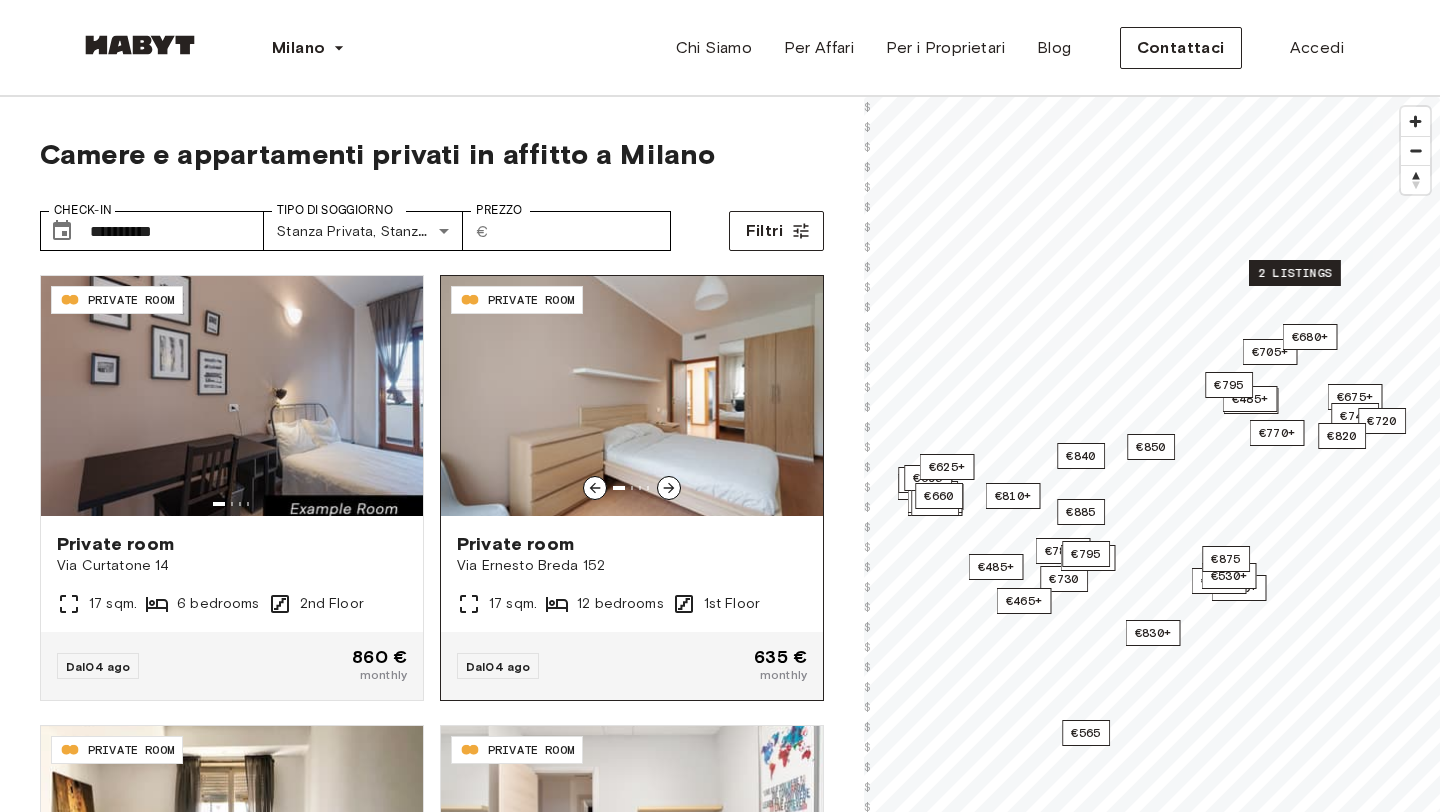 click 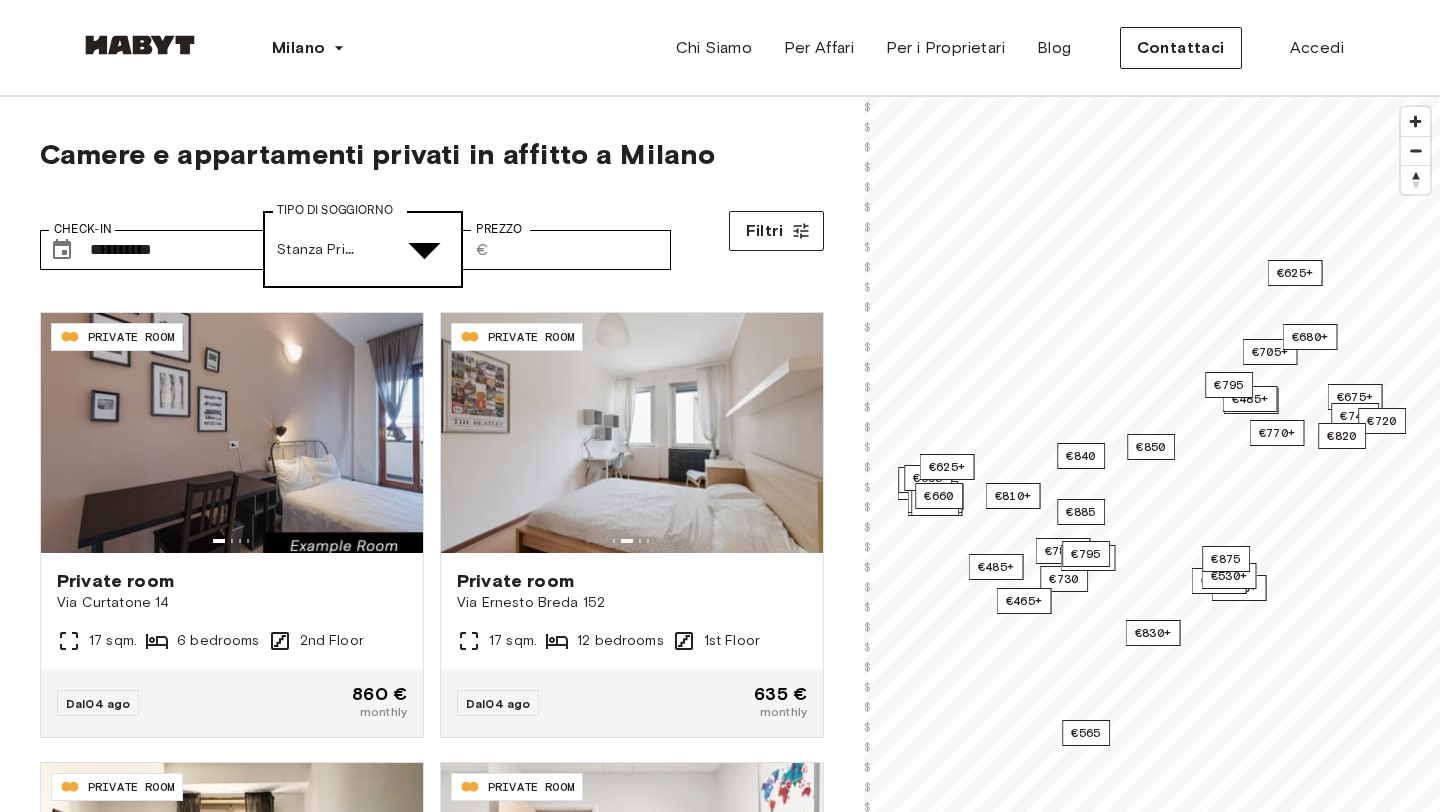 click on "**********" at bounding box center [720, 2644] 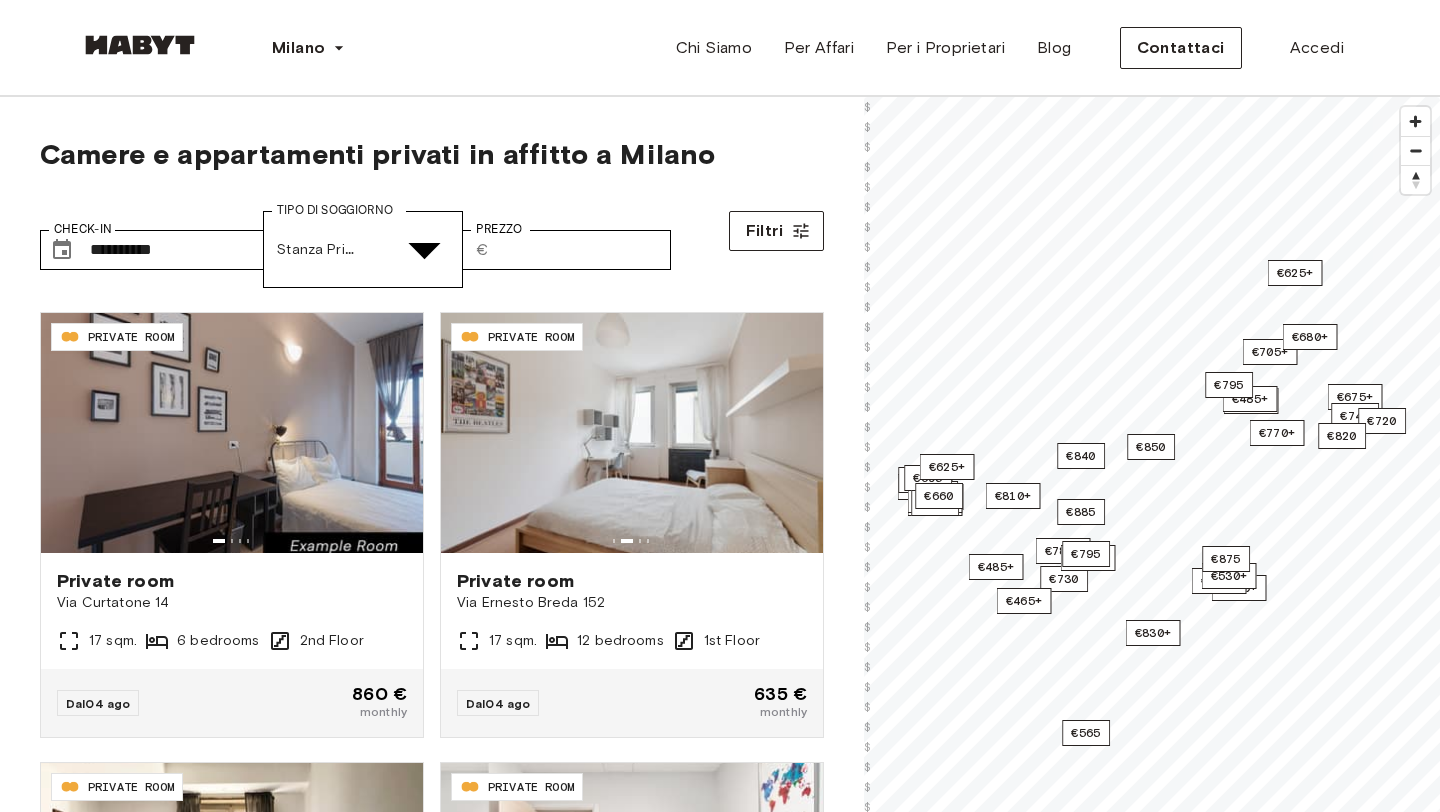 click at bounding box center (52, 5055) 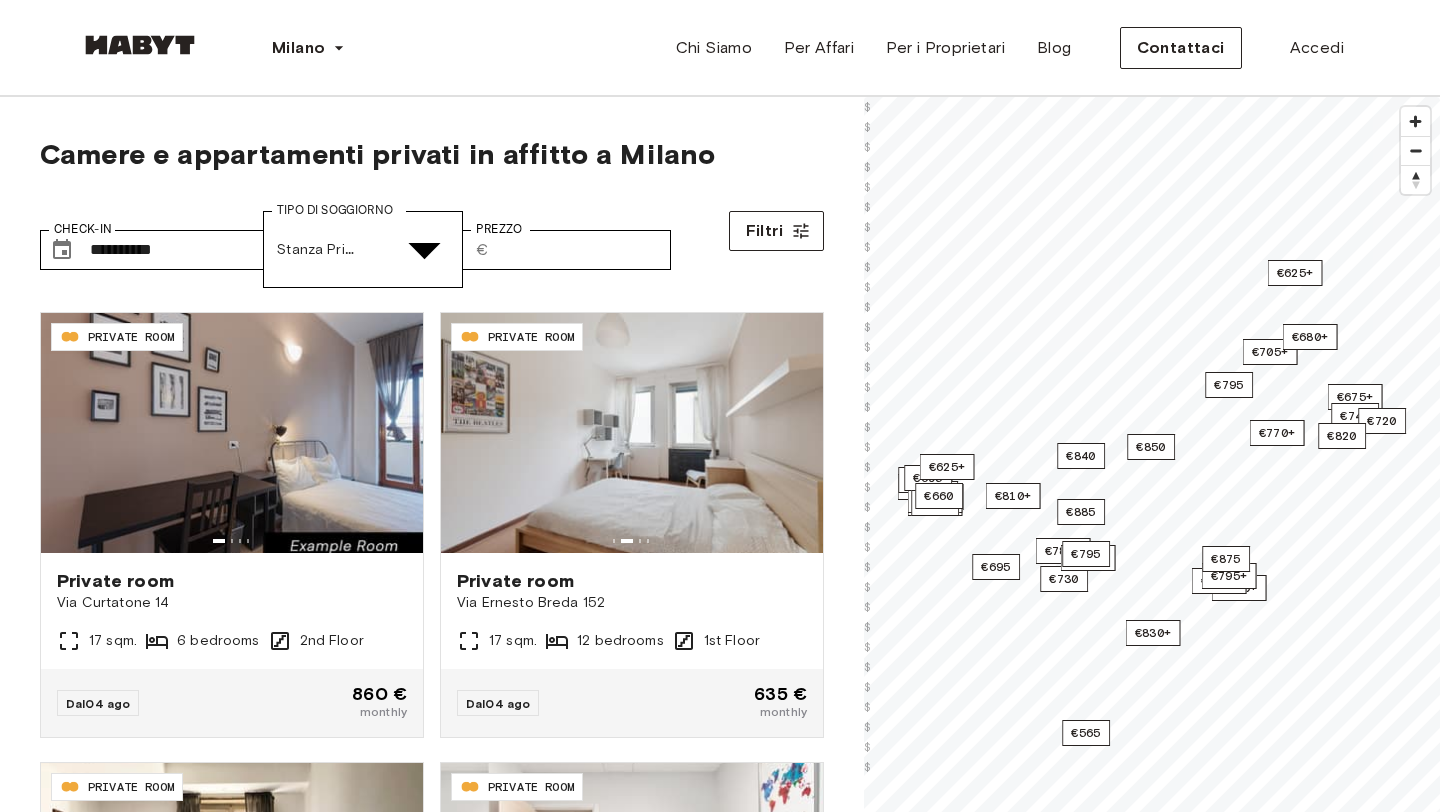 click at bounding box center (52, 5142) 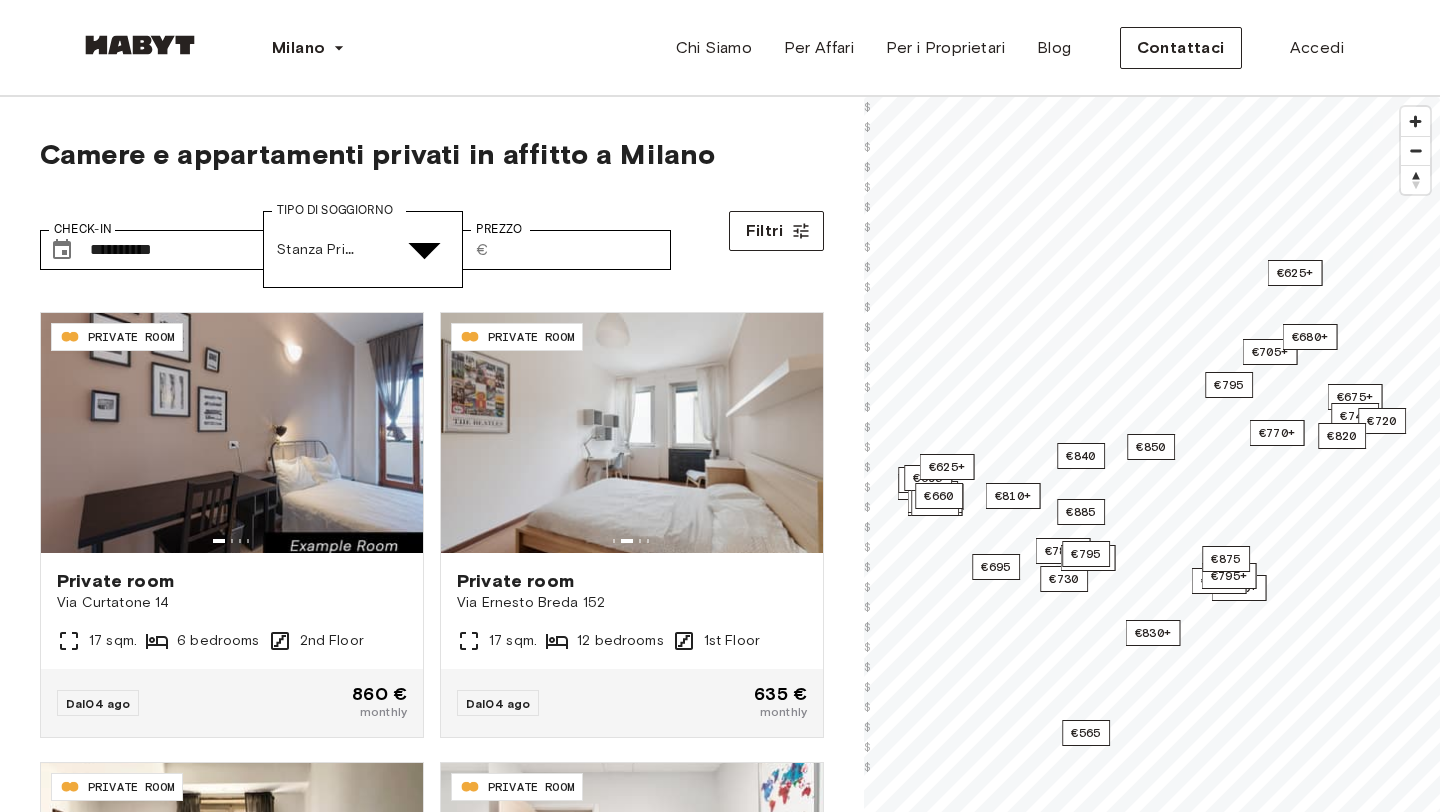 click at bounding box center (52, 5229) 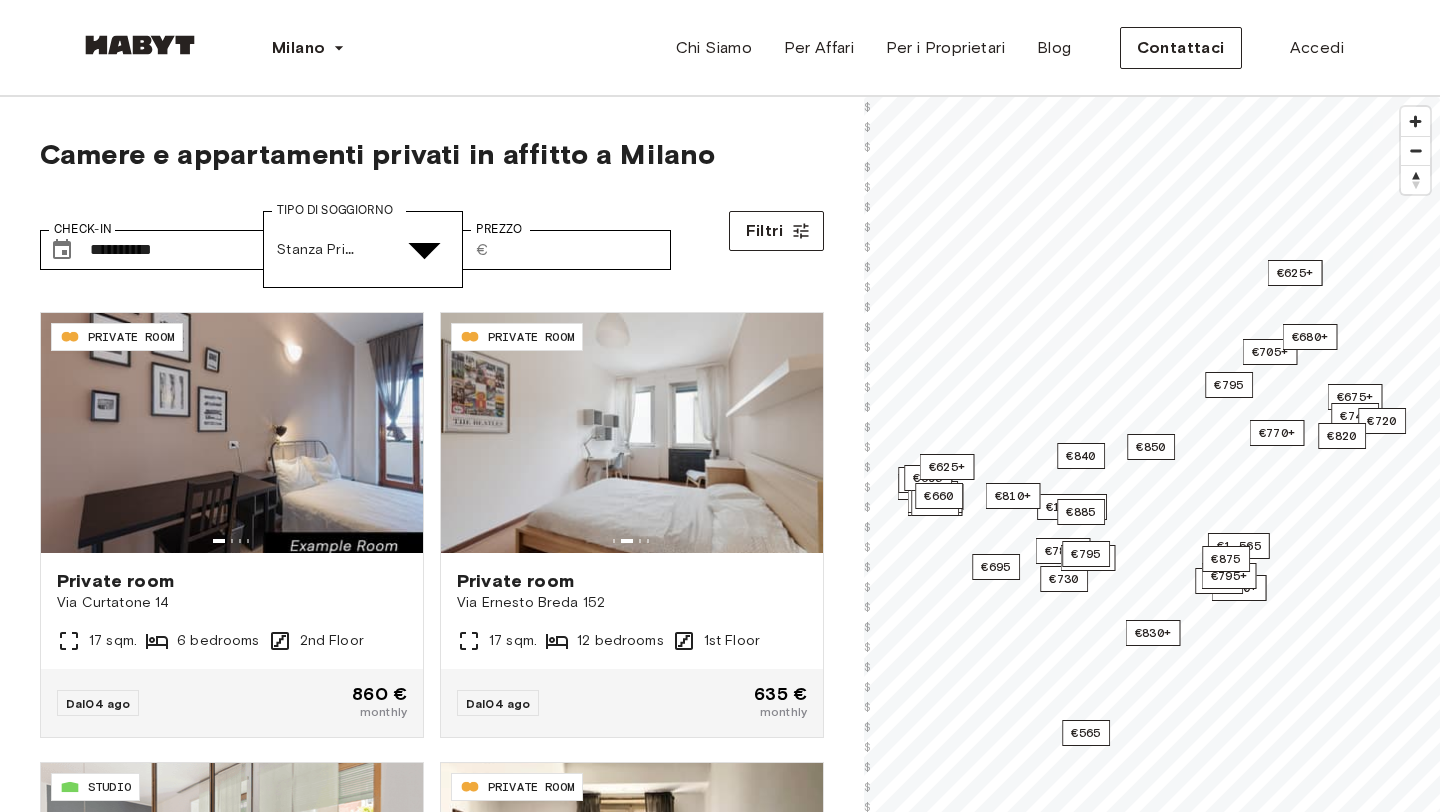 click at bounding box center (720, 4916) 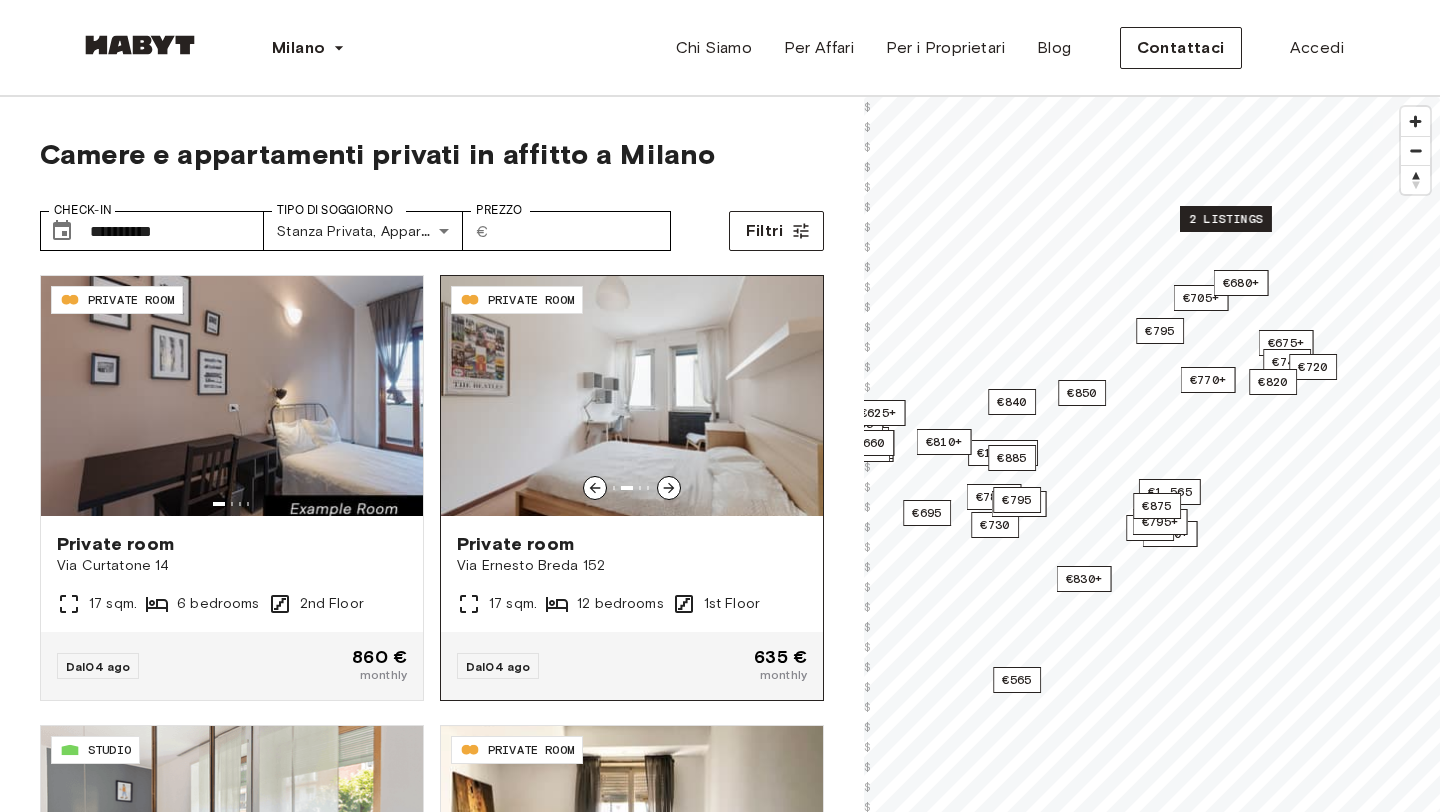 click 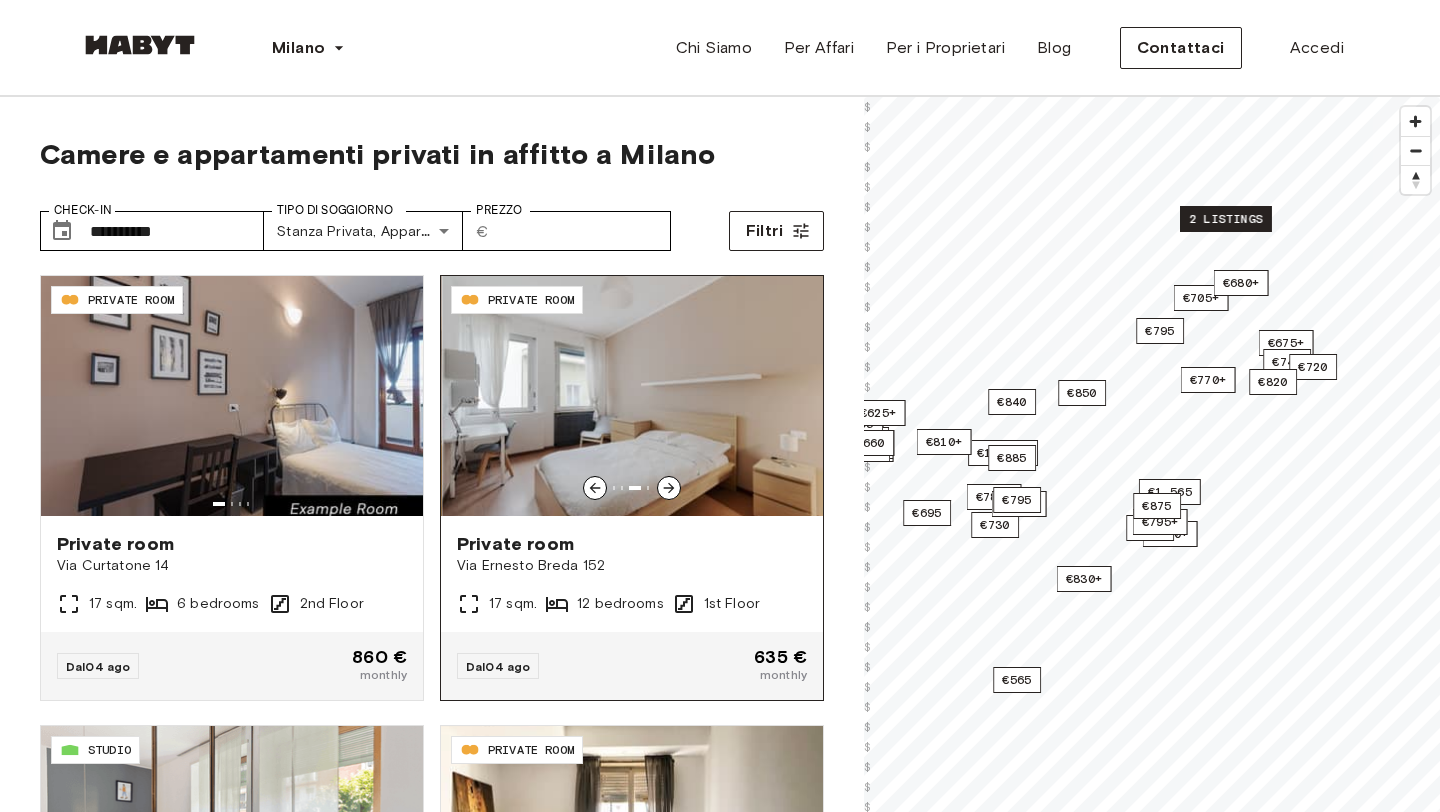 click 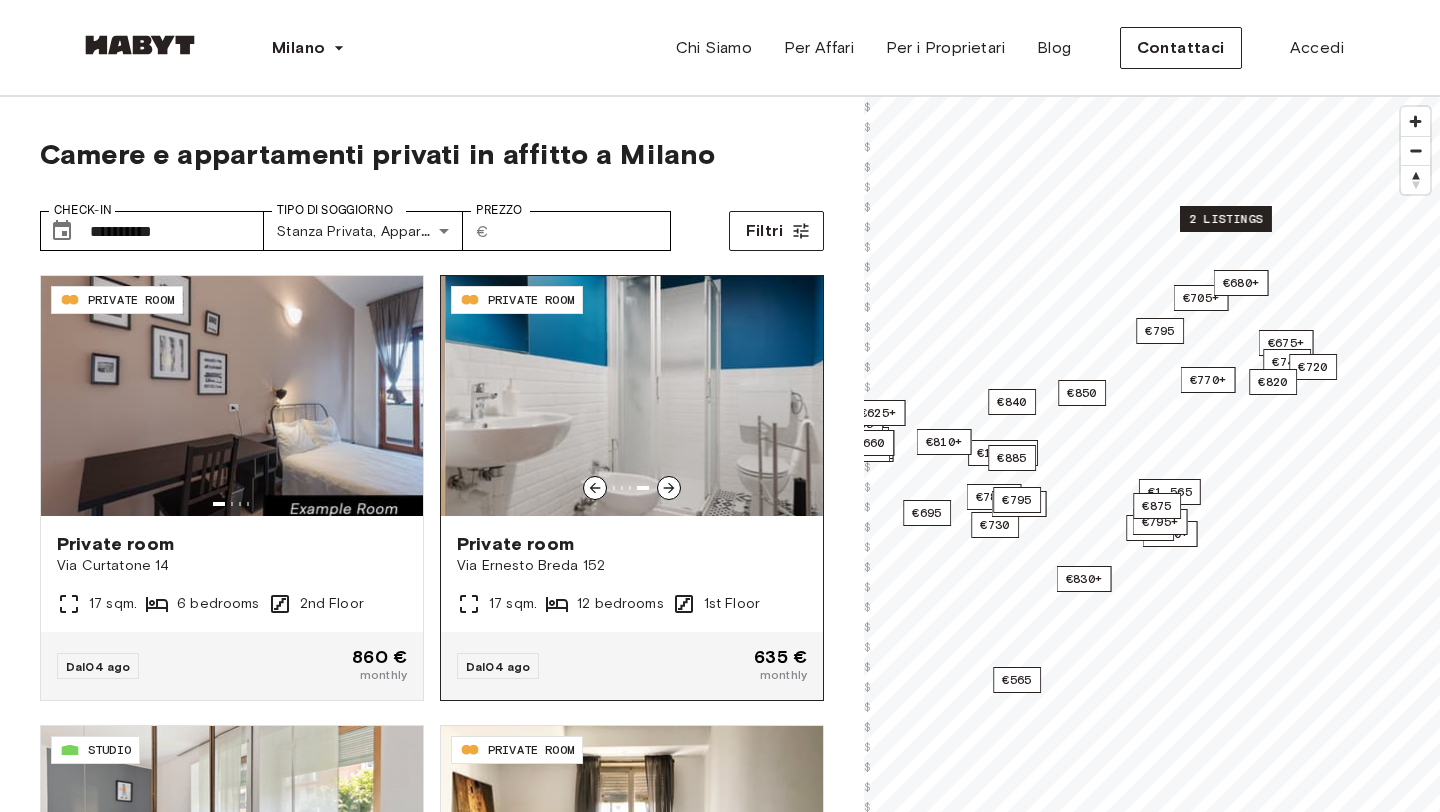 click 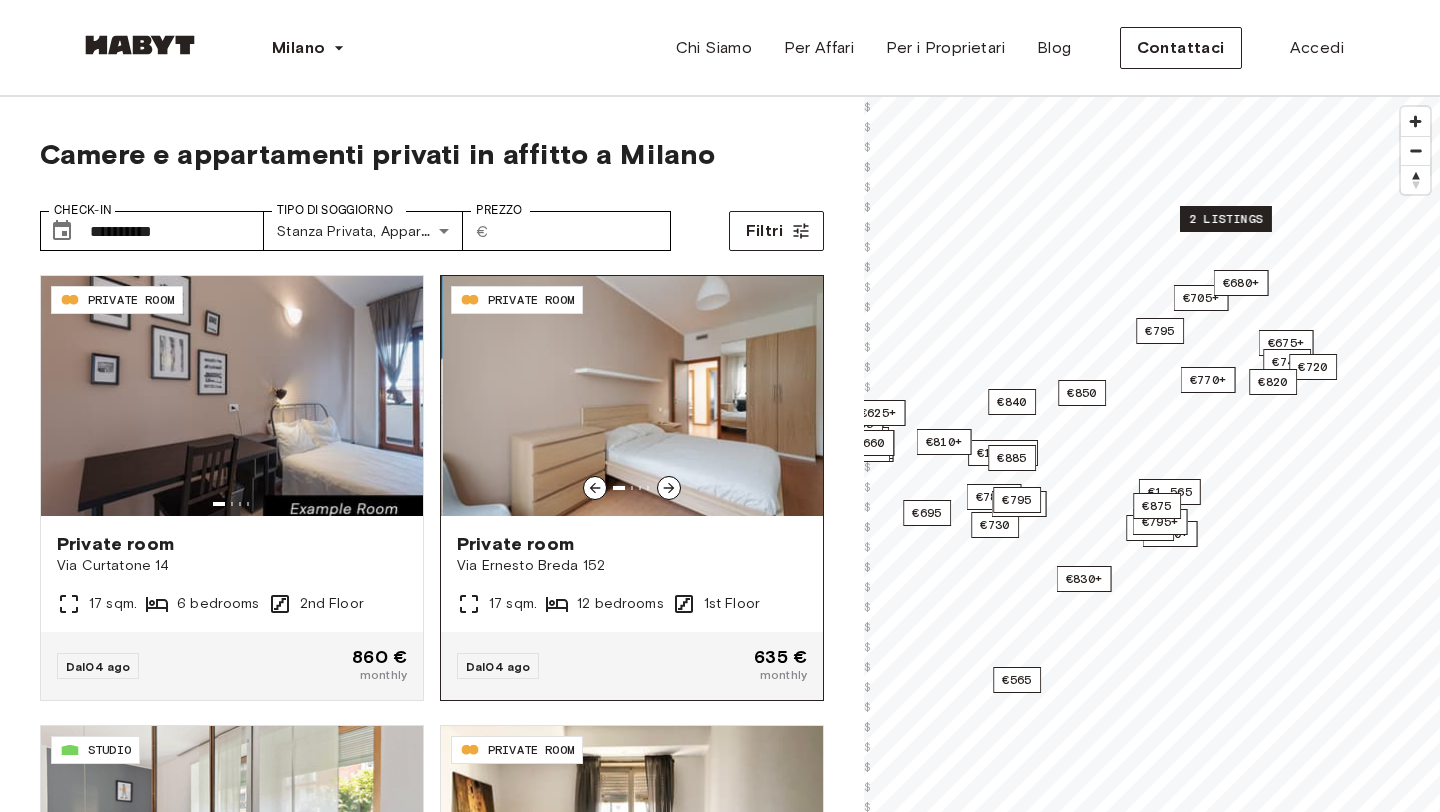 click 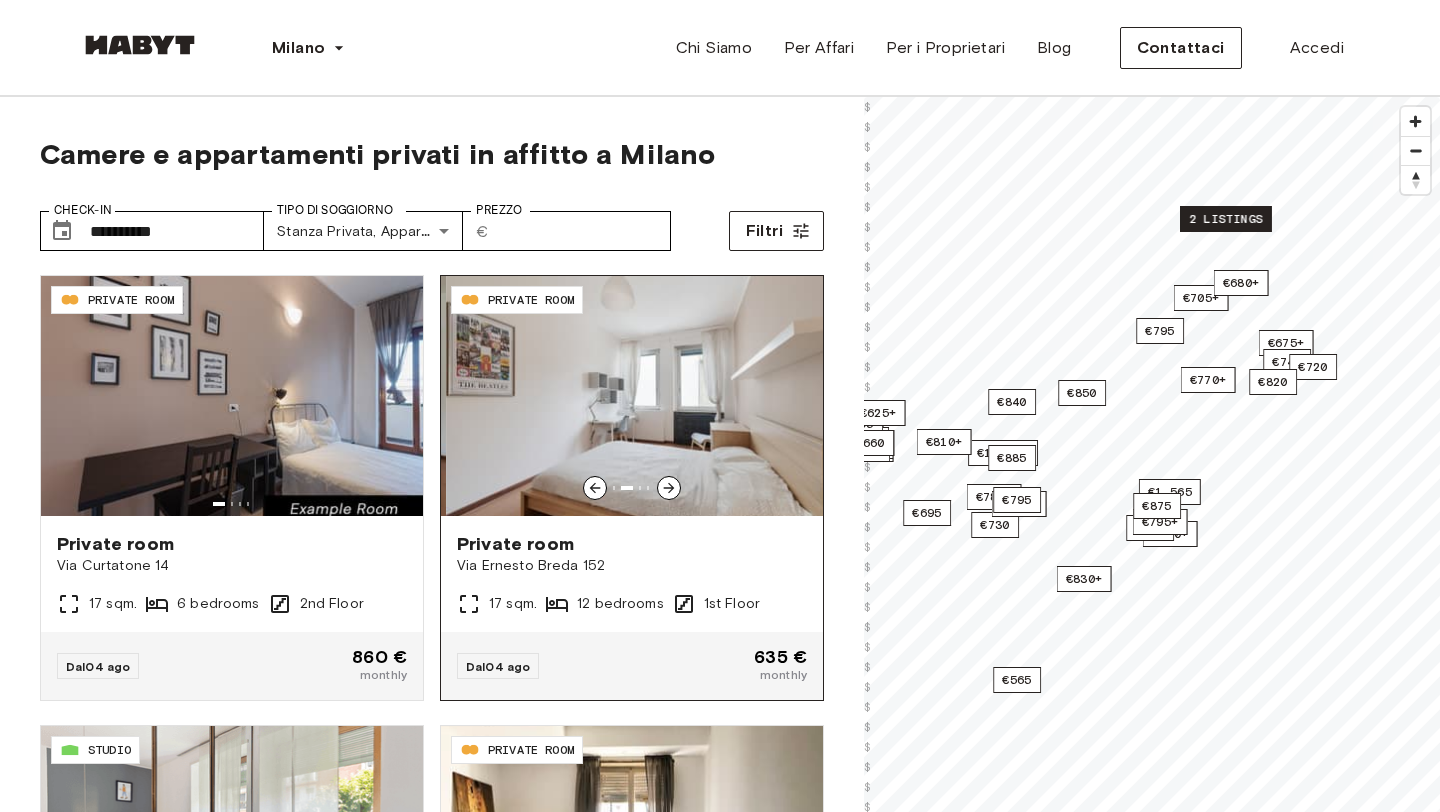 click 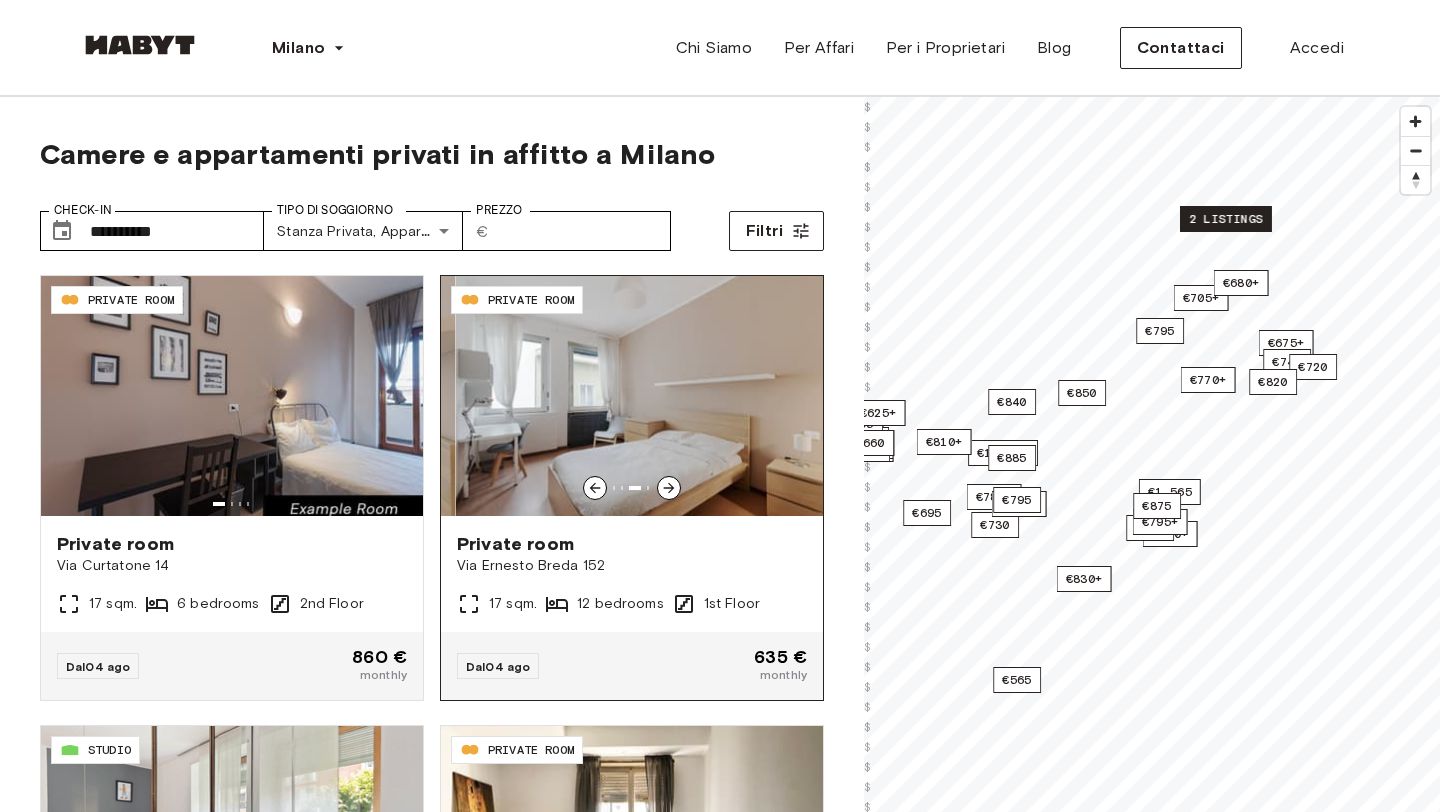 click 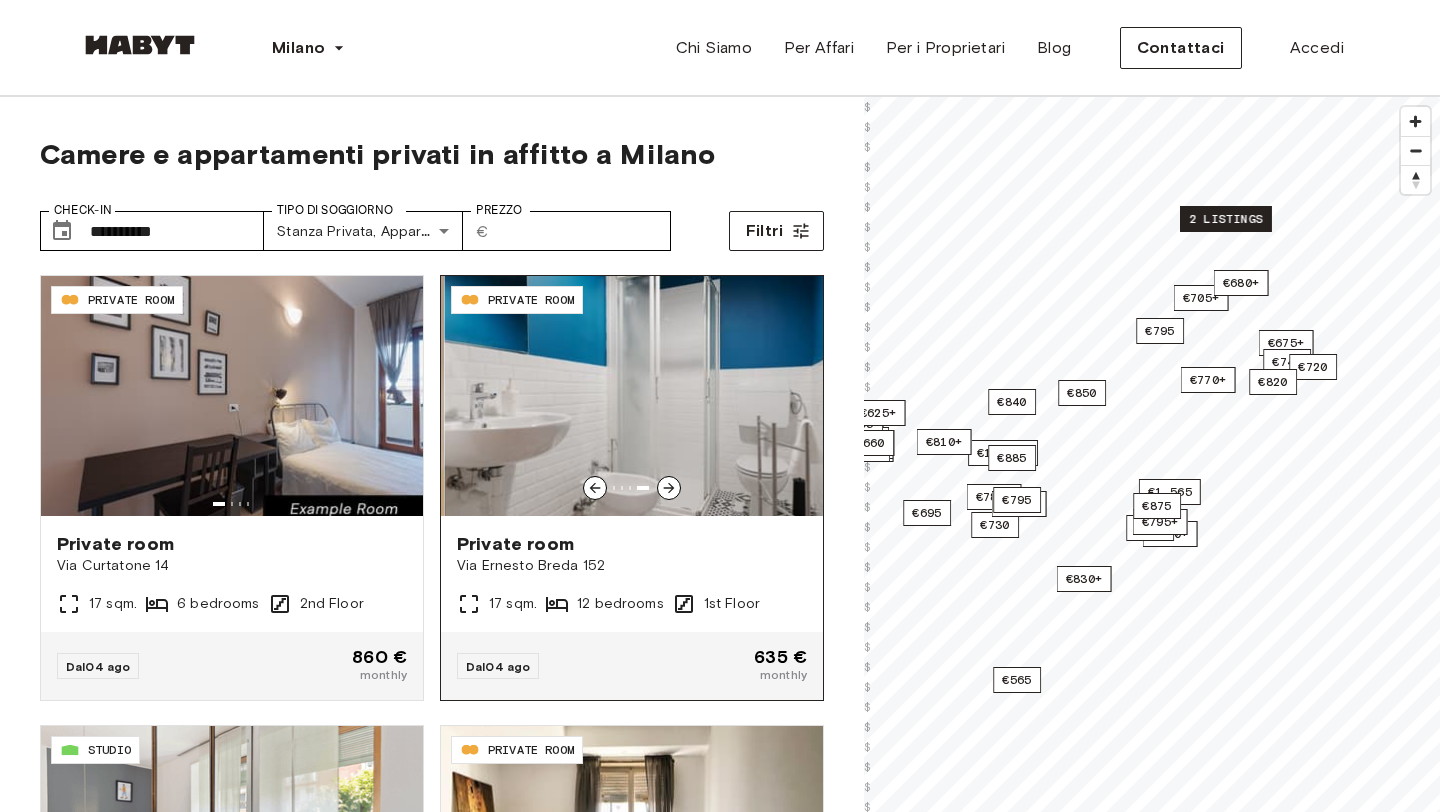 click 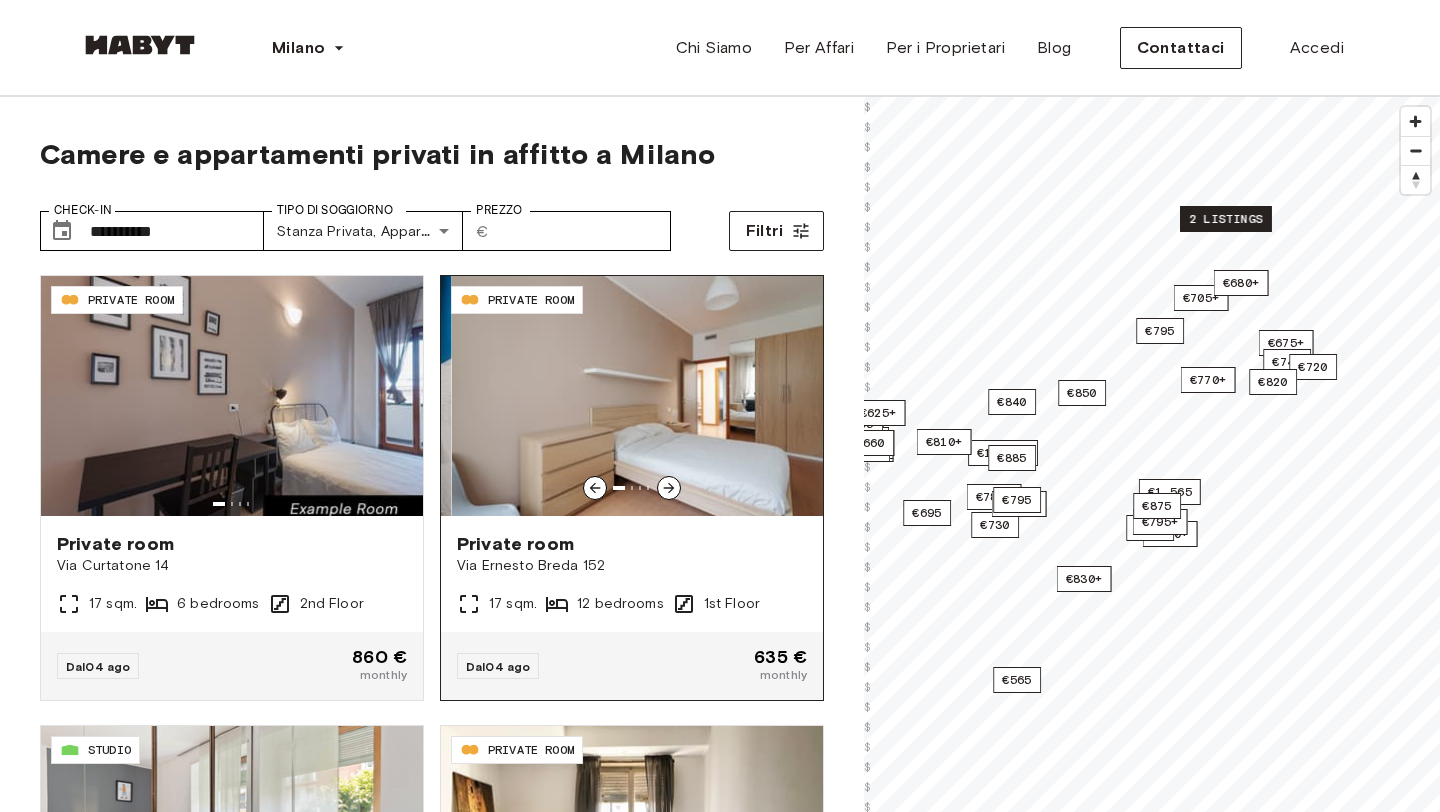 click 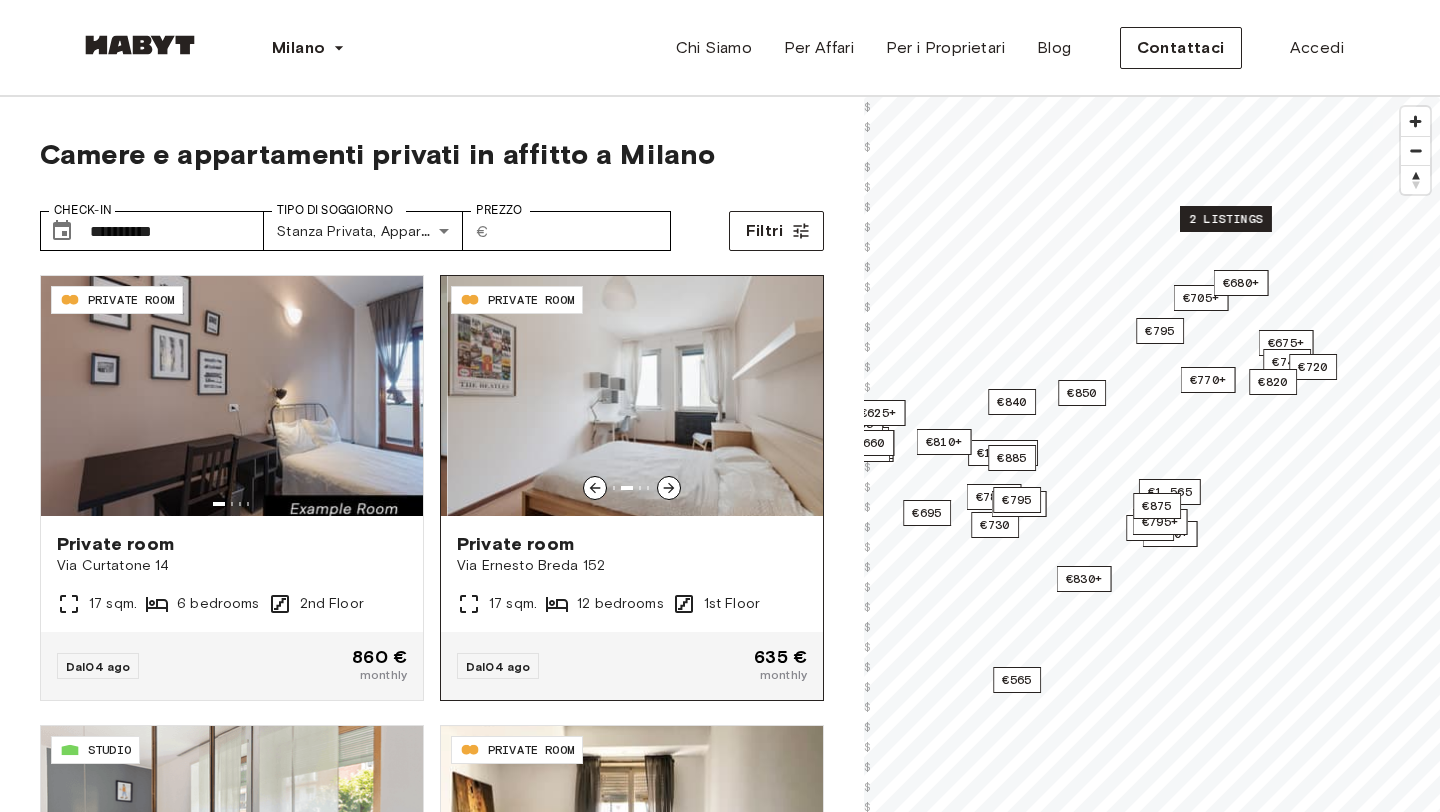 click 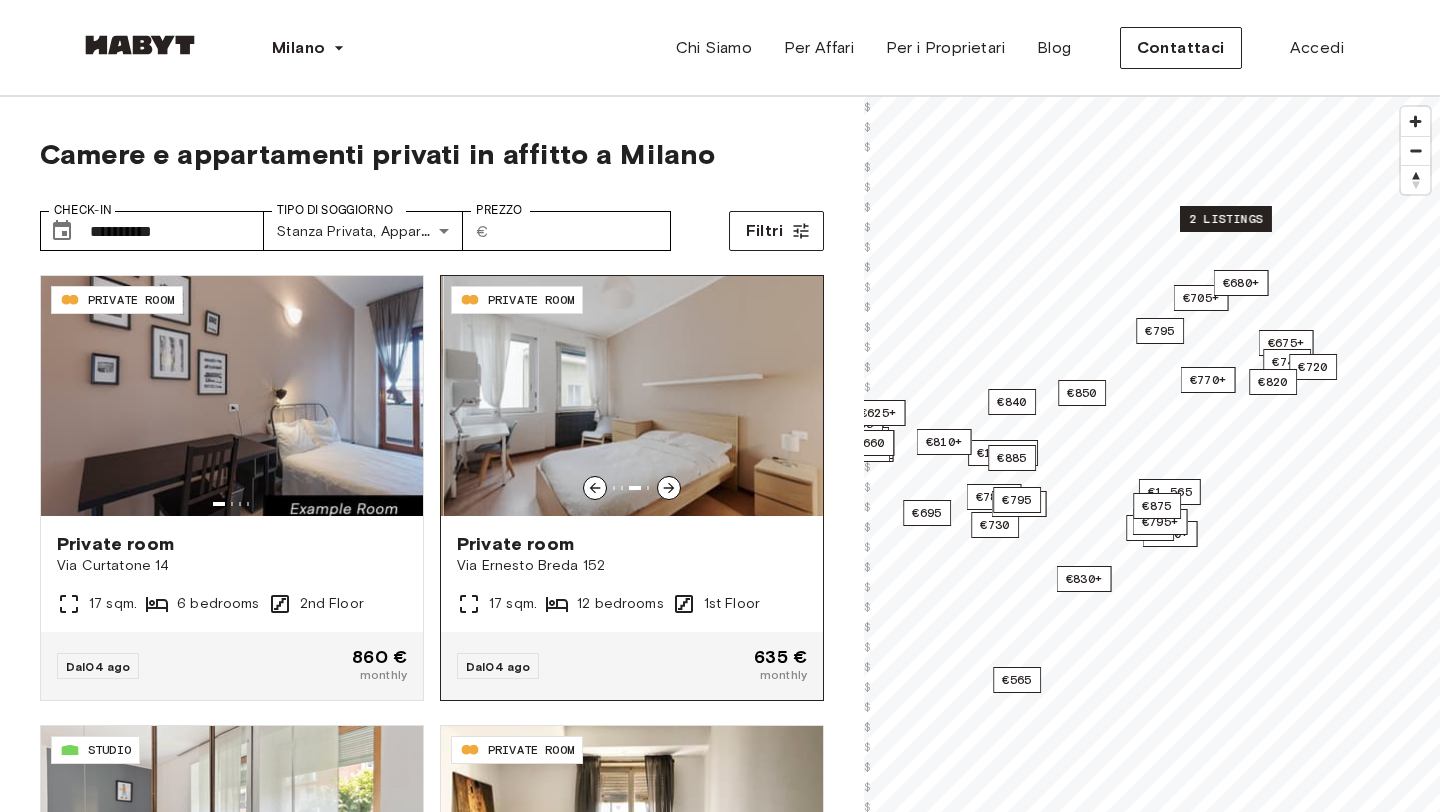 click 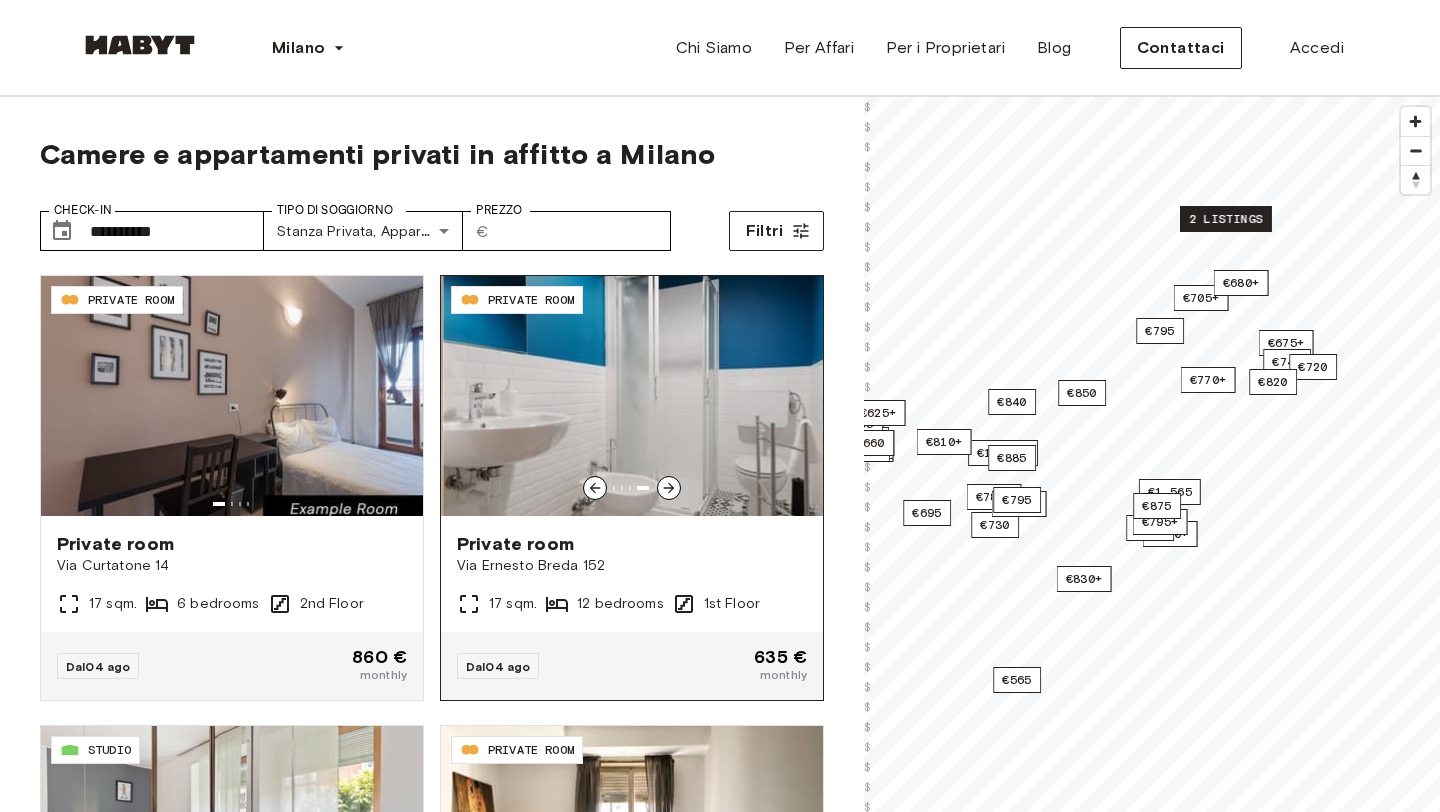 click 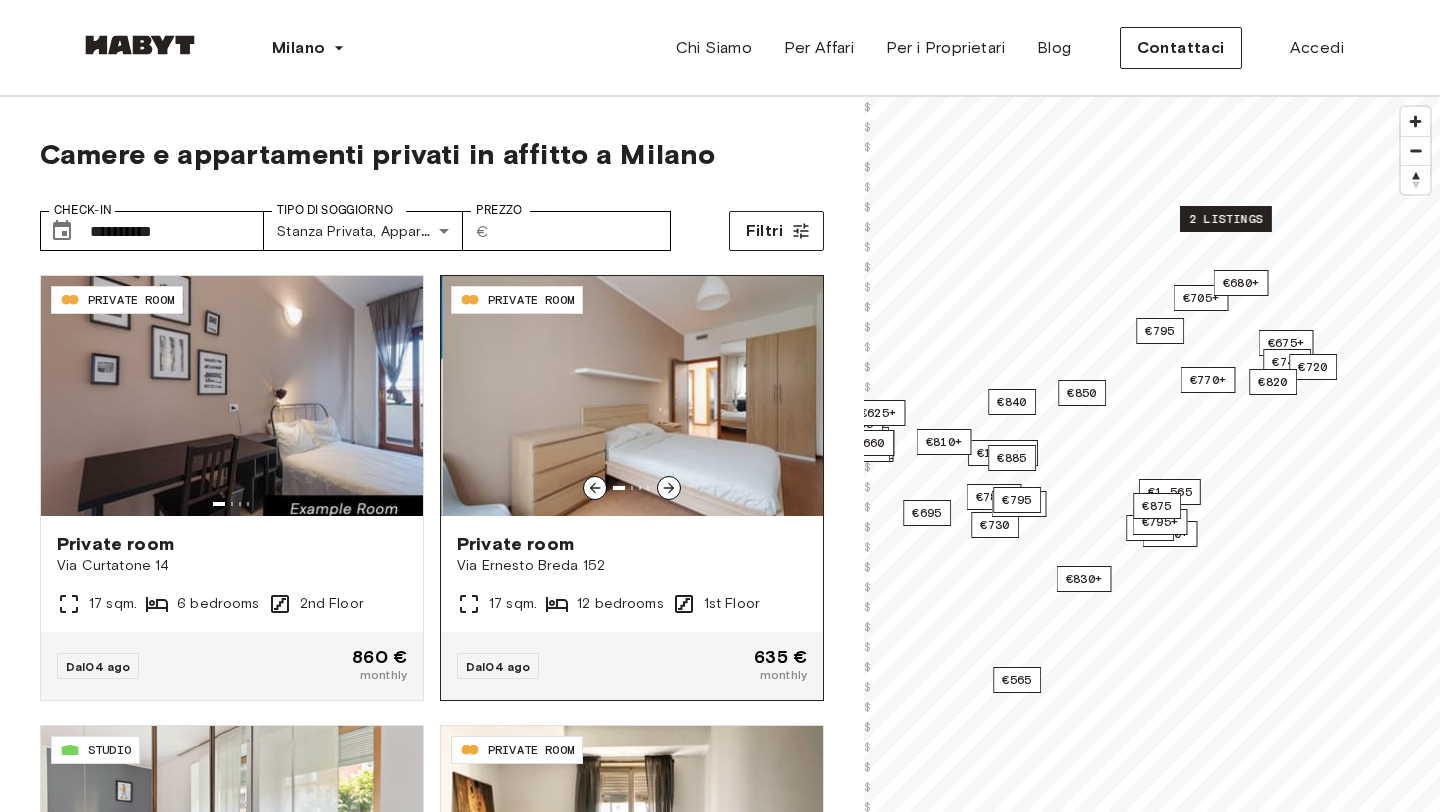 click 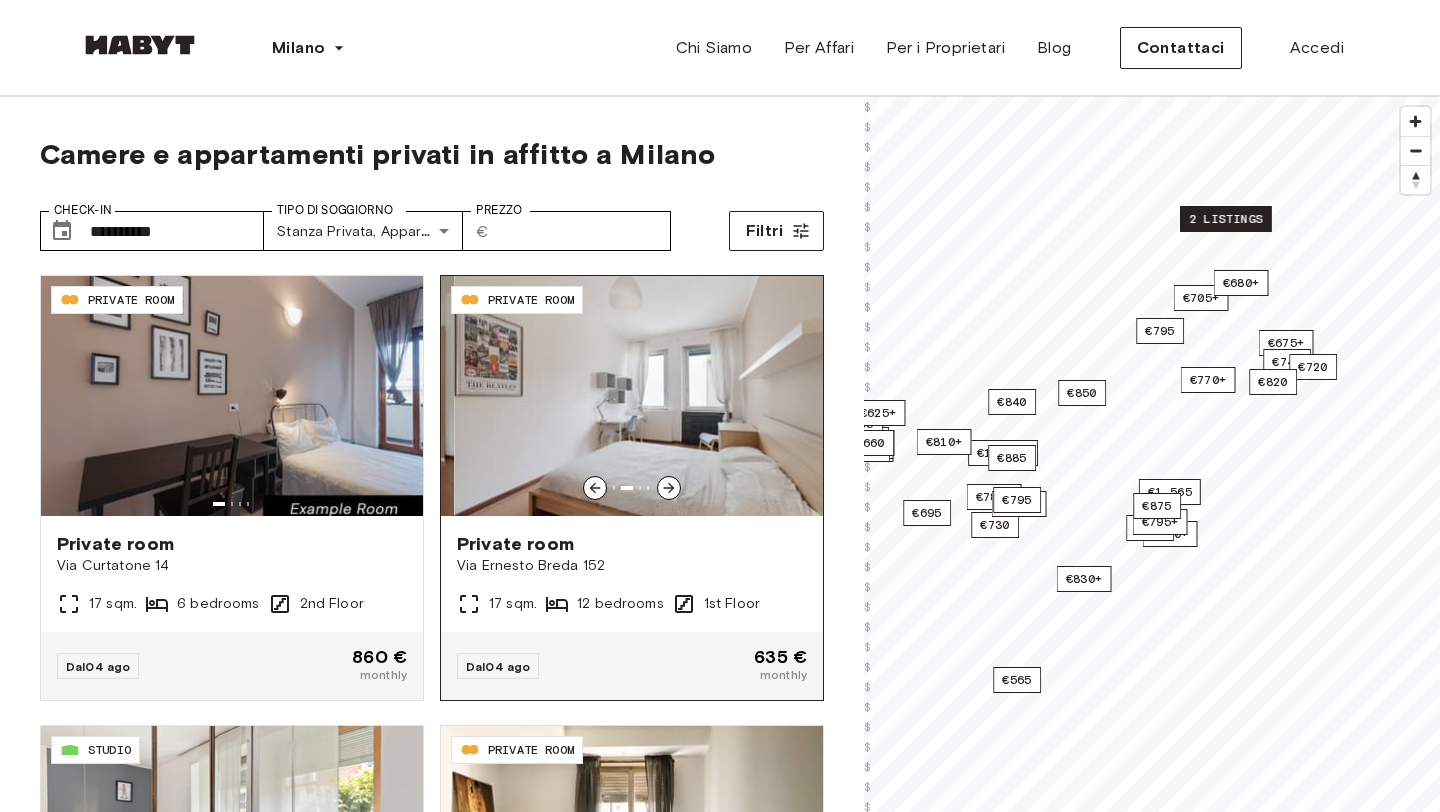 click 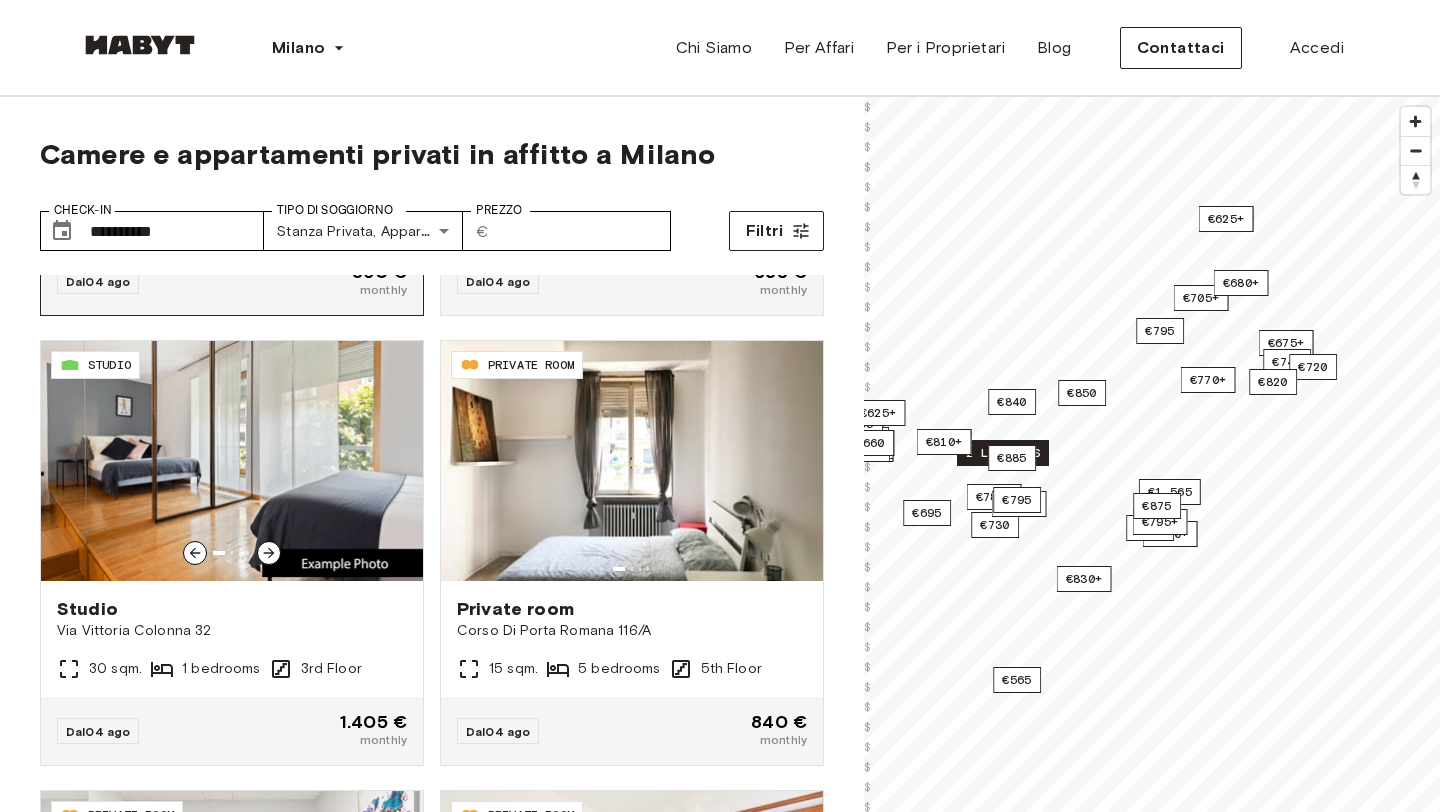 scroll, scrollTop: 396, scrollLeft: 0, axis: vertical 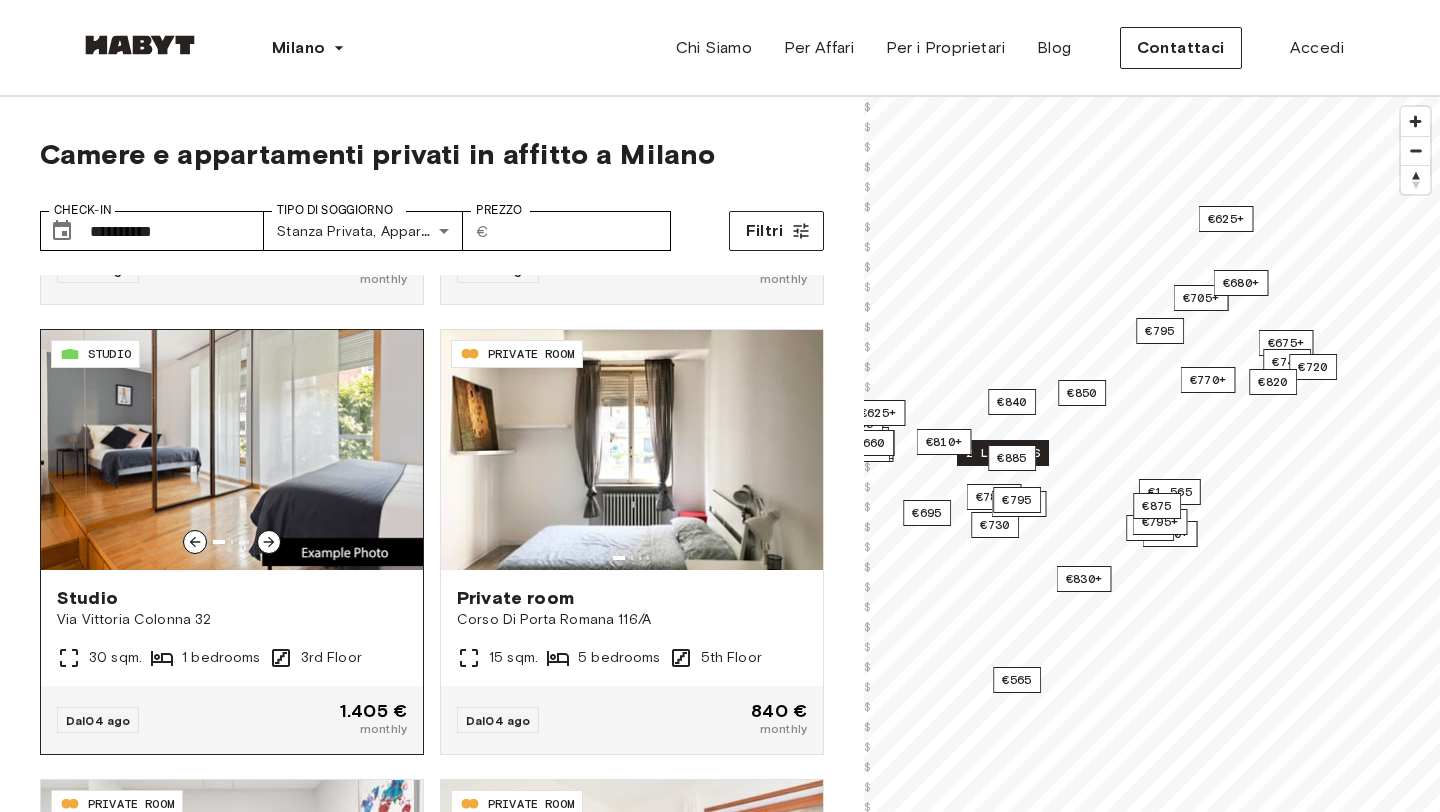 click 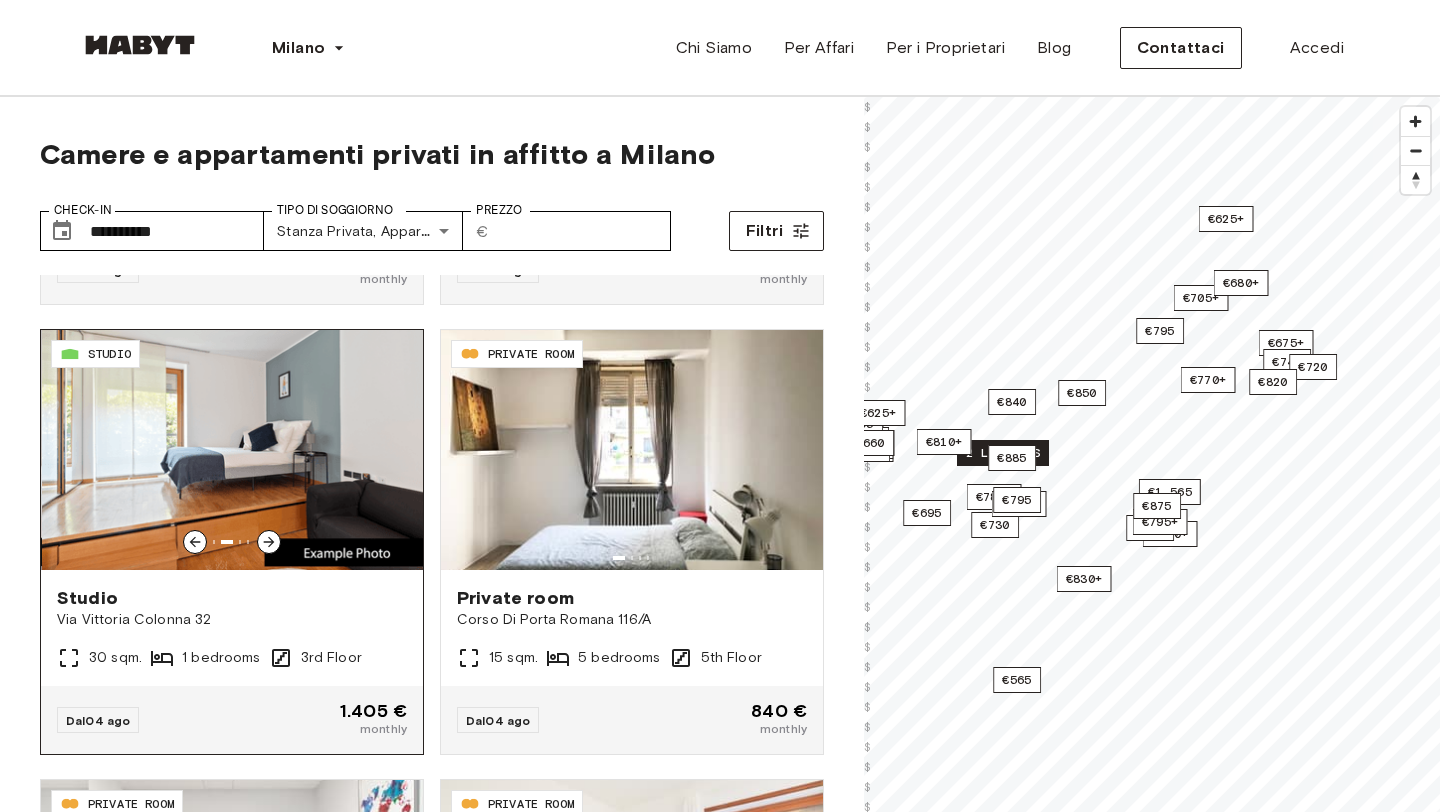 click 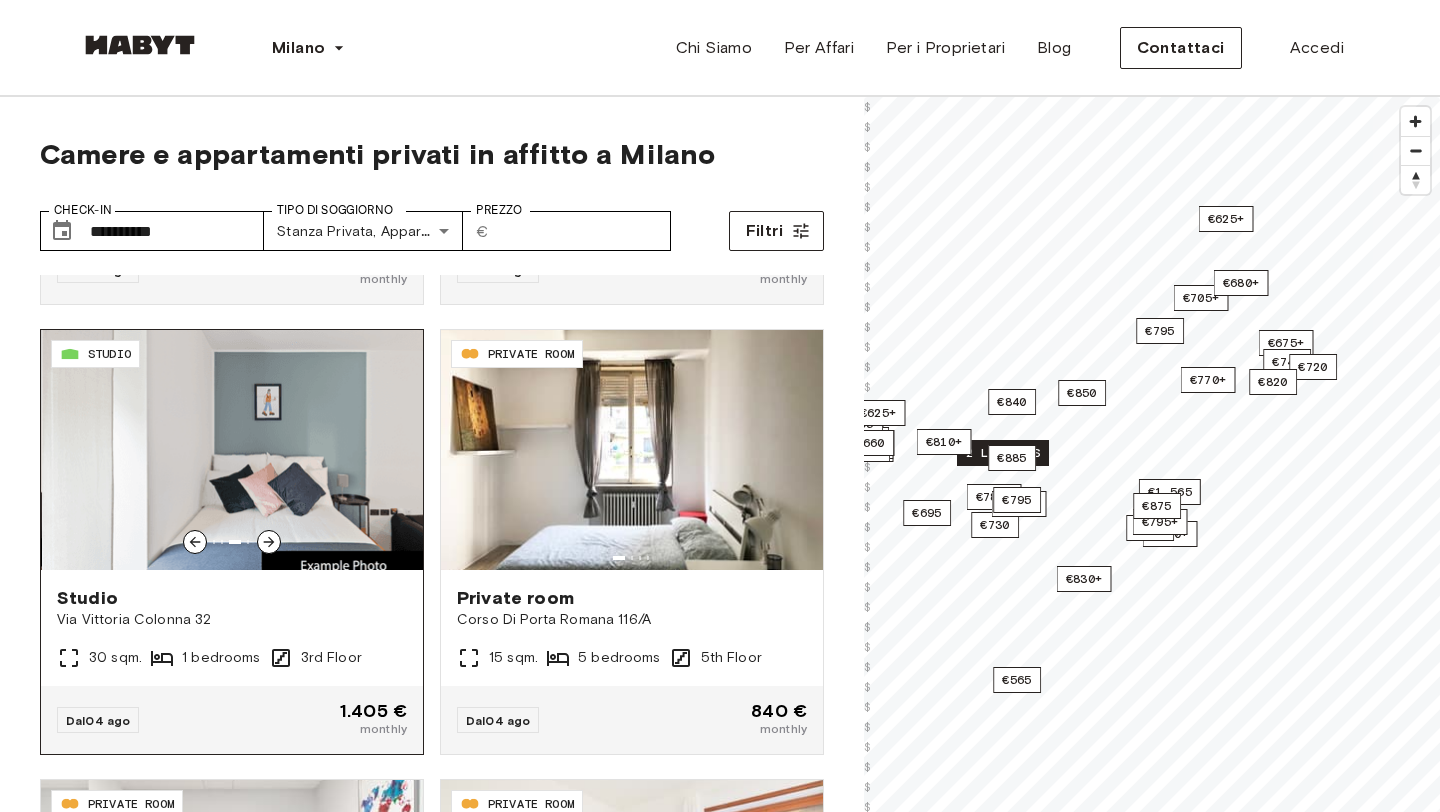 click 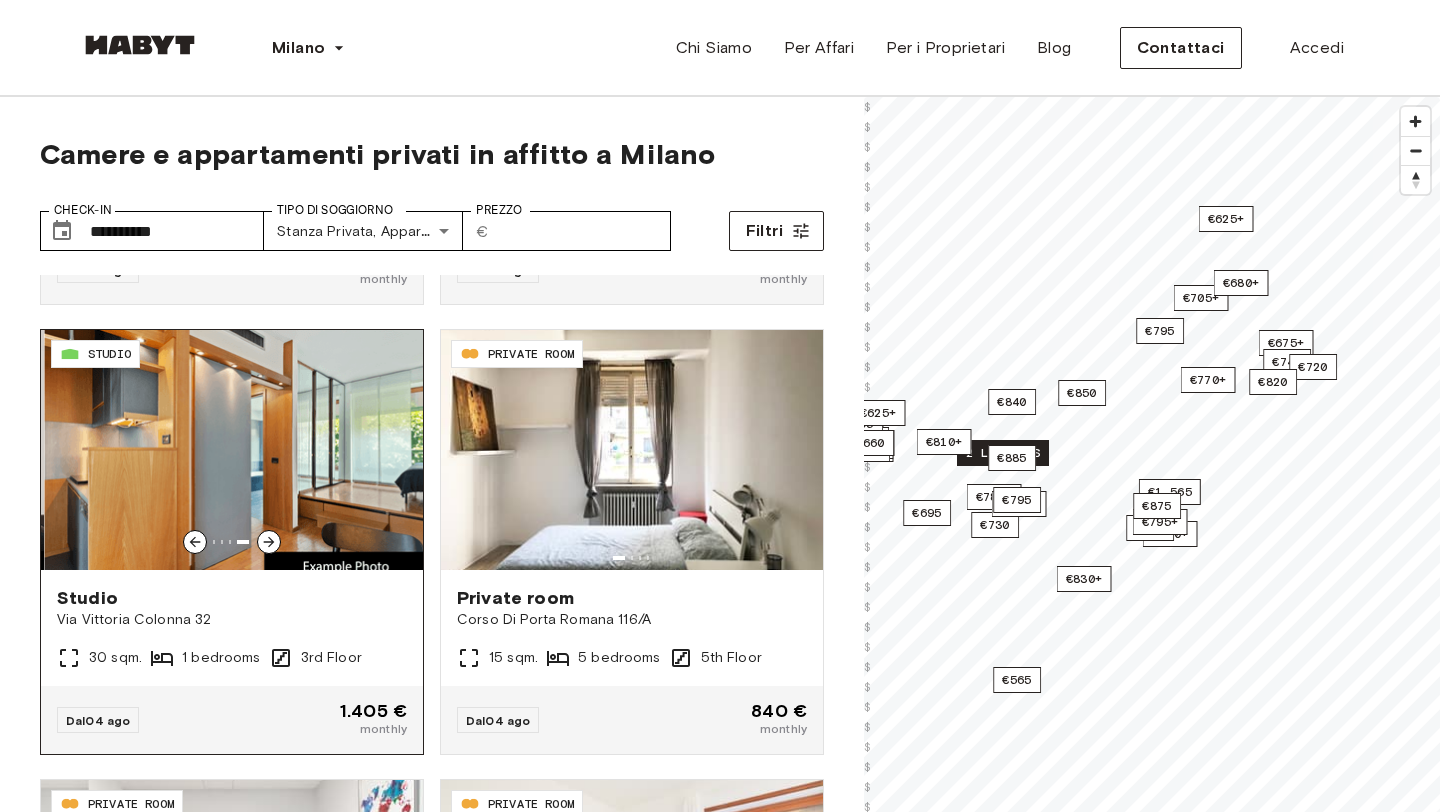 click 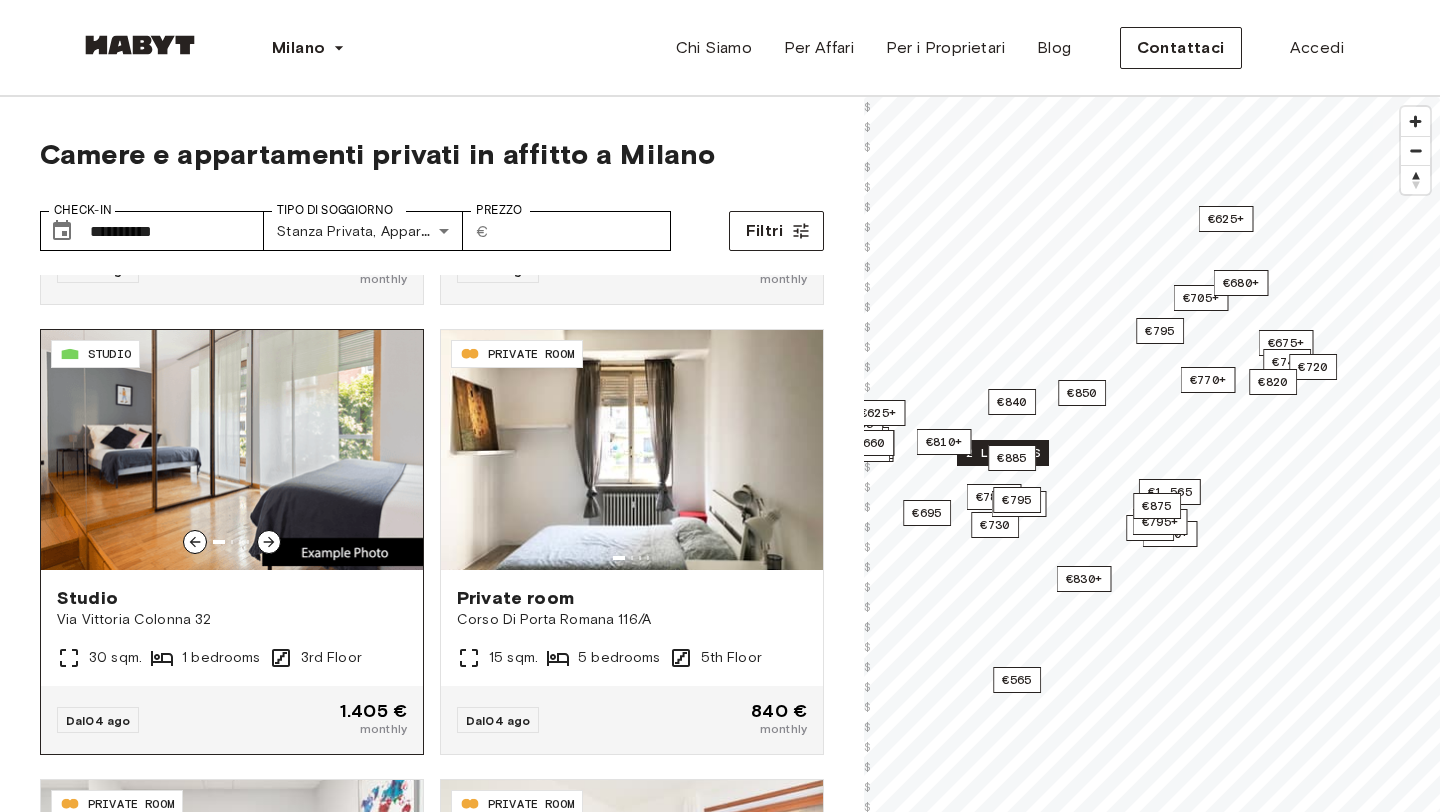 click 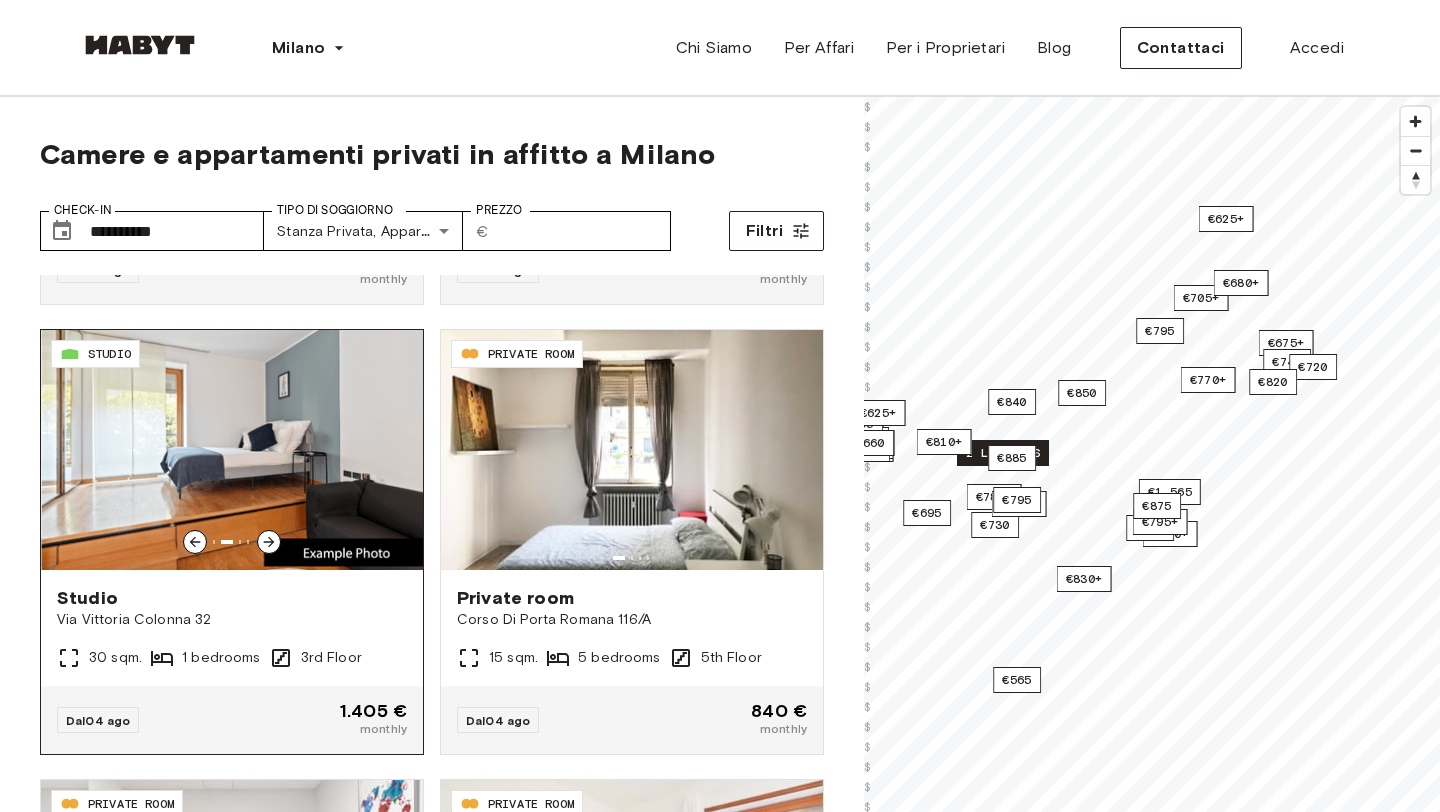 click 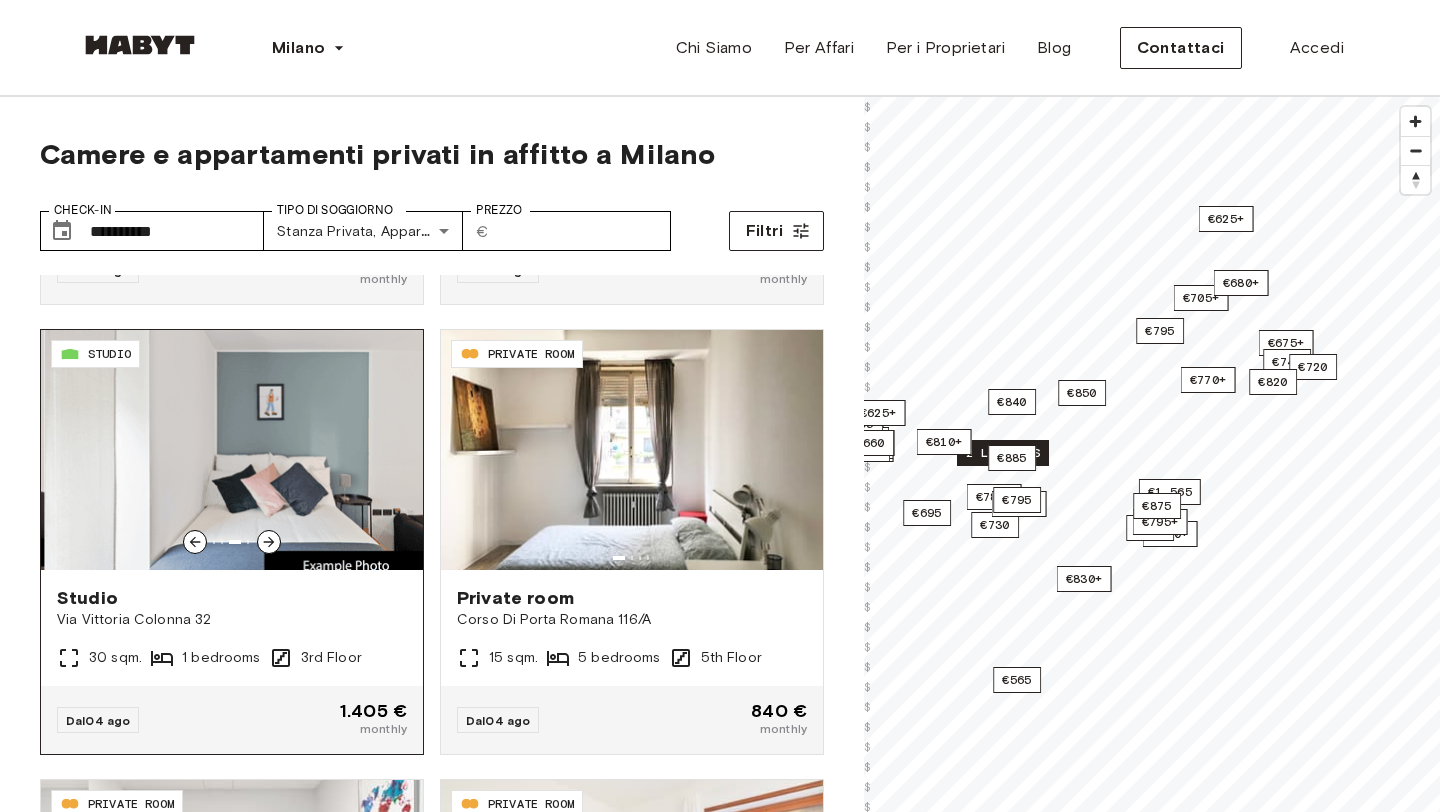 click 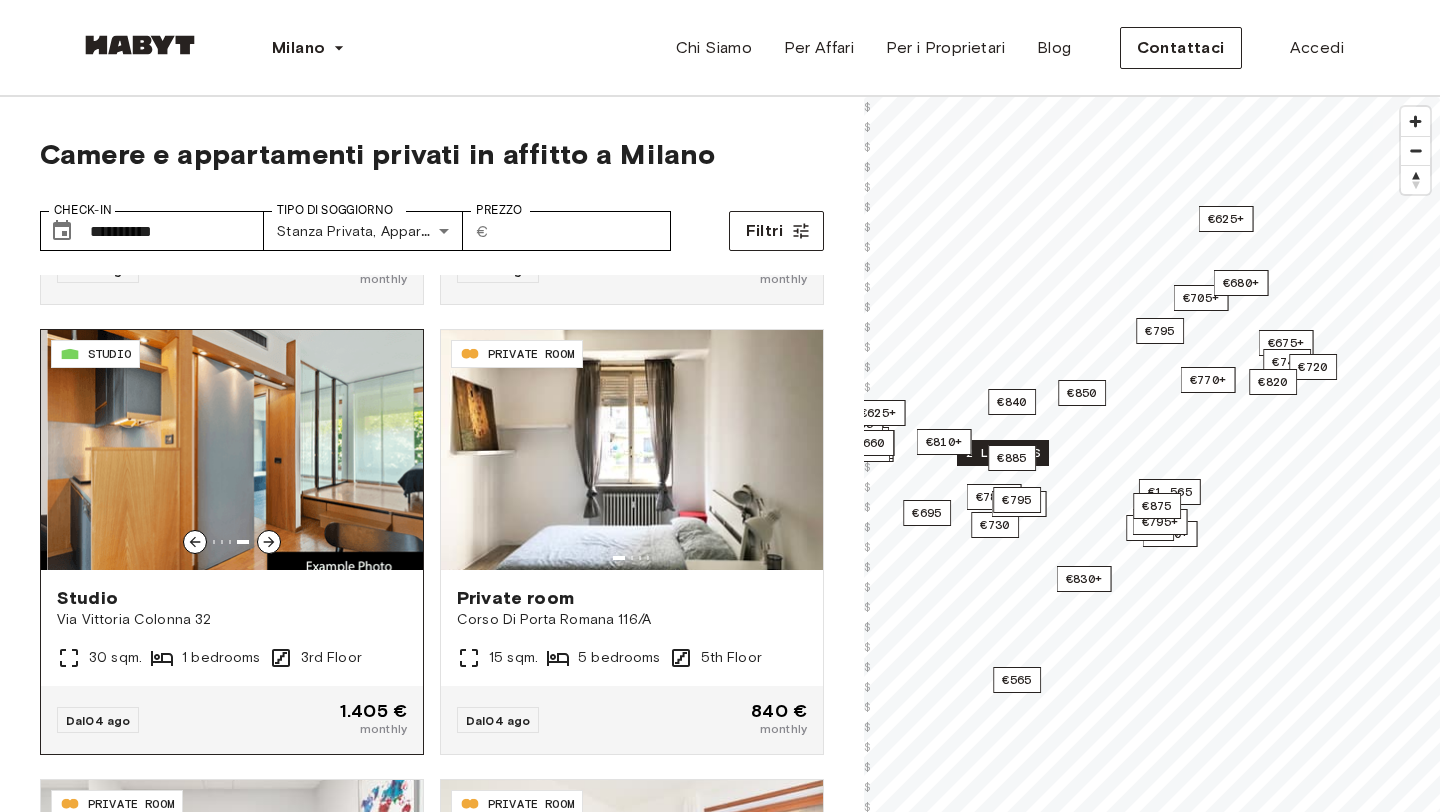 click 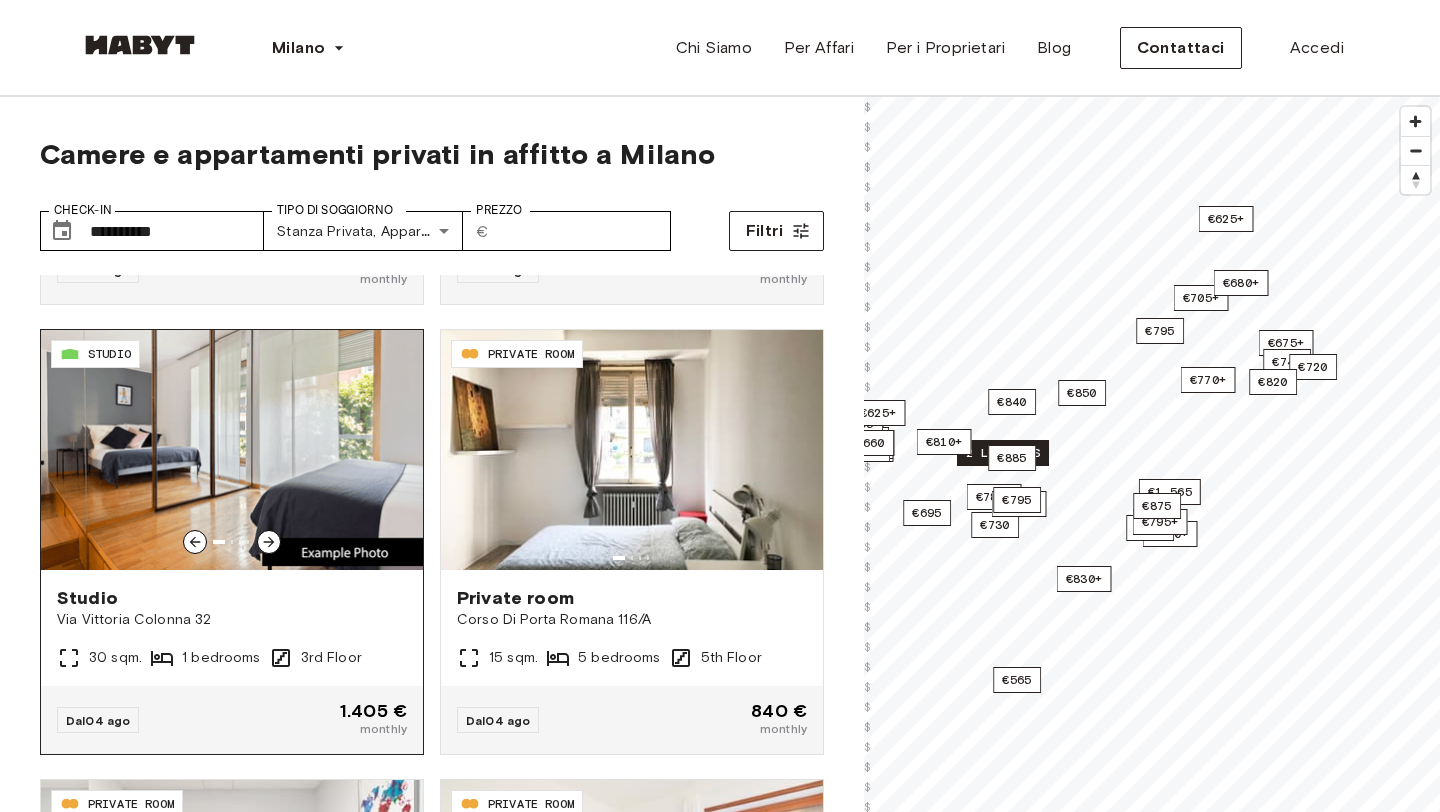 click 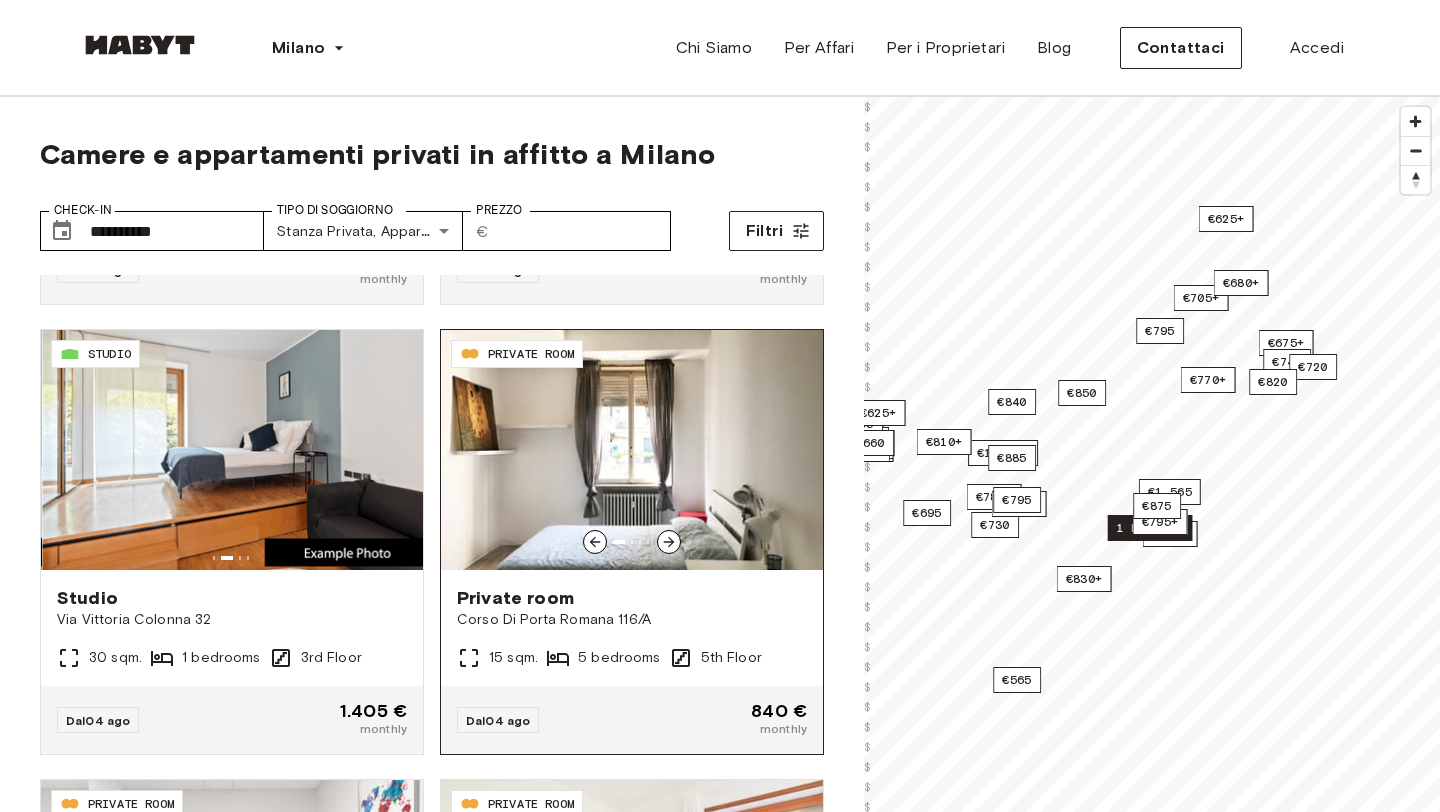 scroll, scrollTop: 414, scrollLeft: 0, axis: vertical 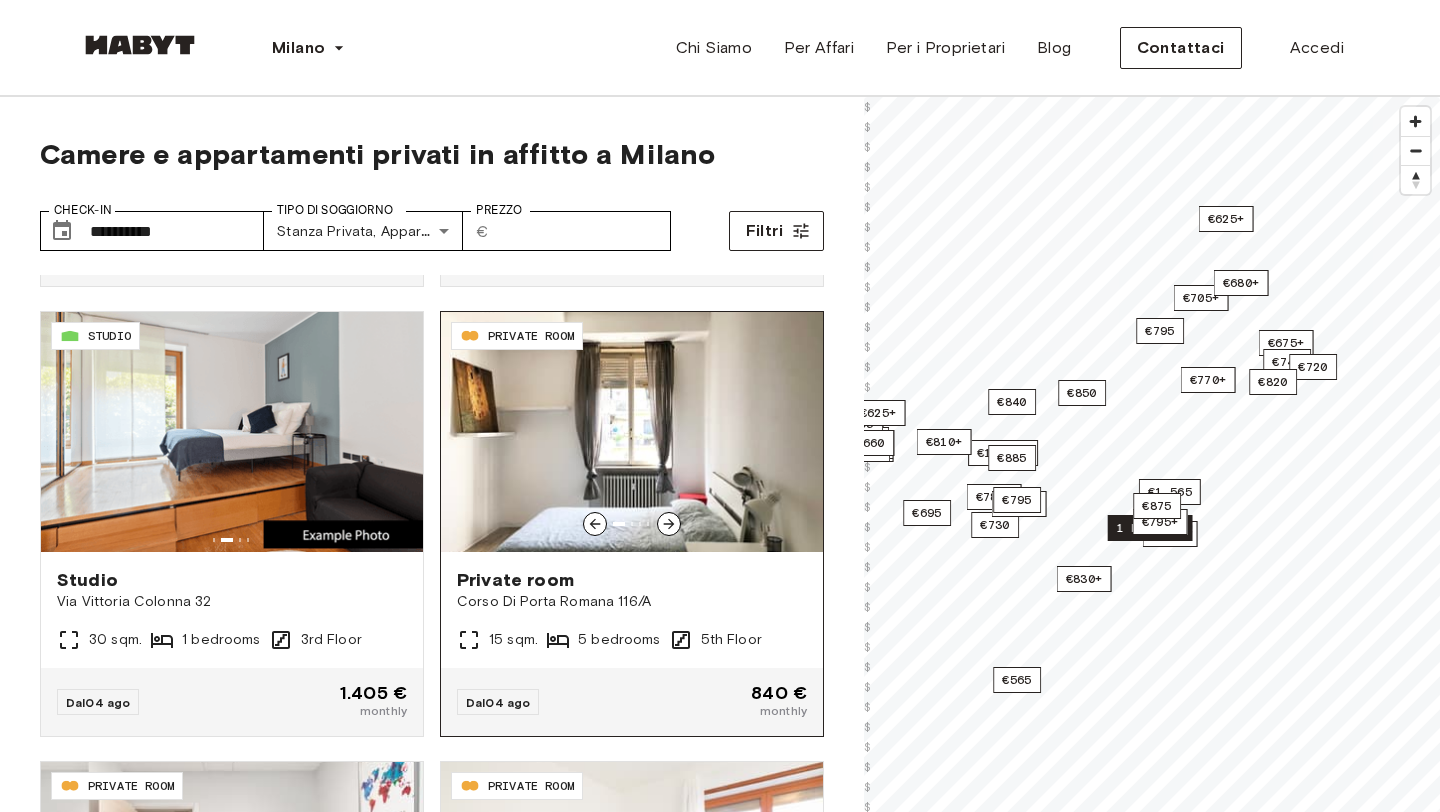 click 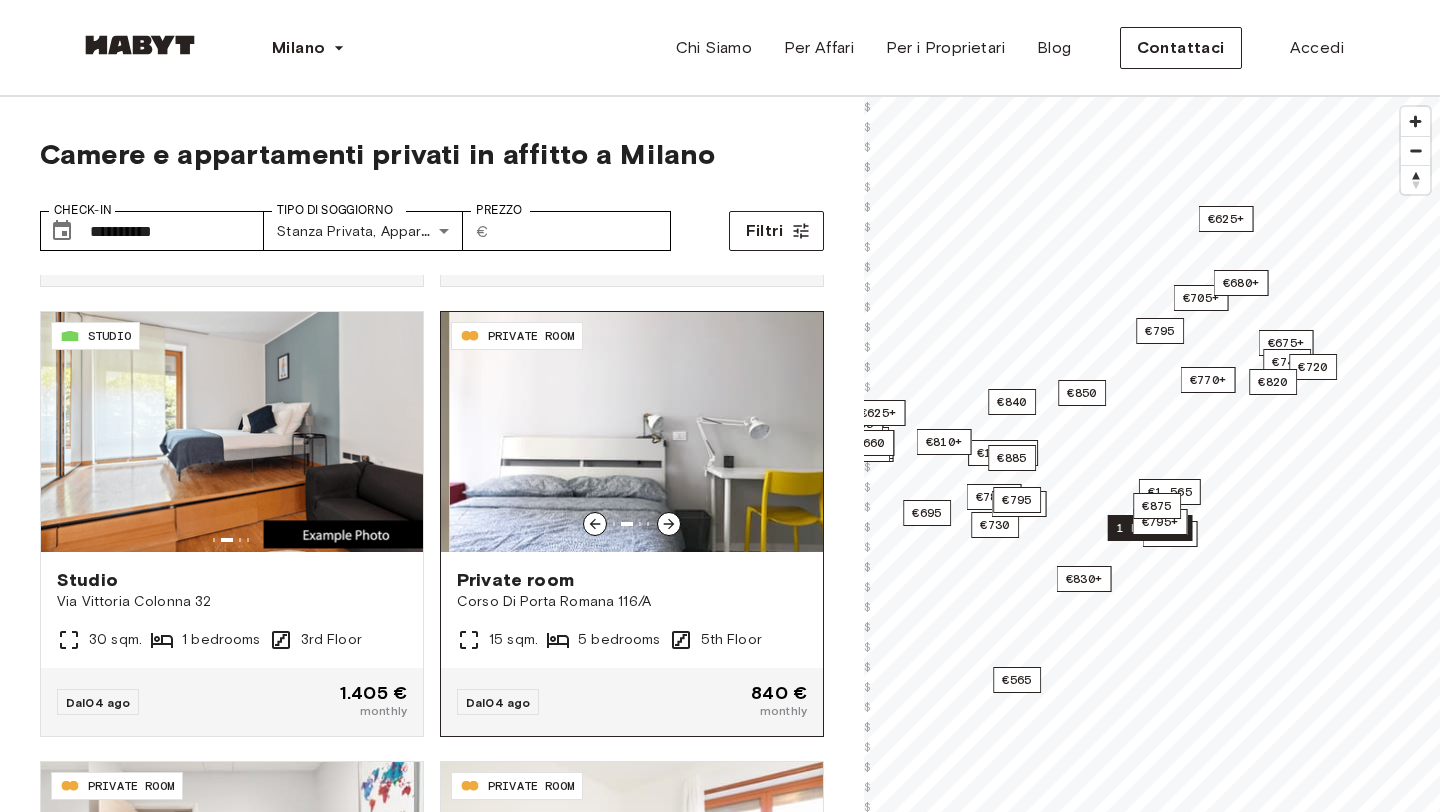 click 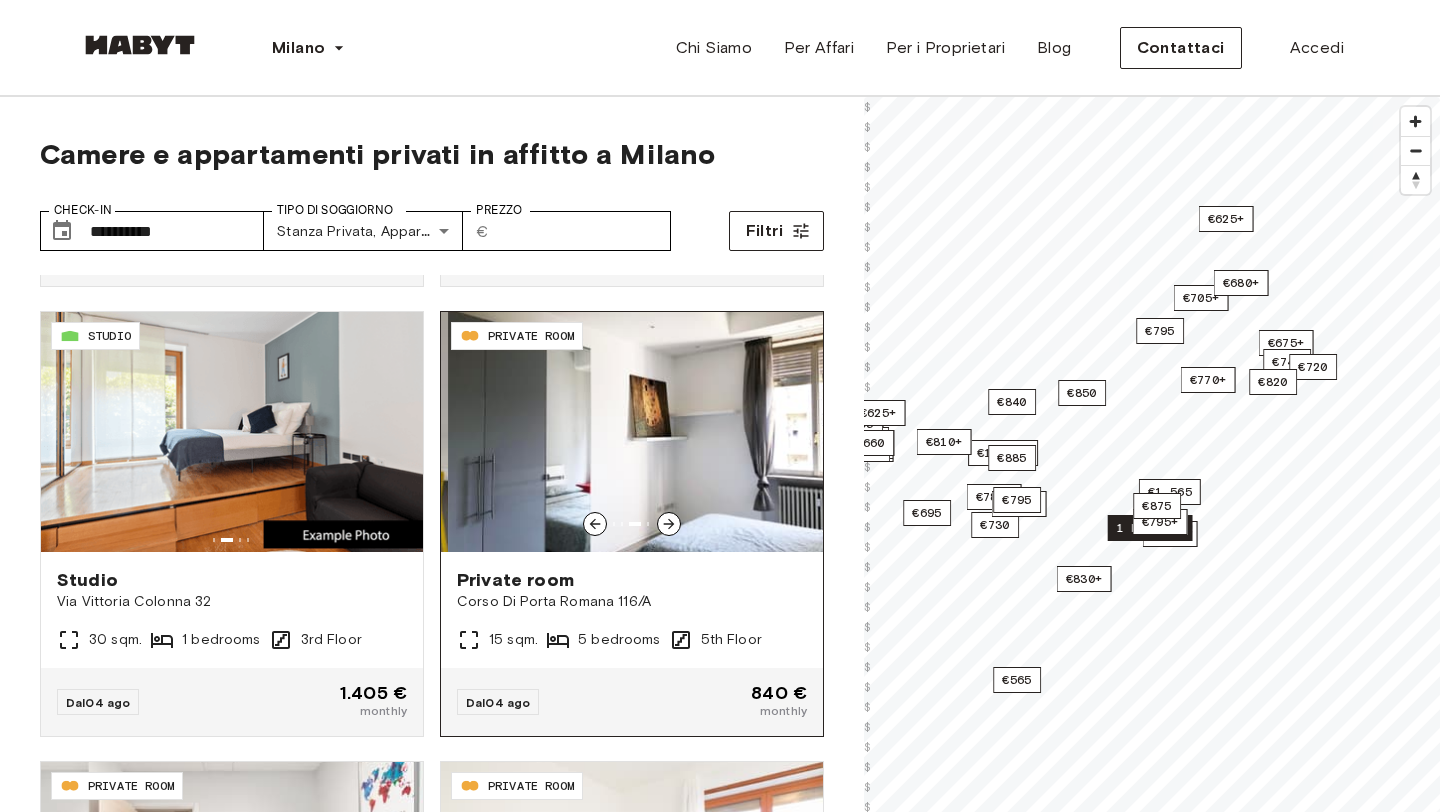 click 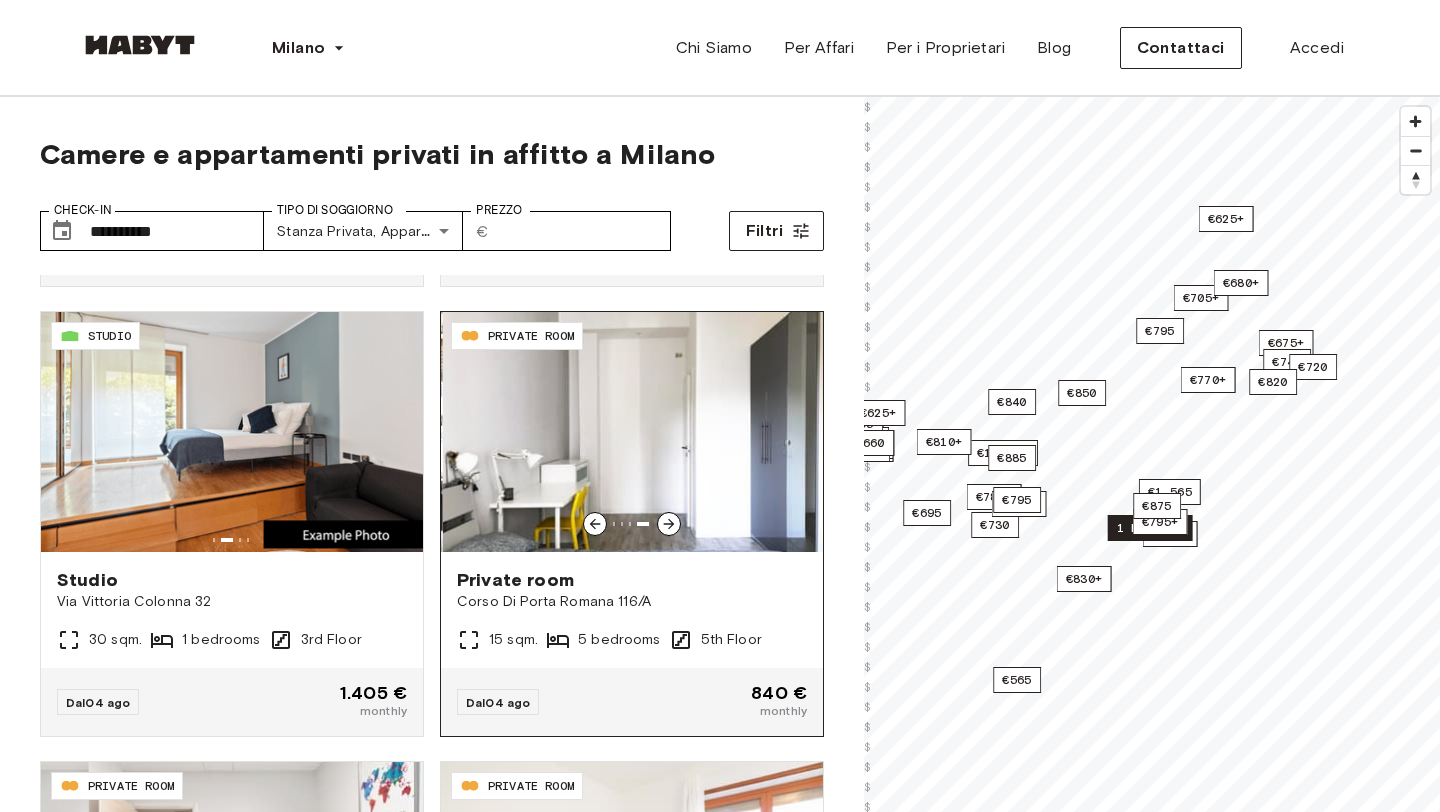 click 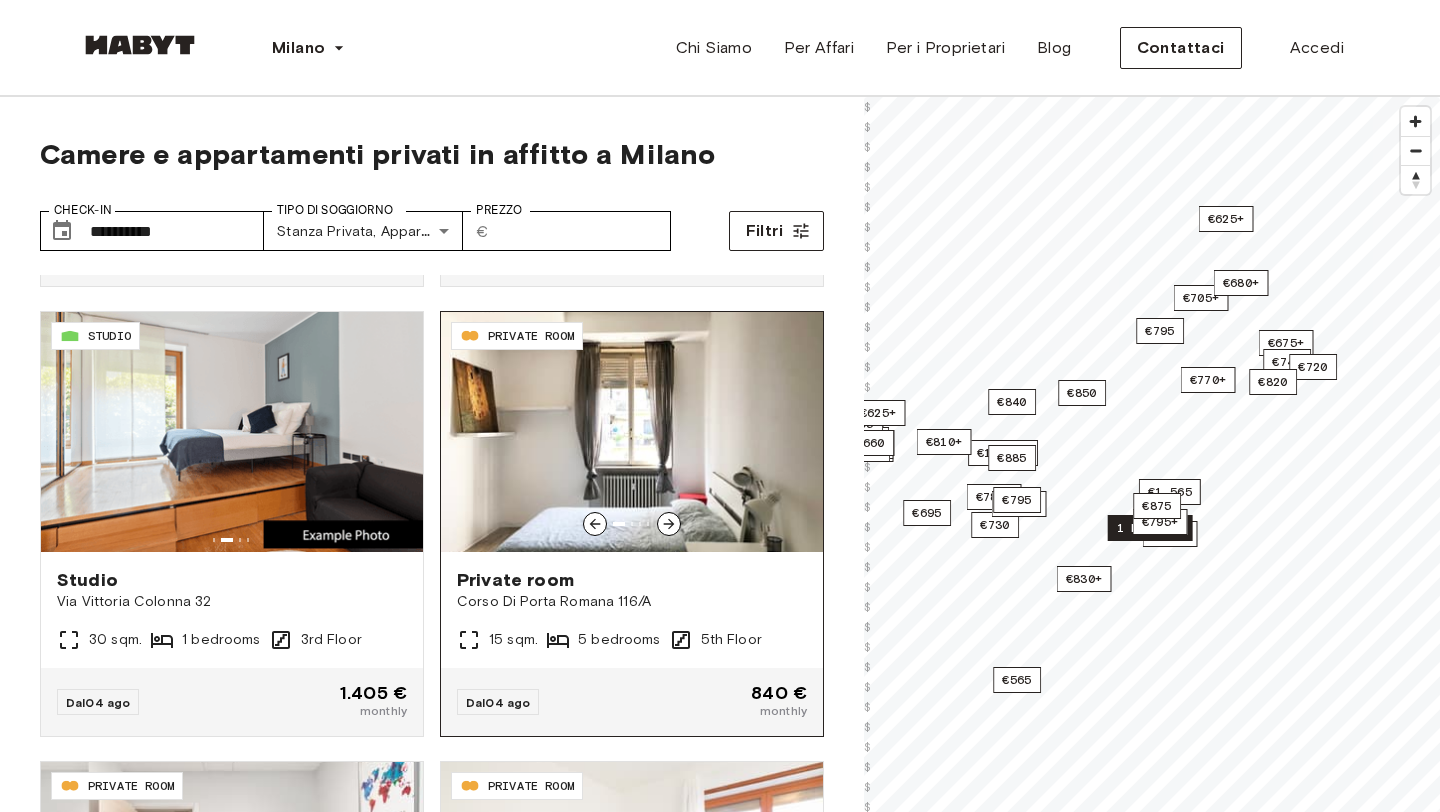 click 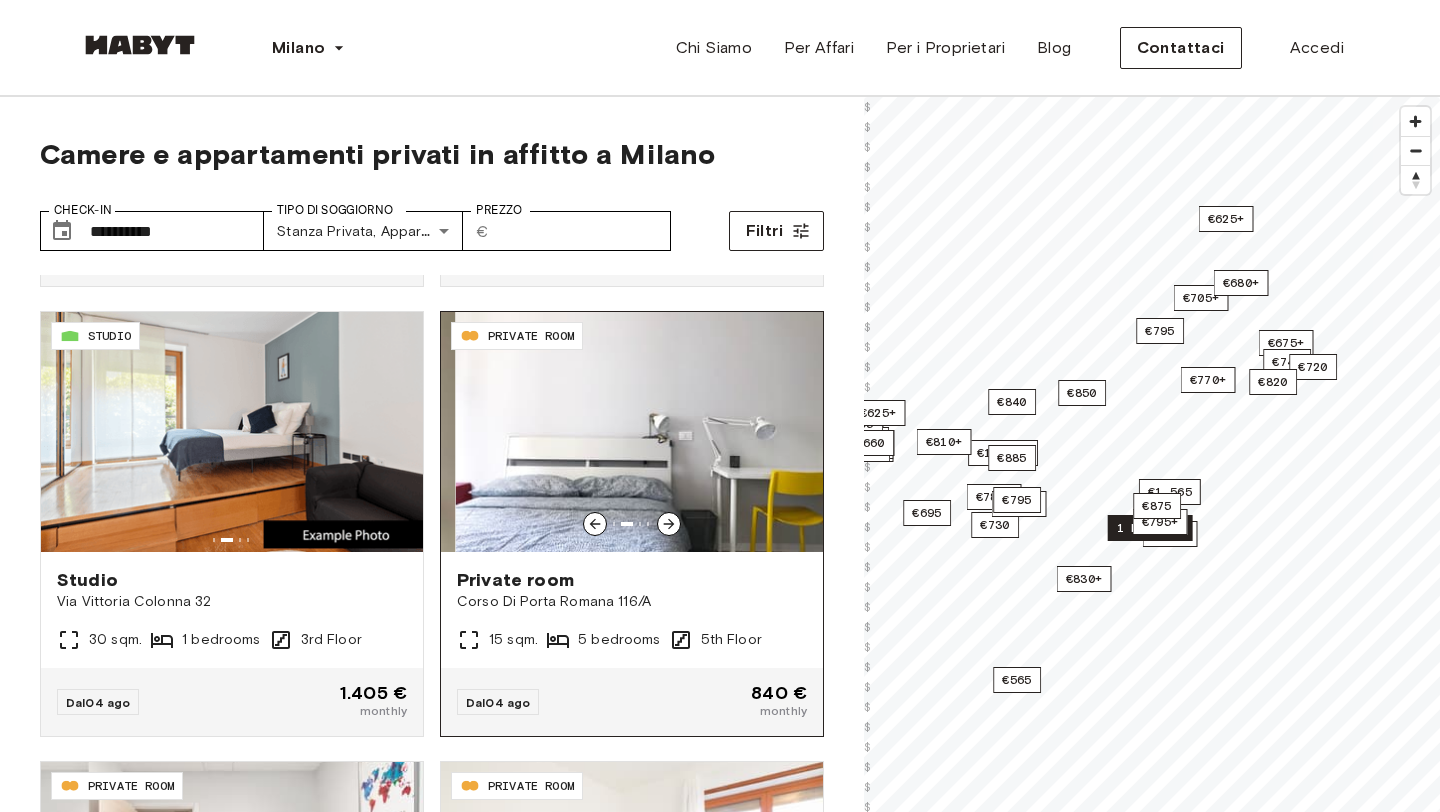 click 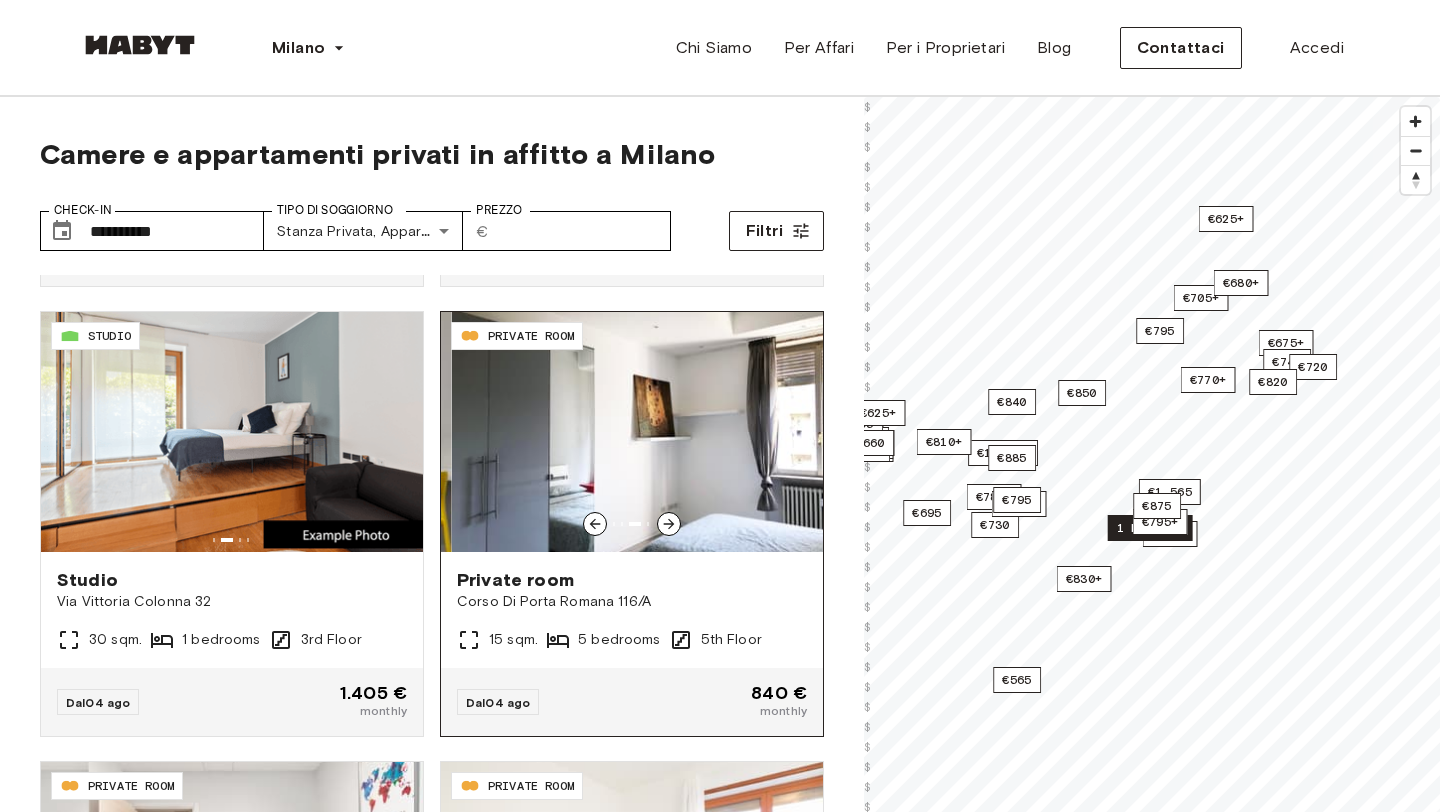 click 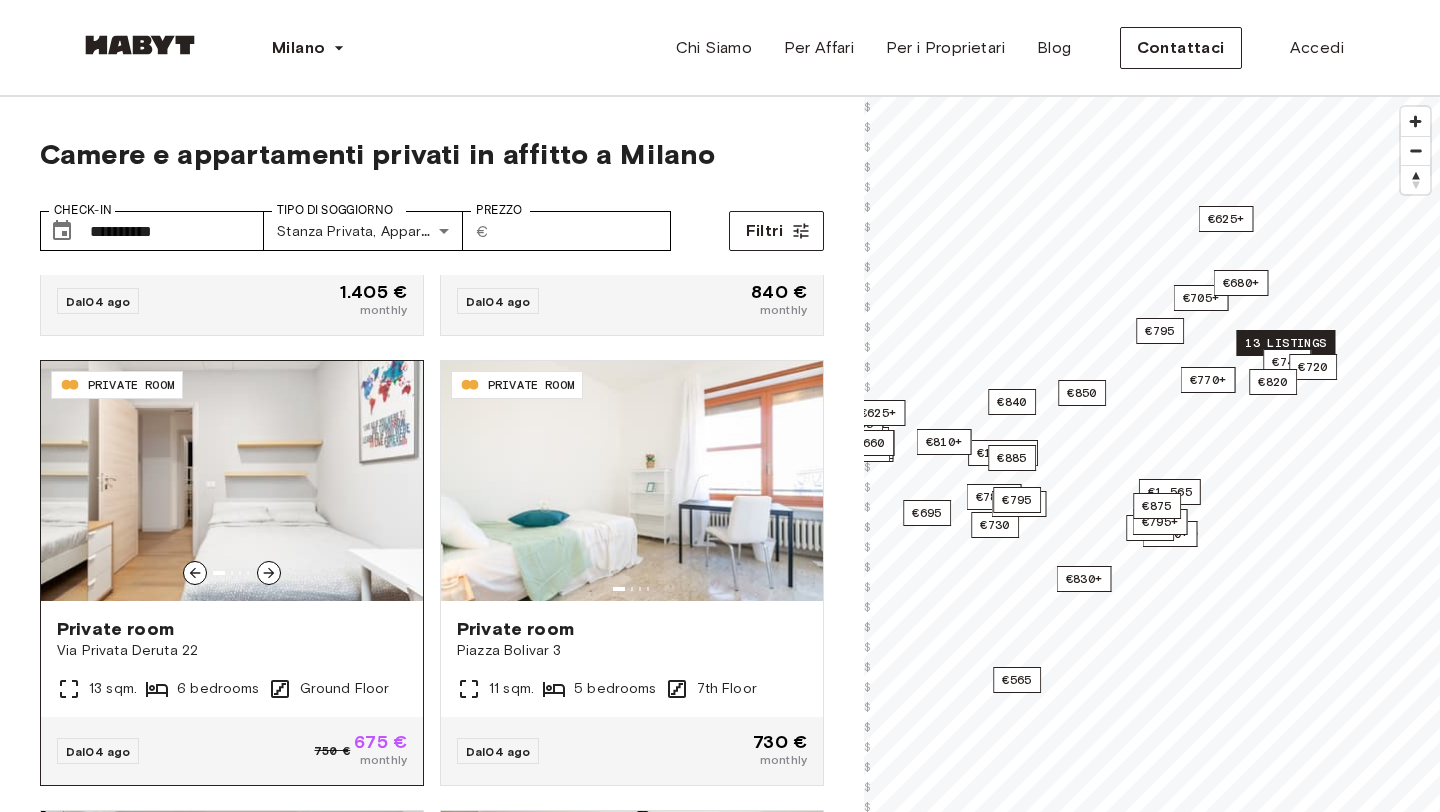 scroll, scrollTop: 802, scrollLeft: 0, axis: vertical 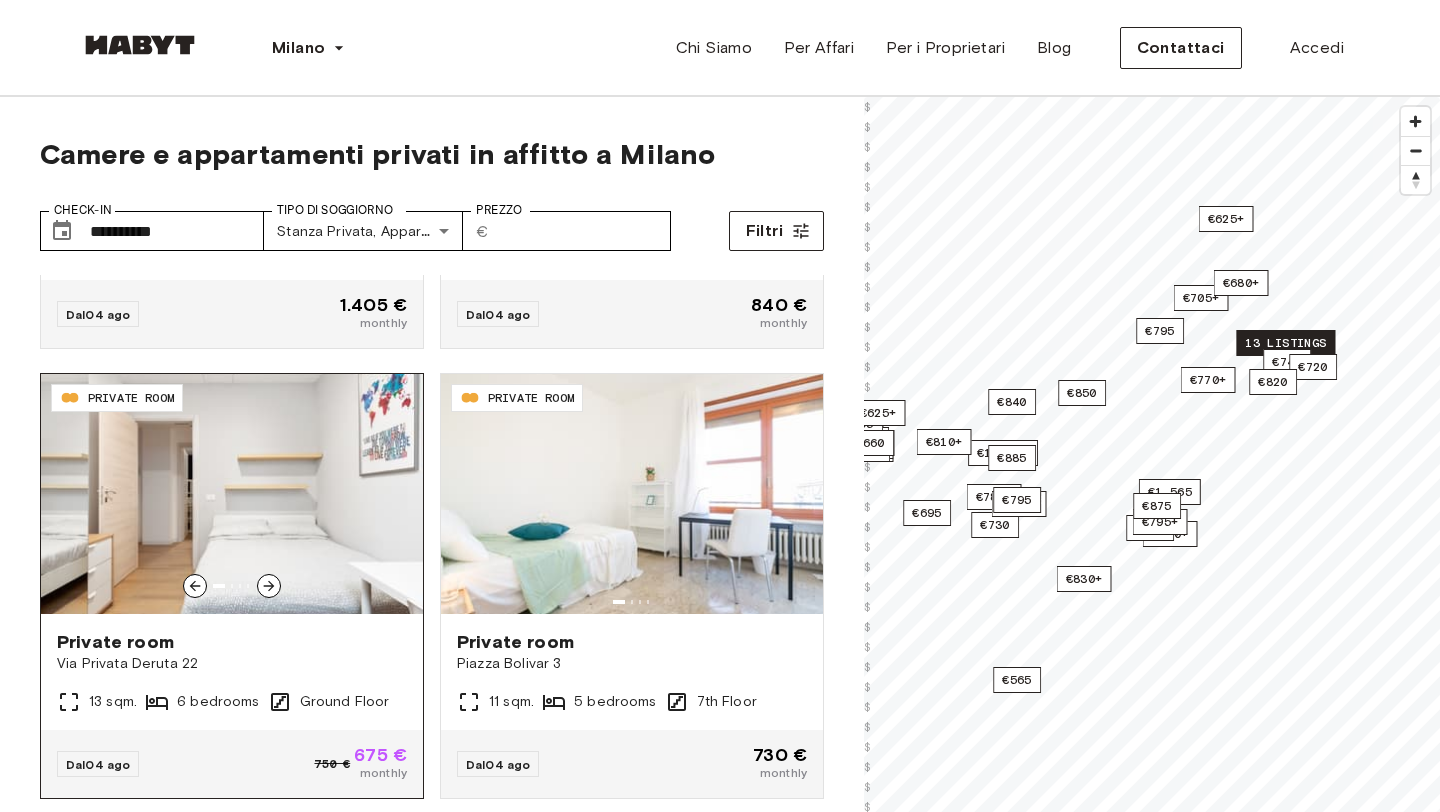 click 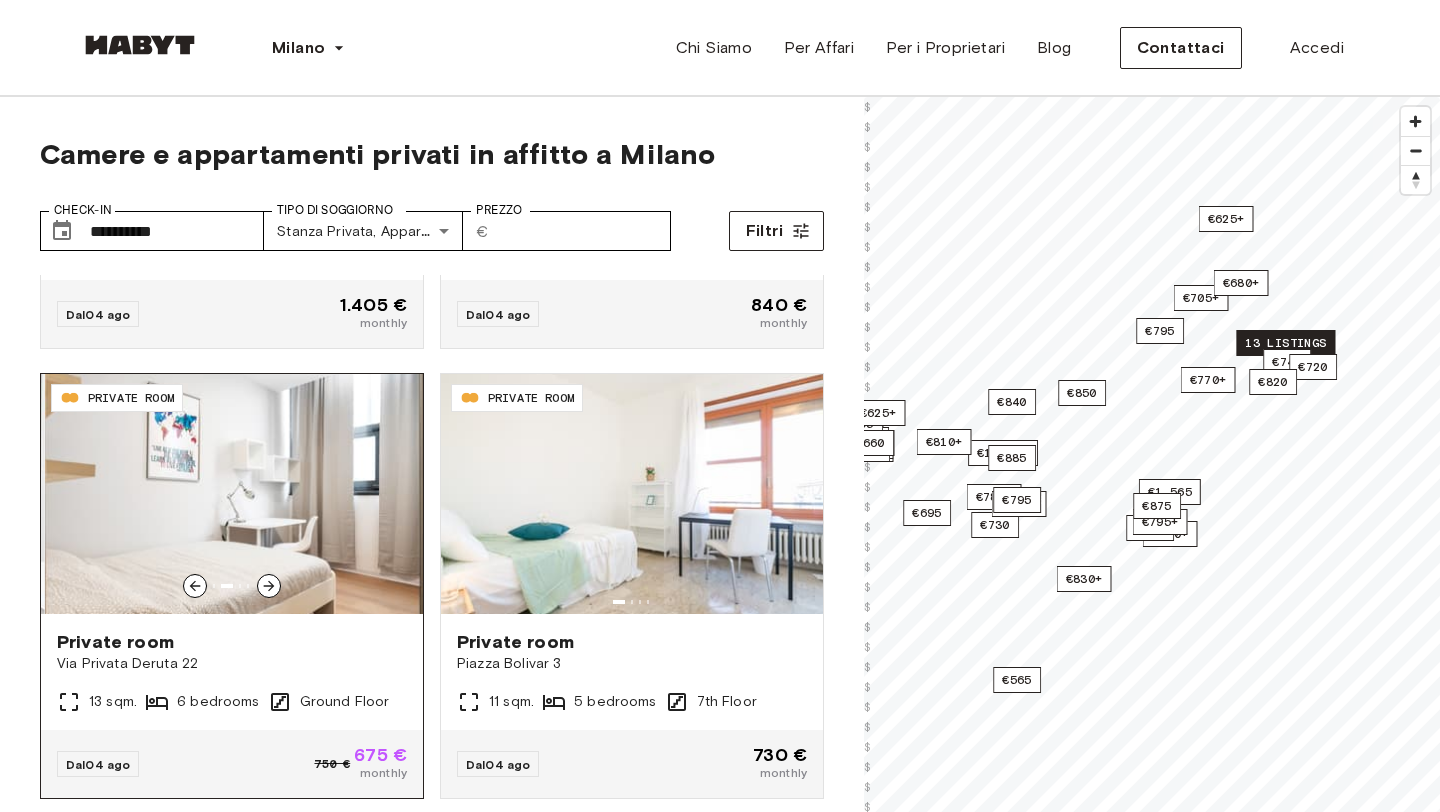 click 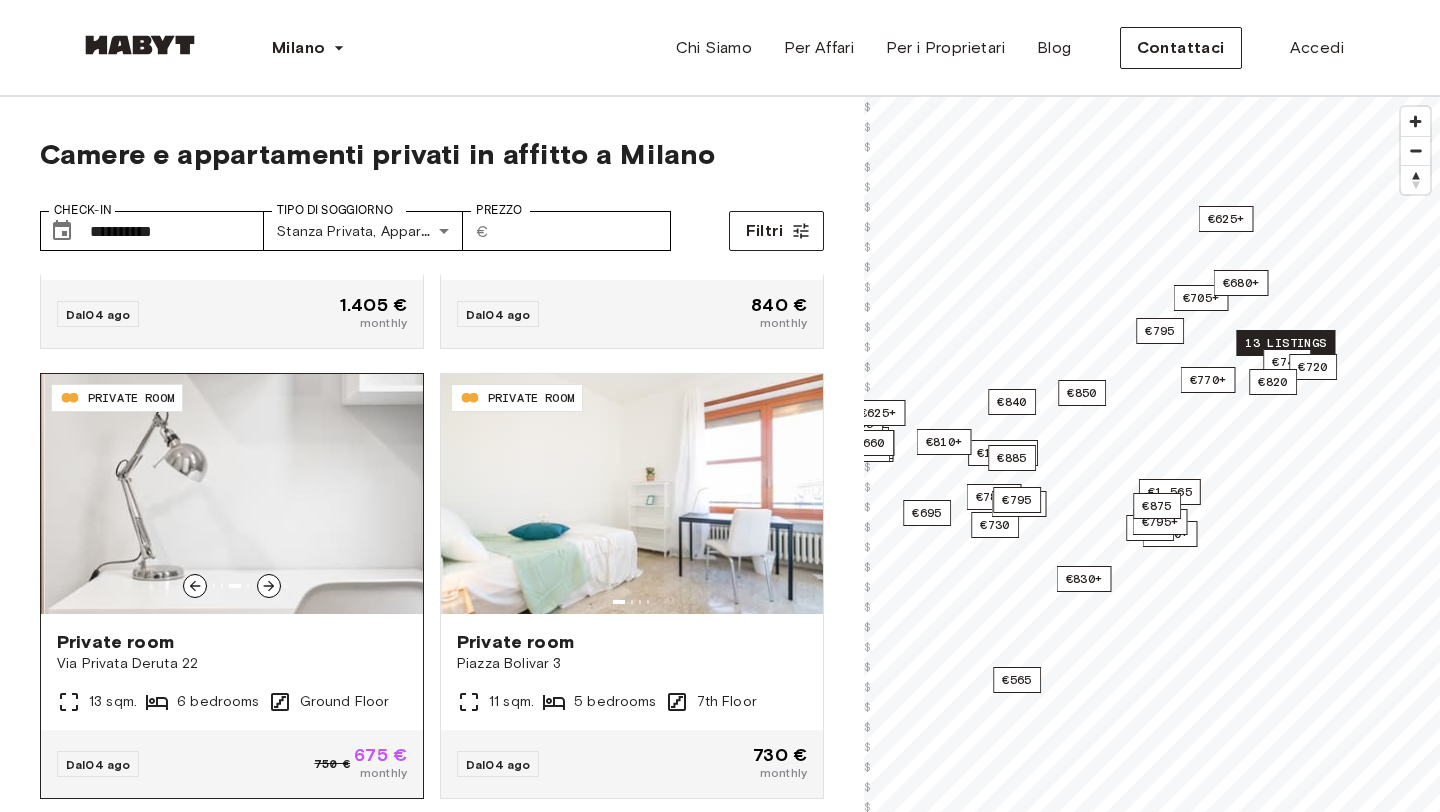 click 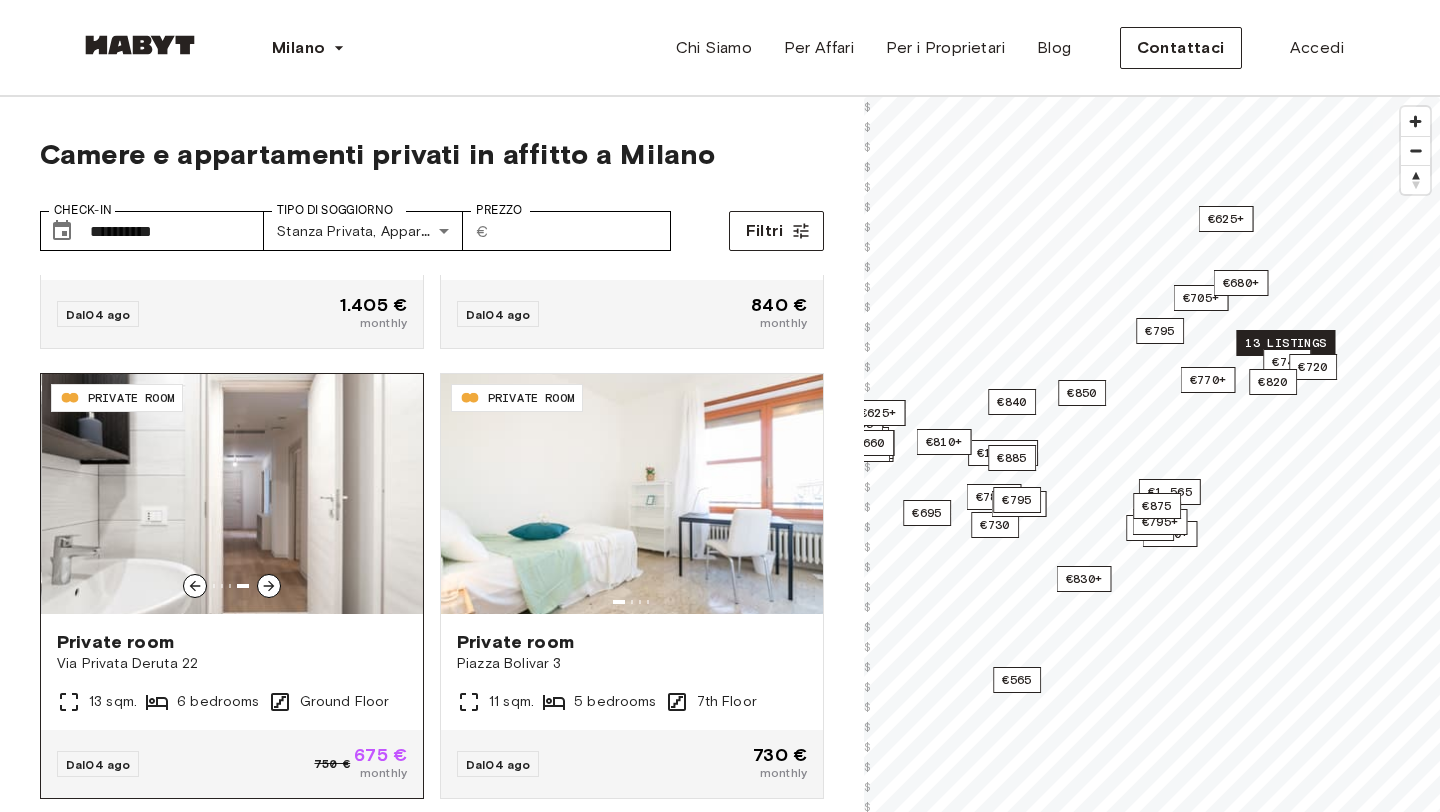 click 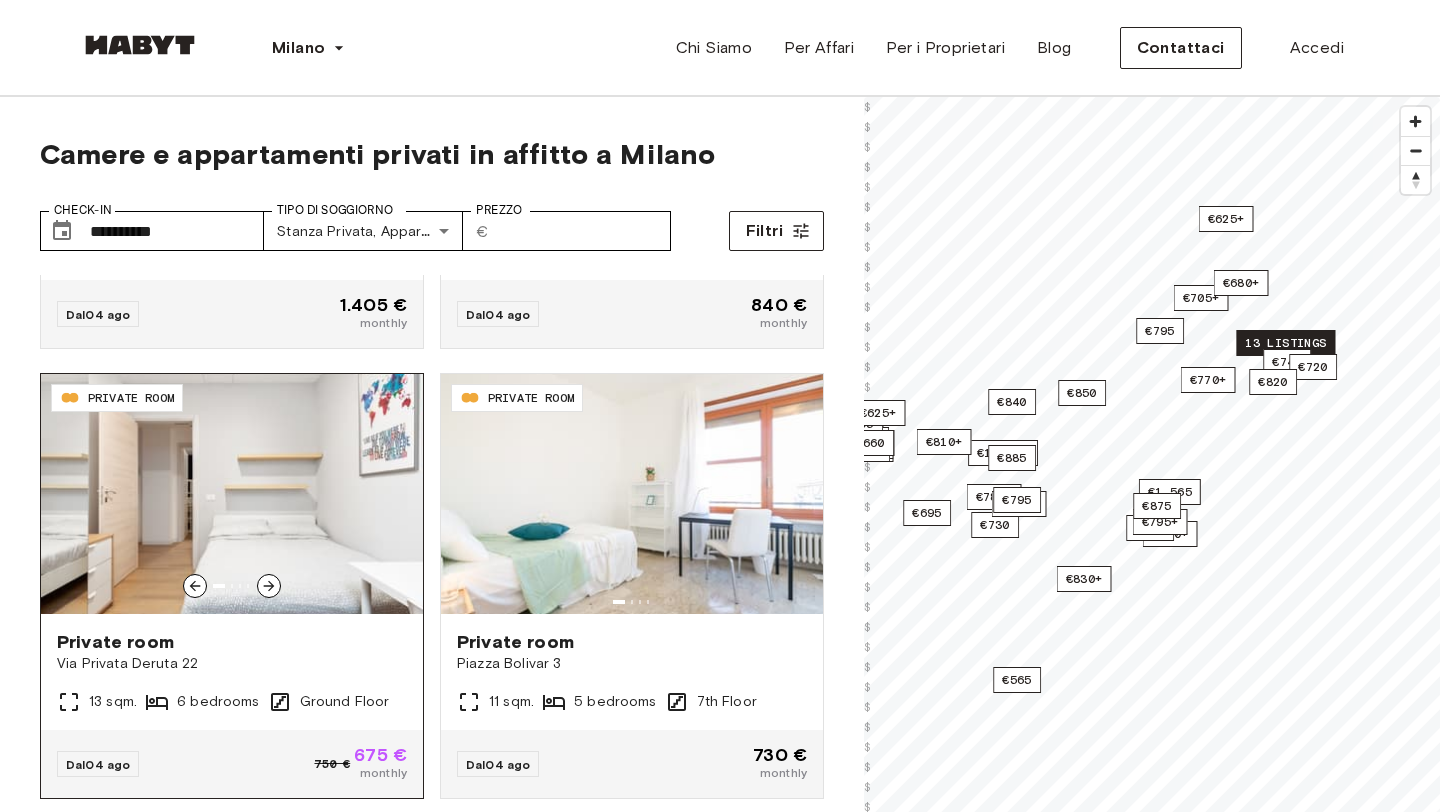 click 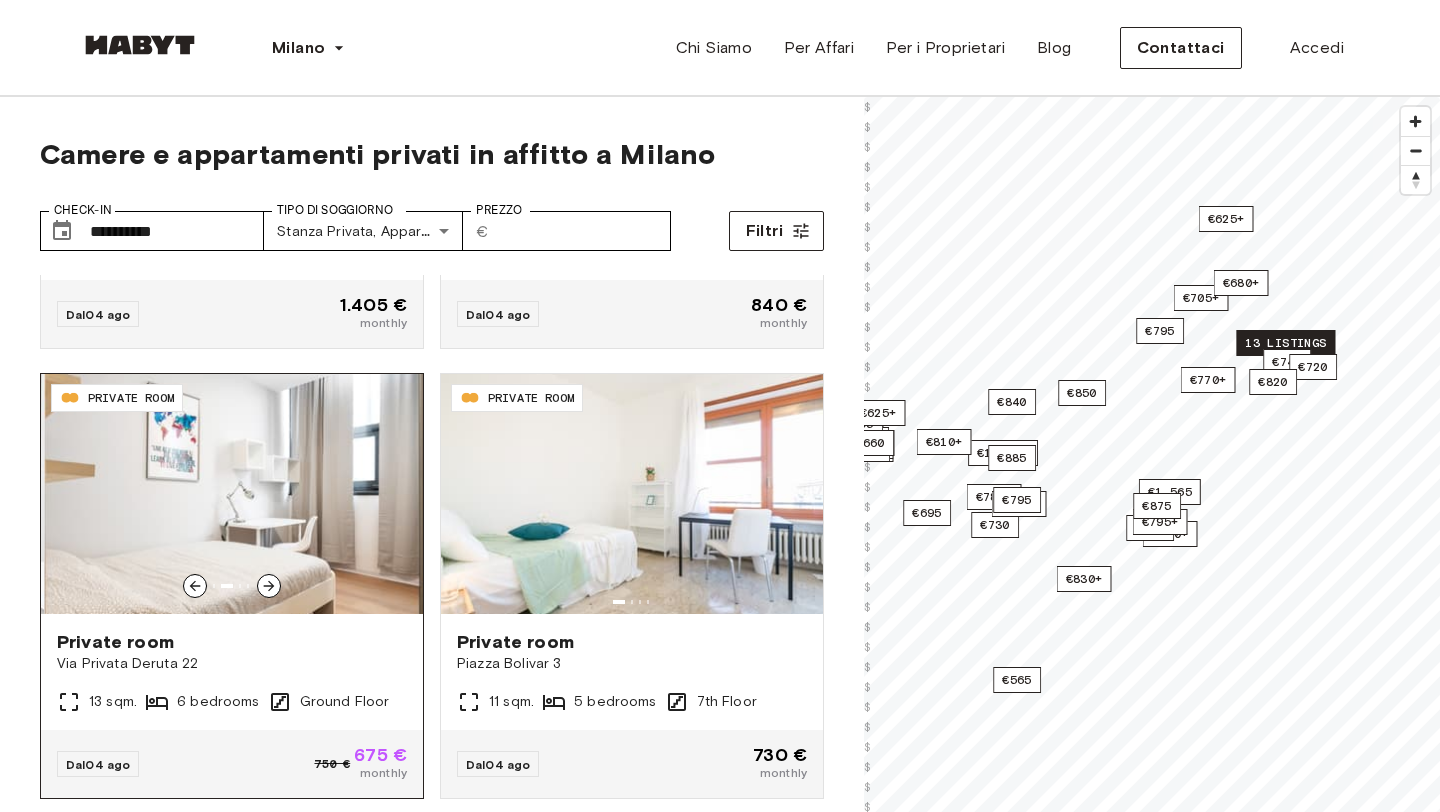 click 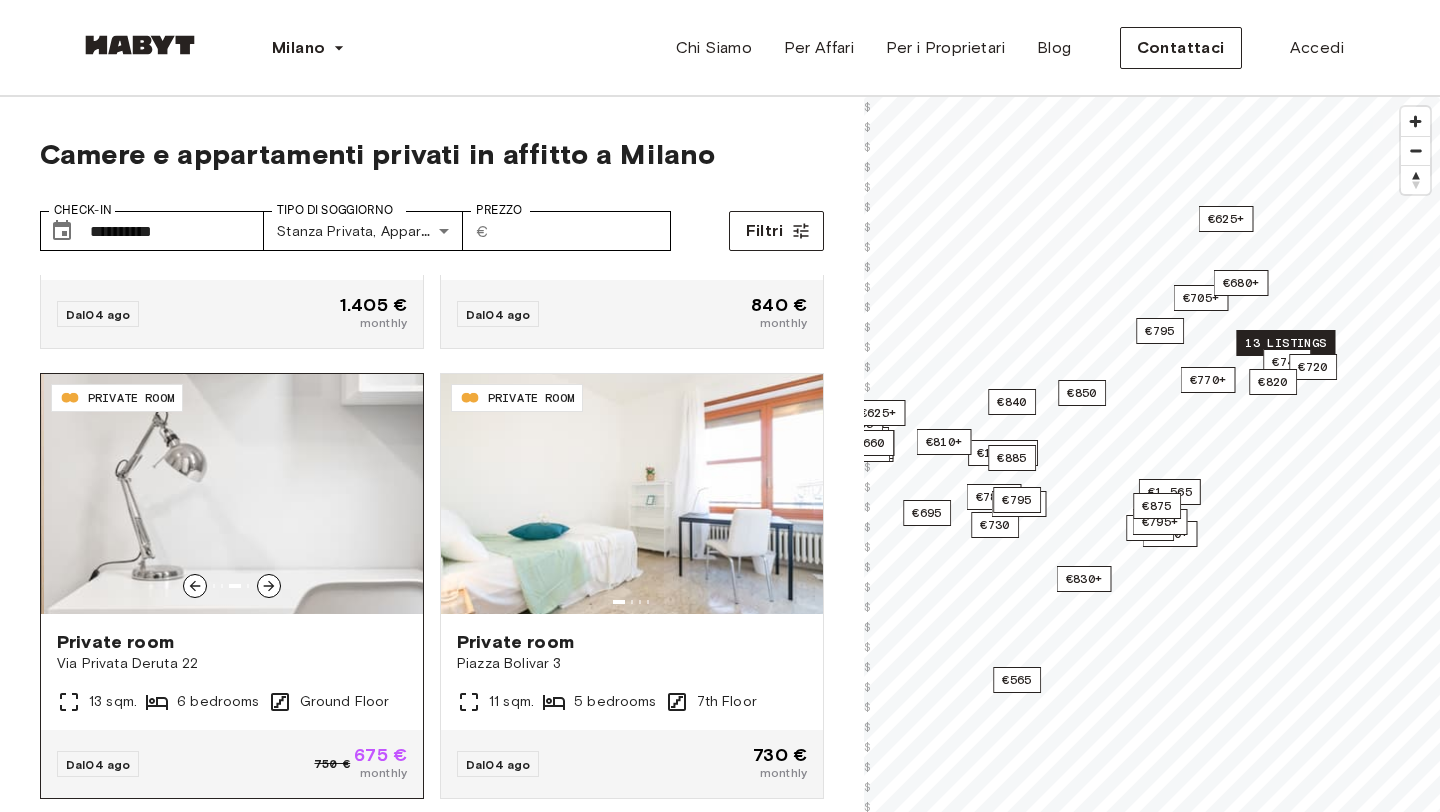 click 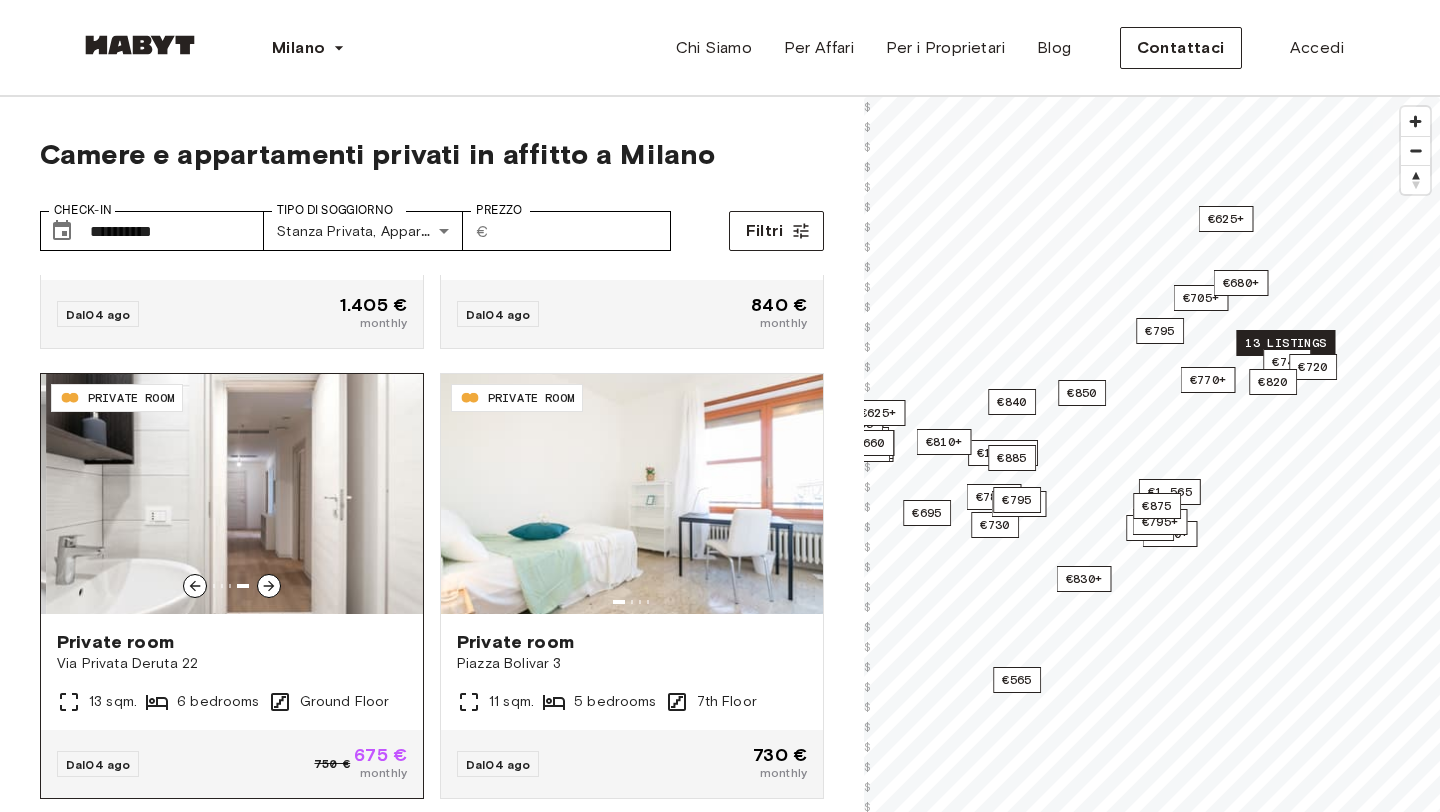 click 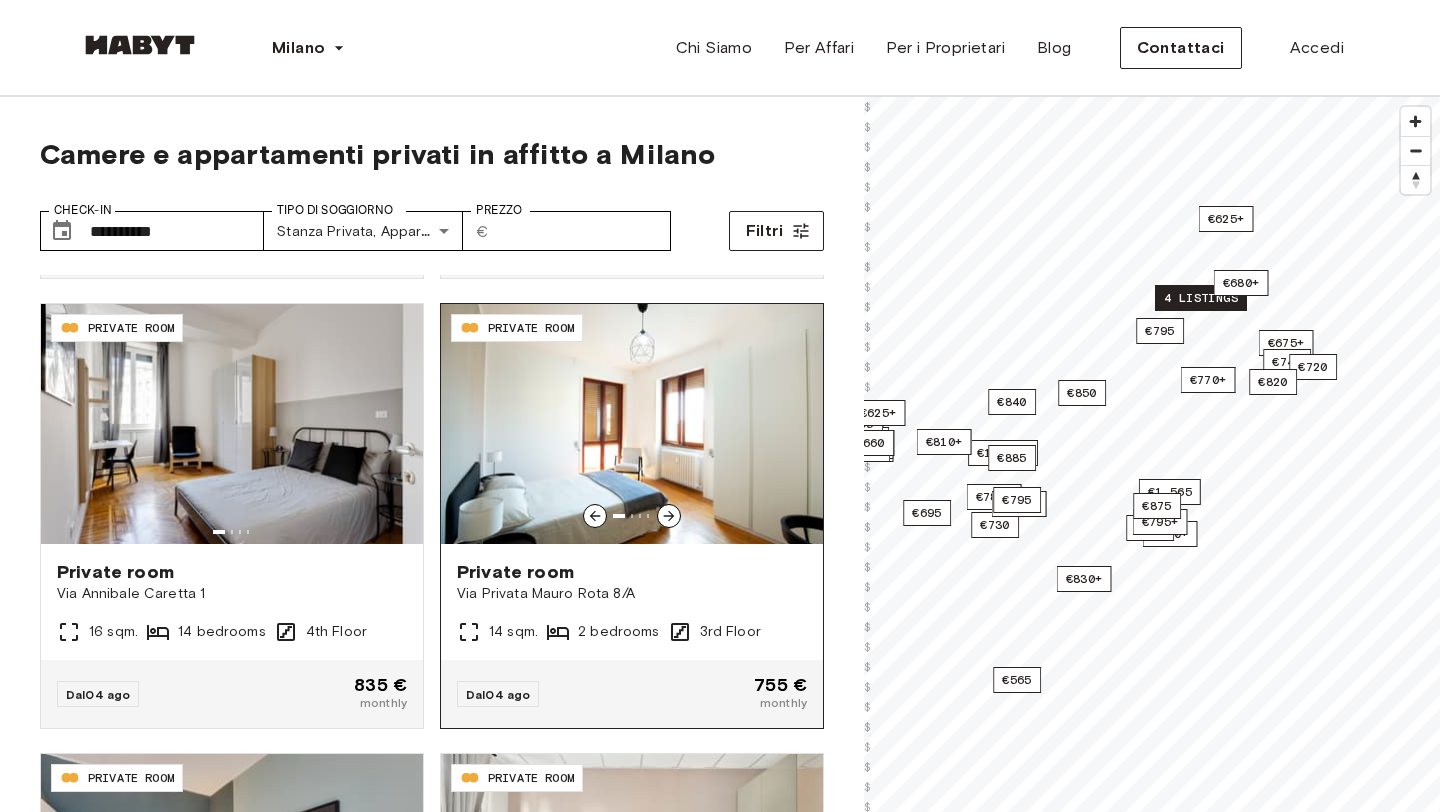 scroll, scrollTop: 1324, scrollLeft: 0, axis: vertical 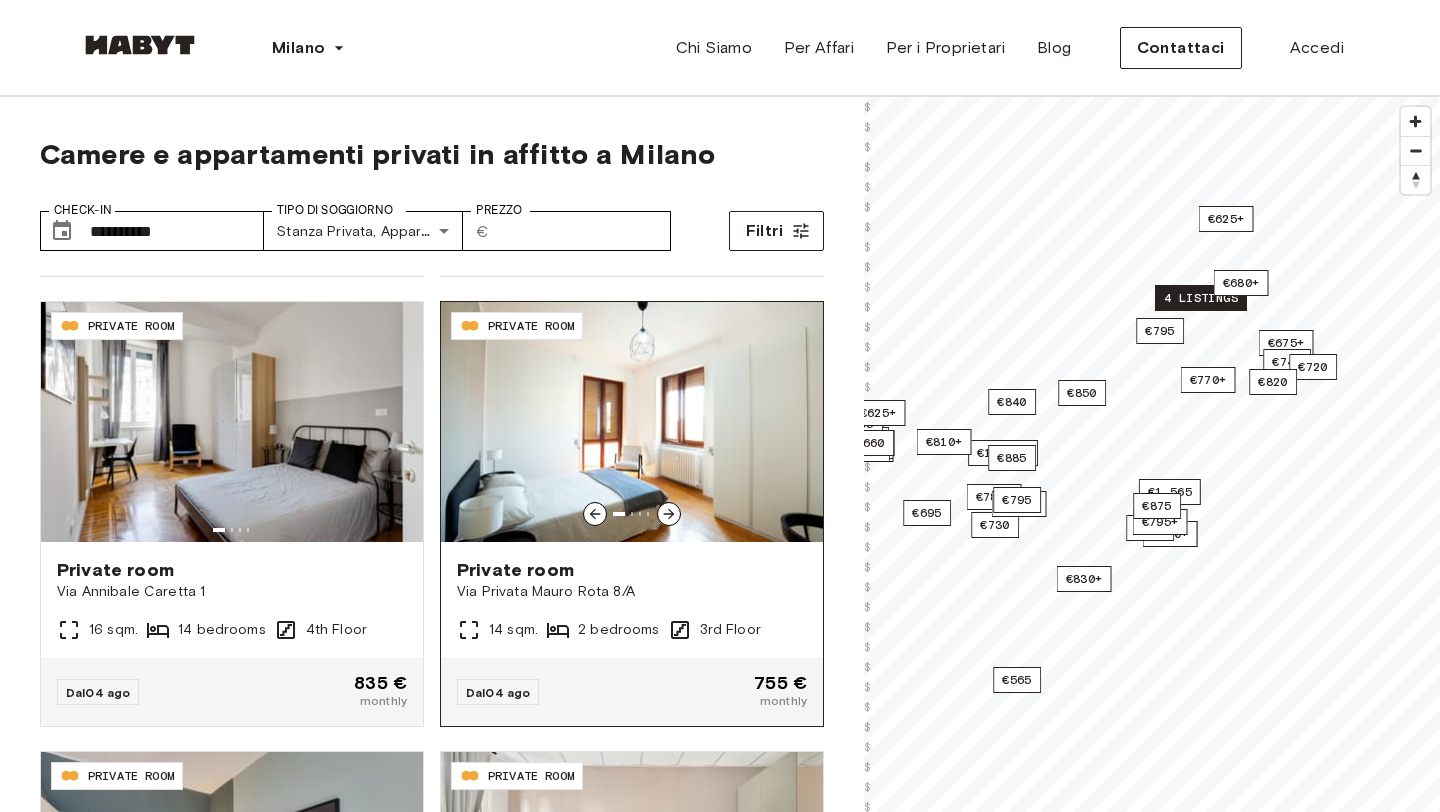 click 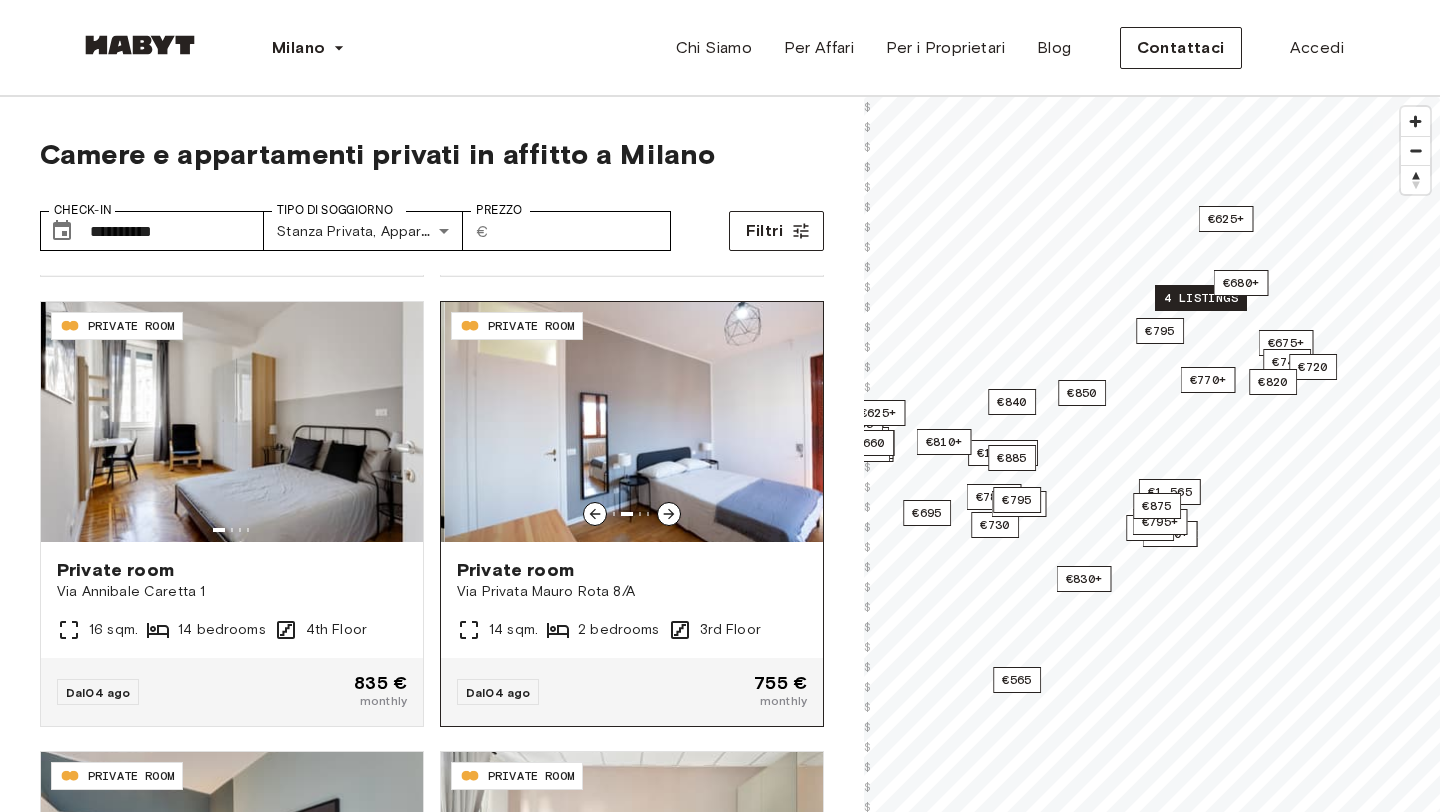 click 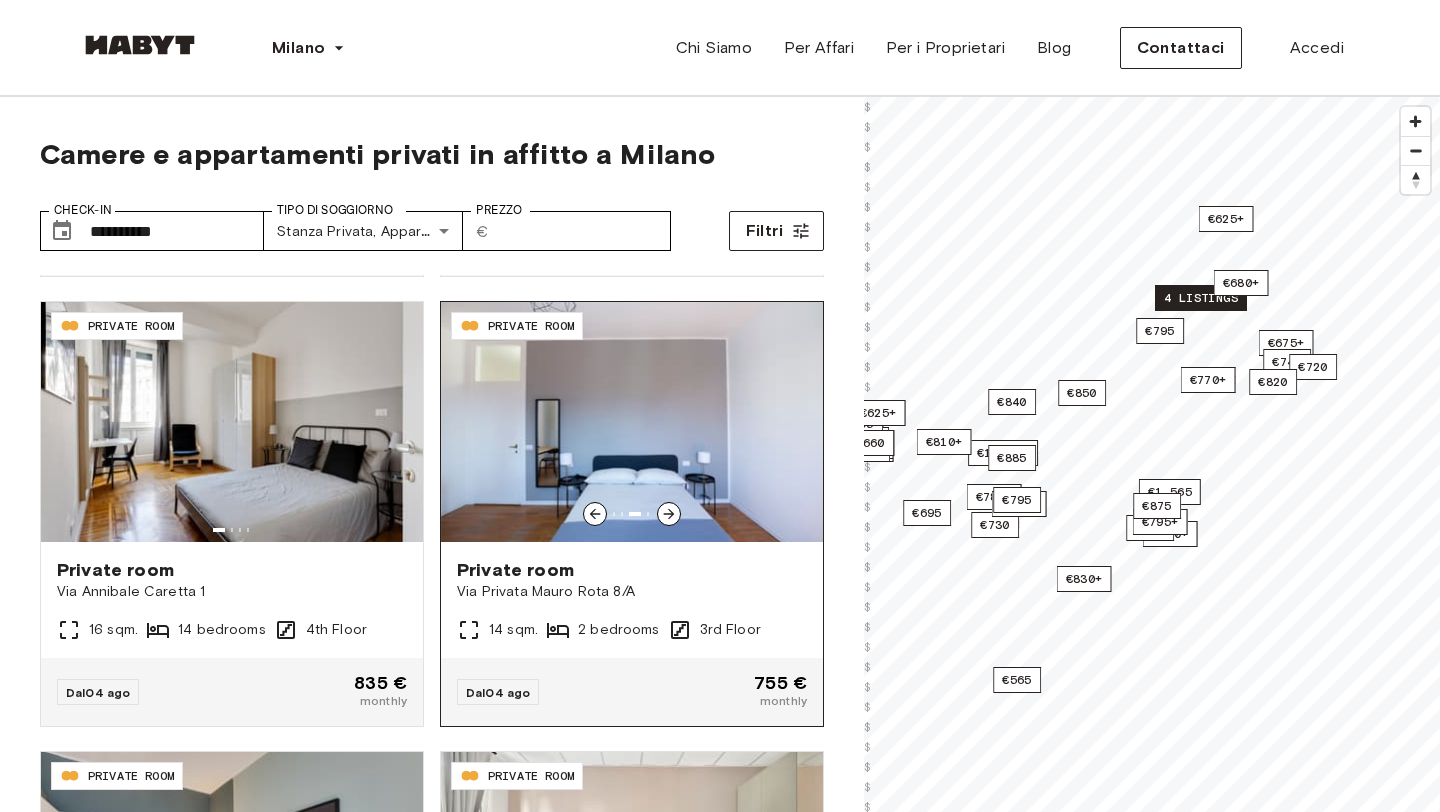 click 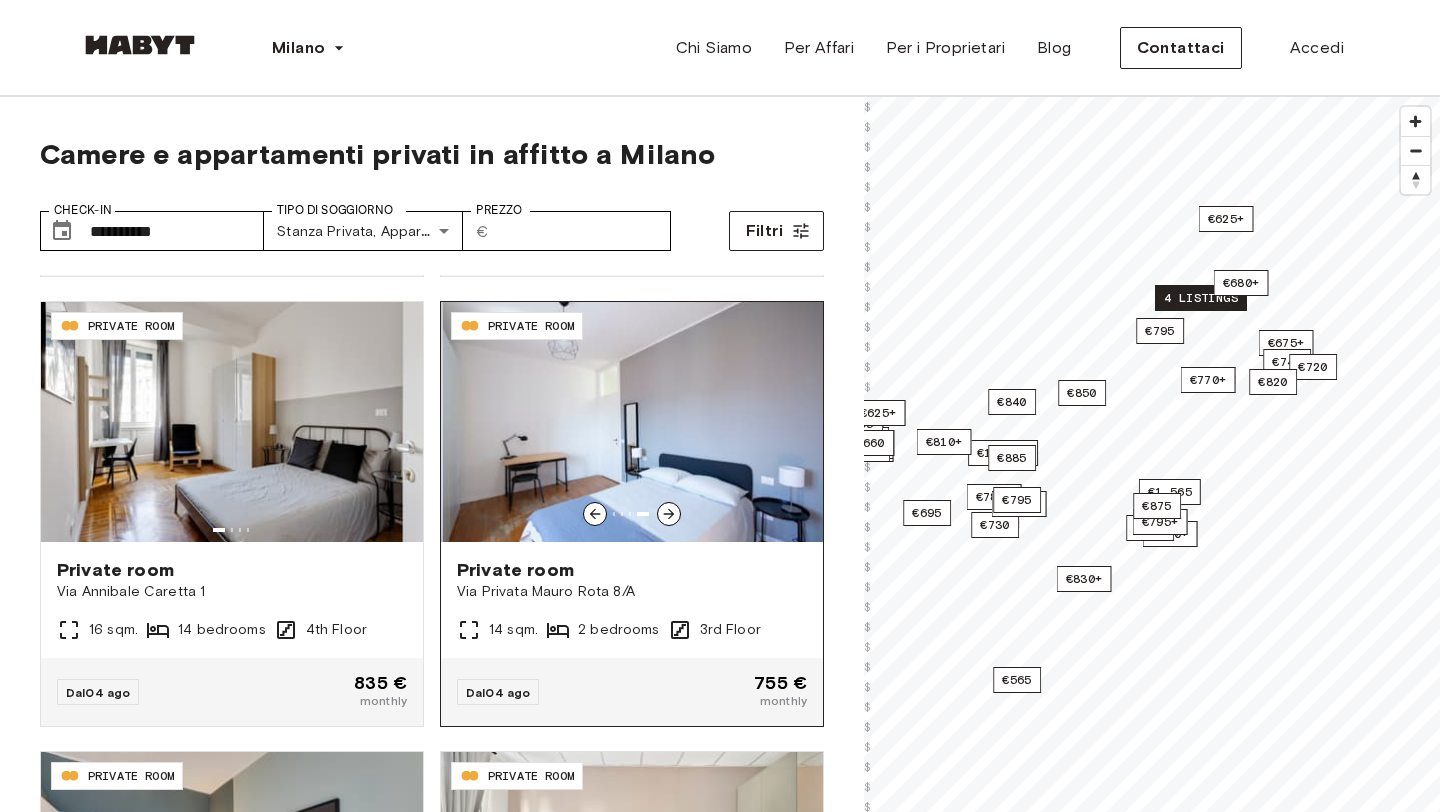 click 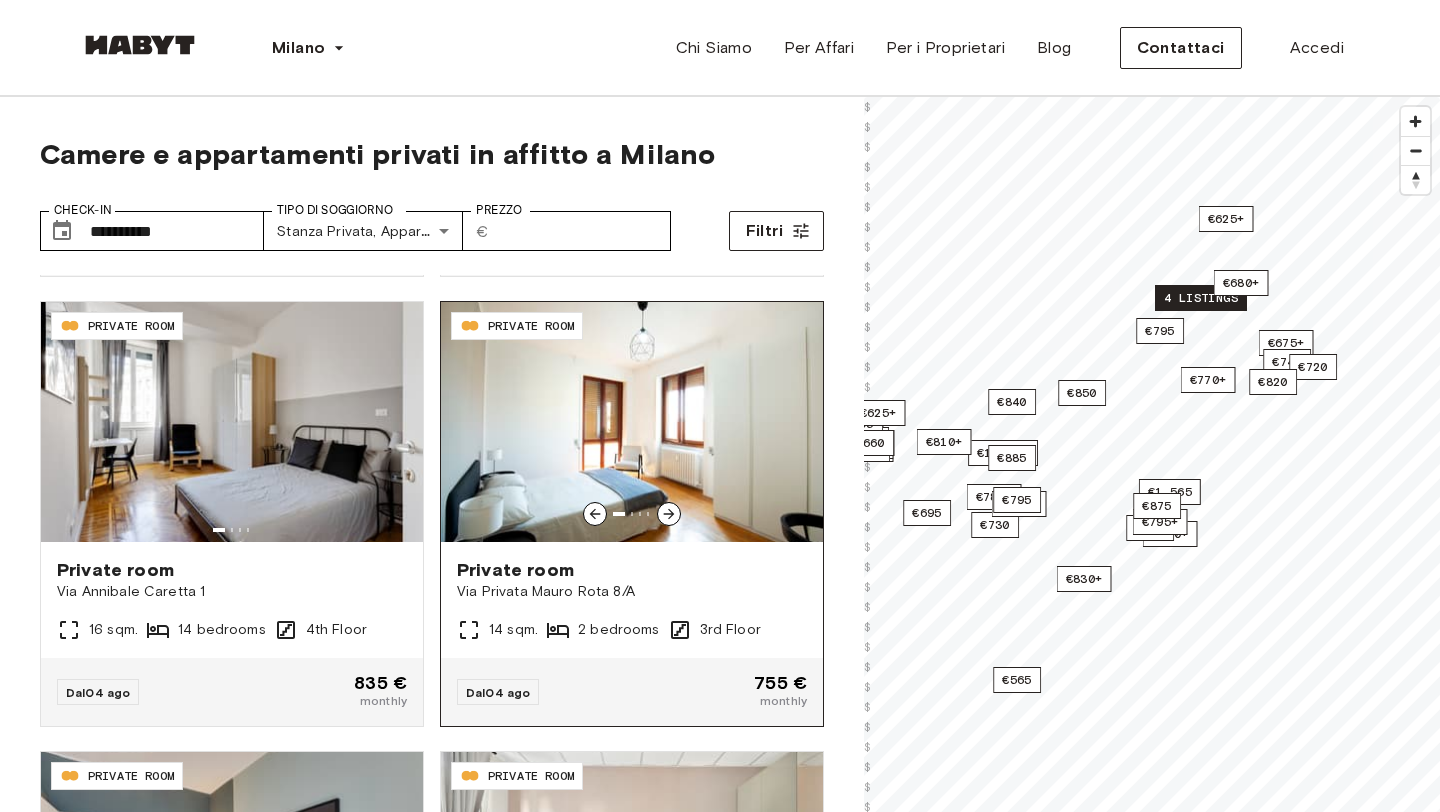 click 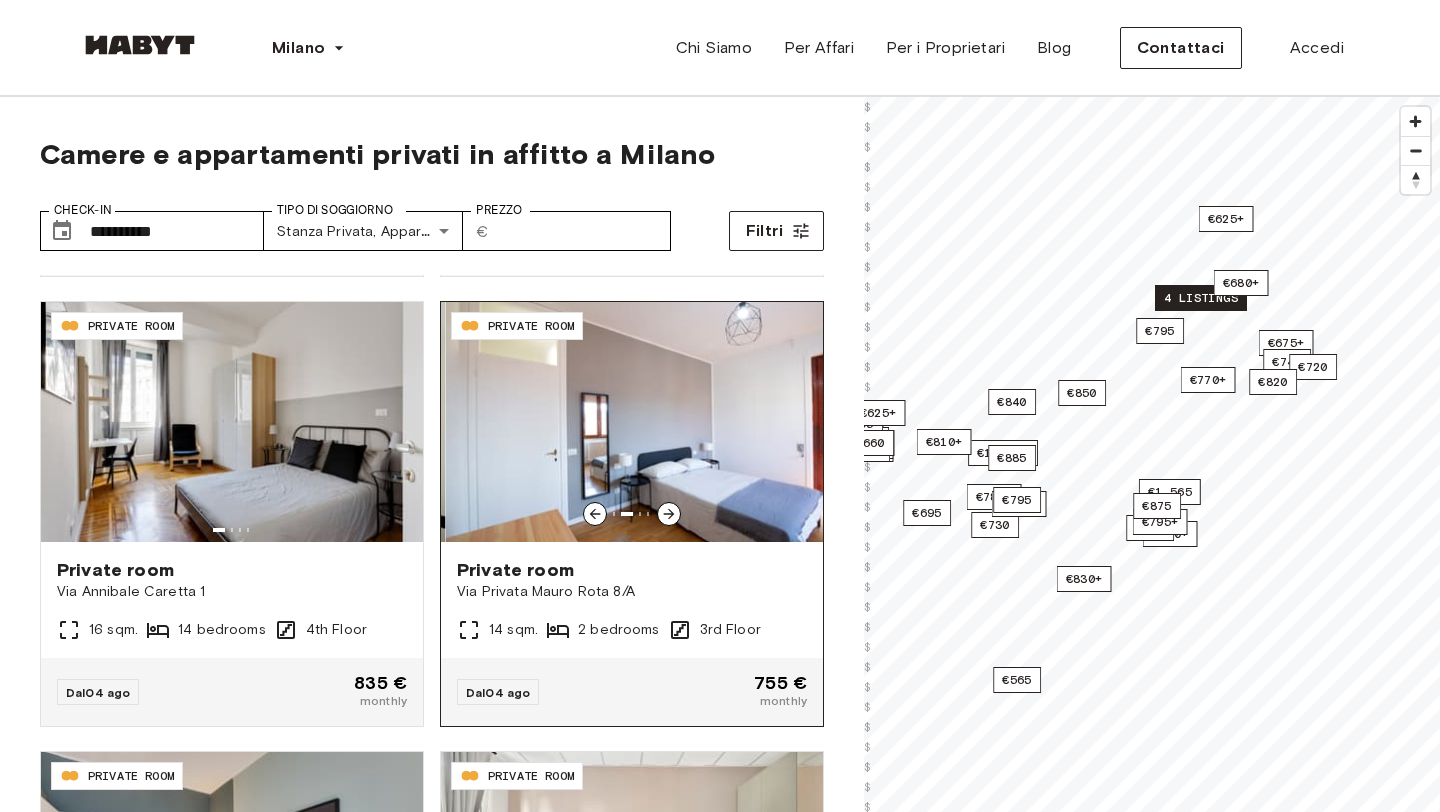 click 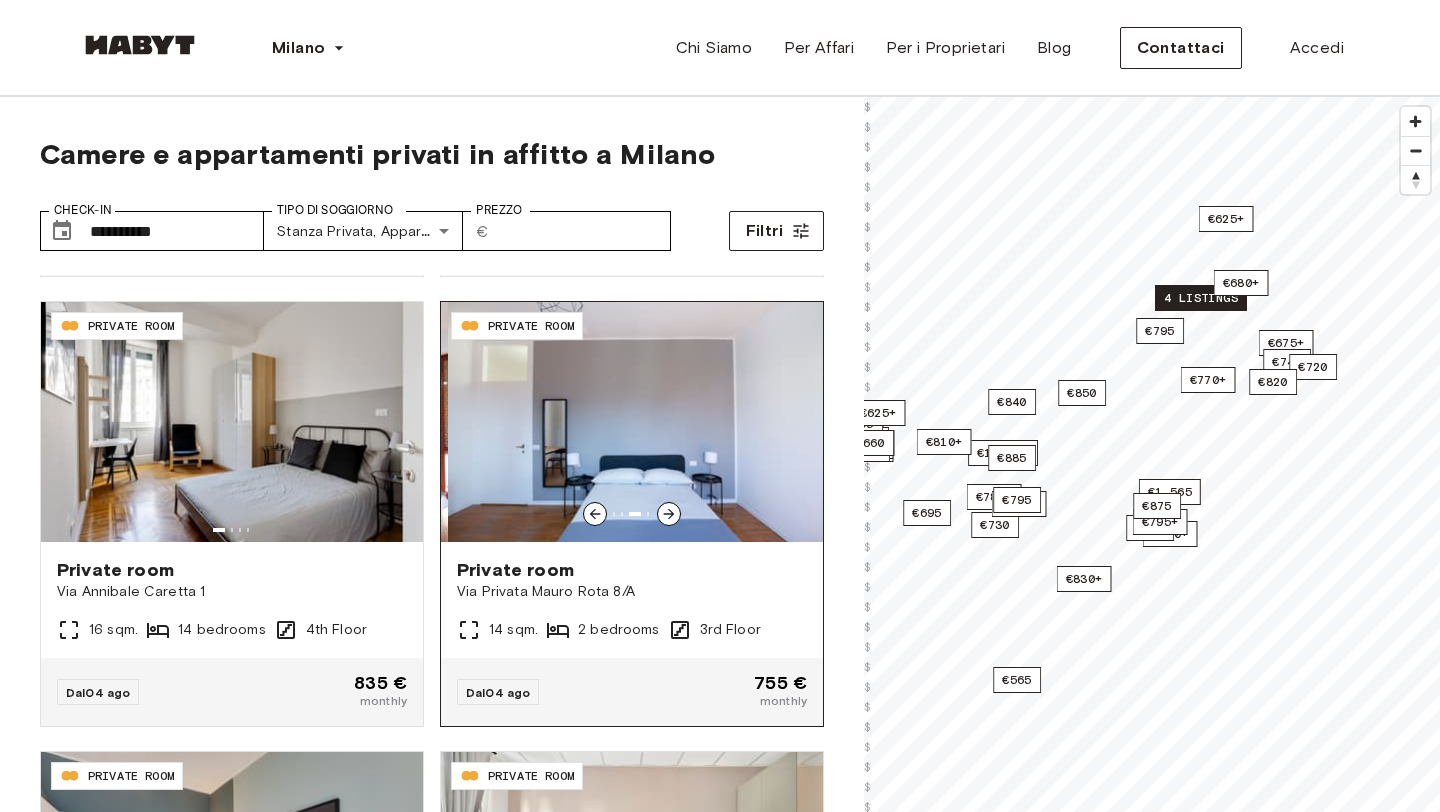 click 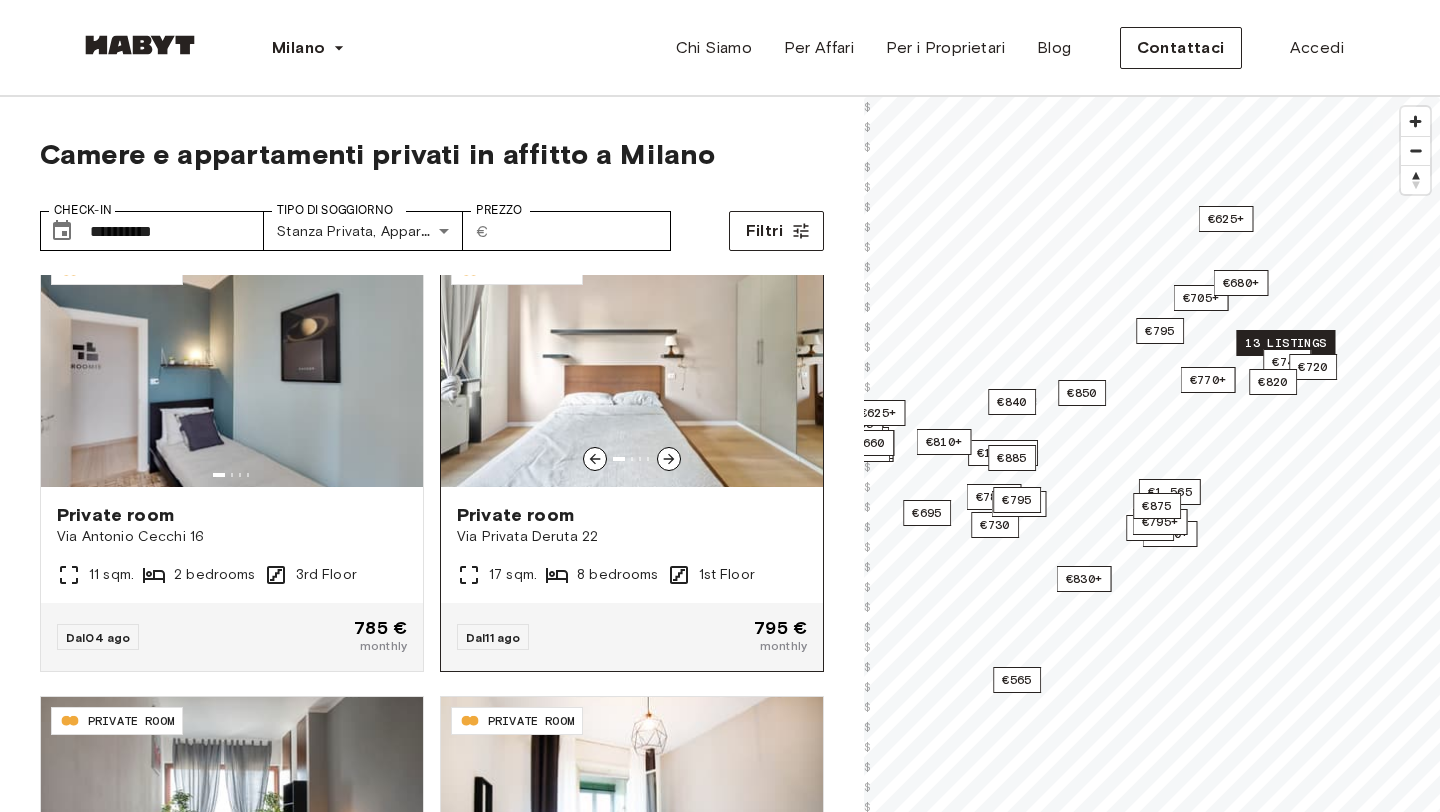 scroll, scrollTop: 1780, scrollLeft: 0, axis: vertical 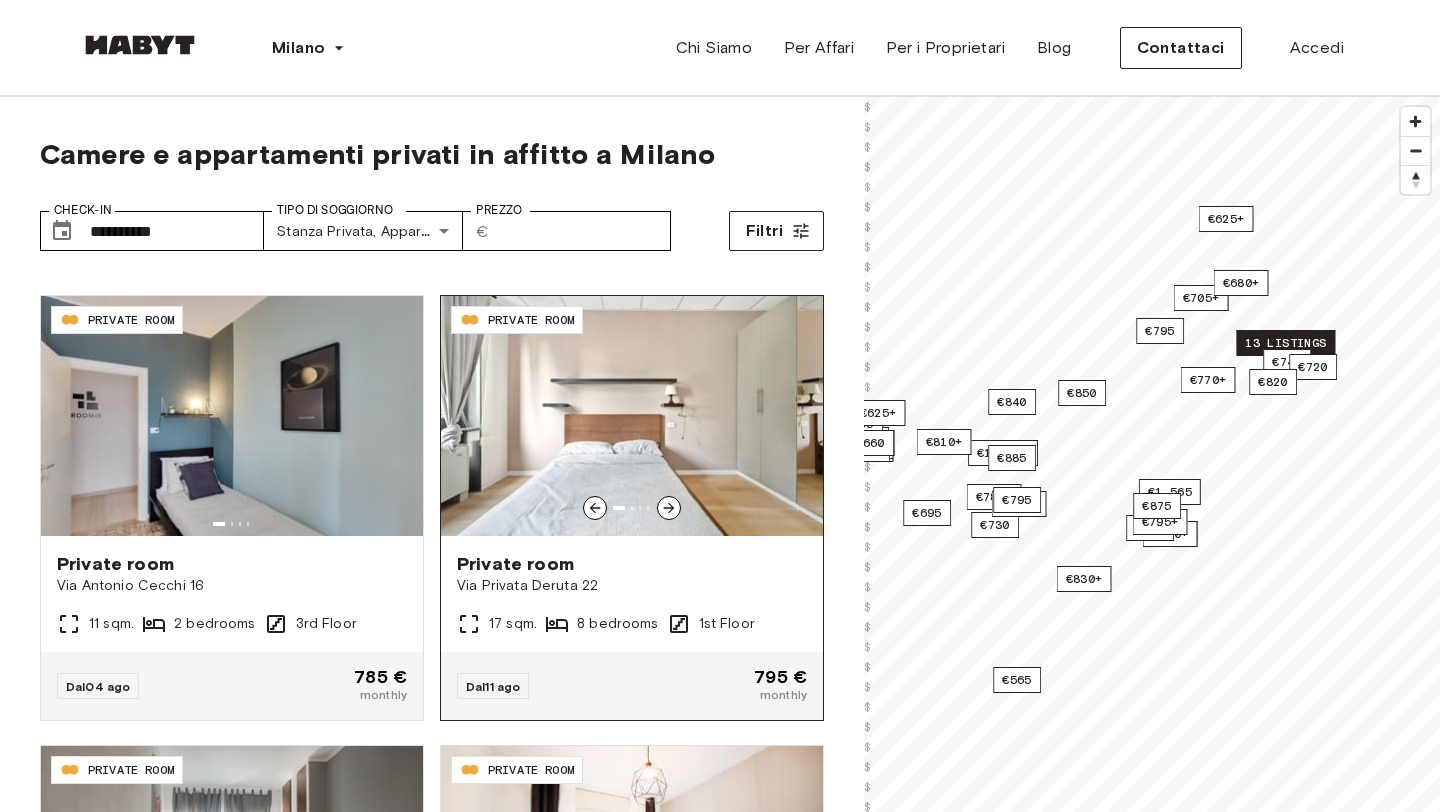 click 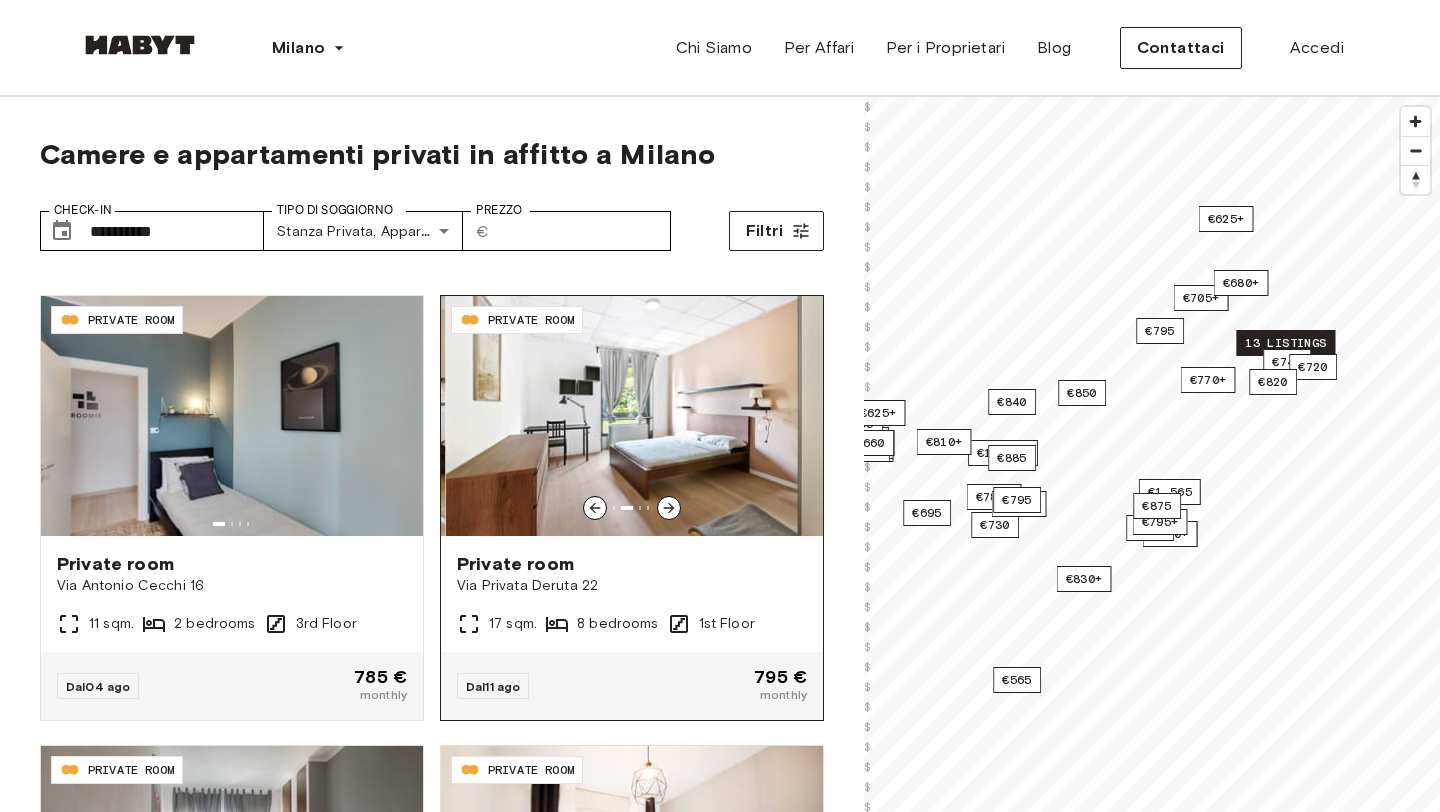 click 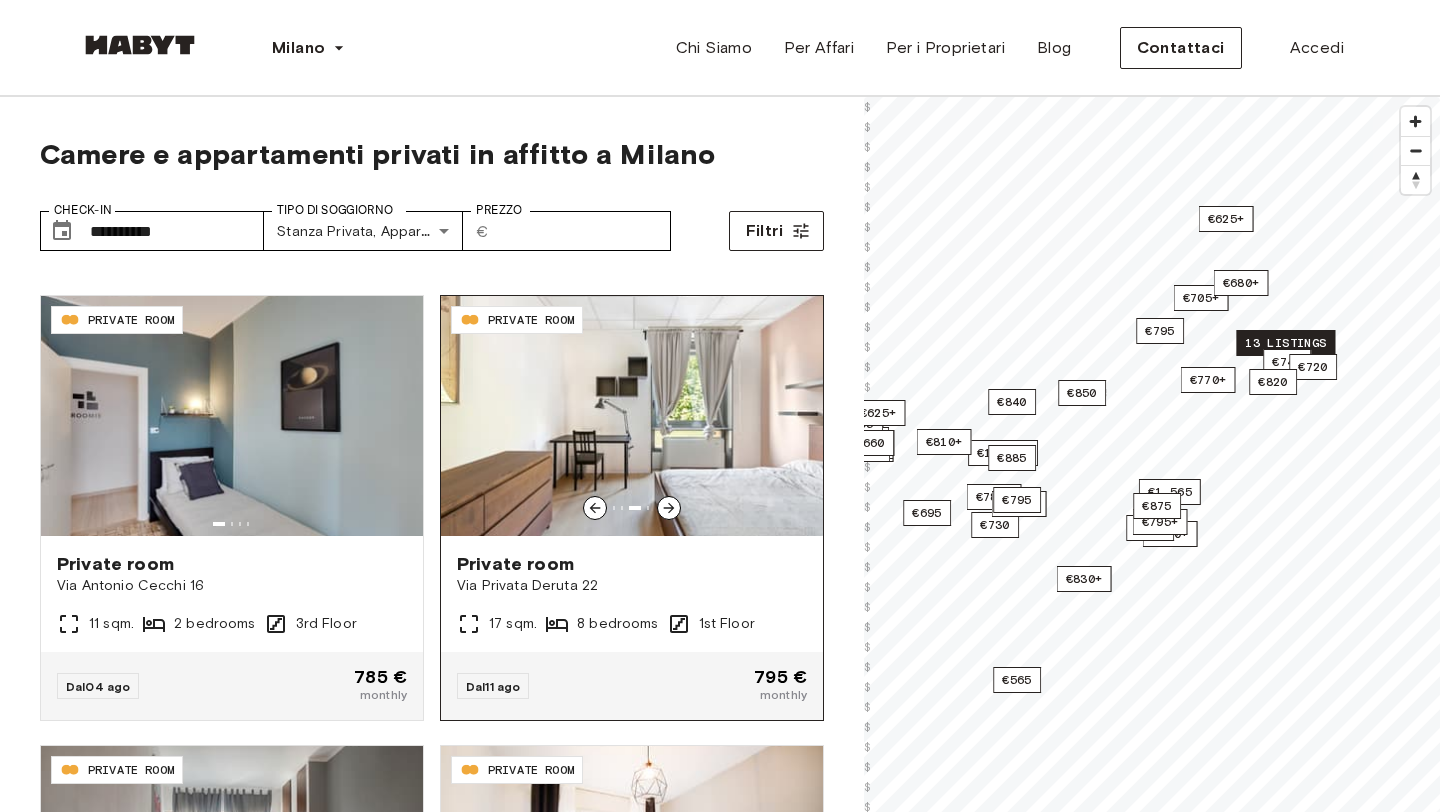 click at bounding box center (632, 416) 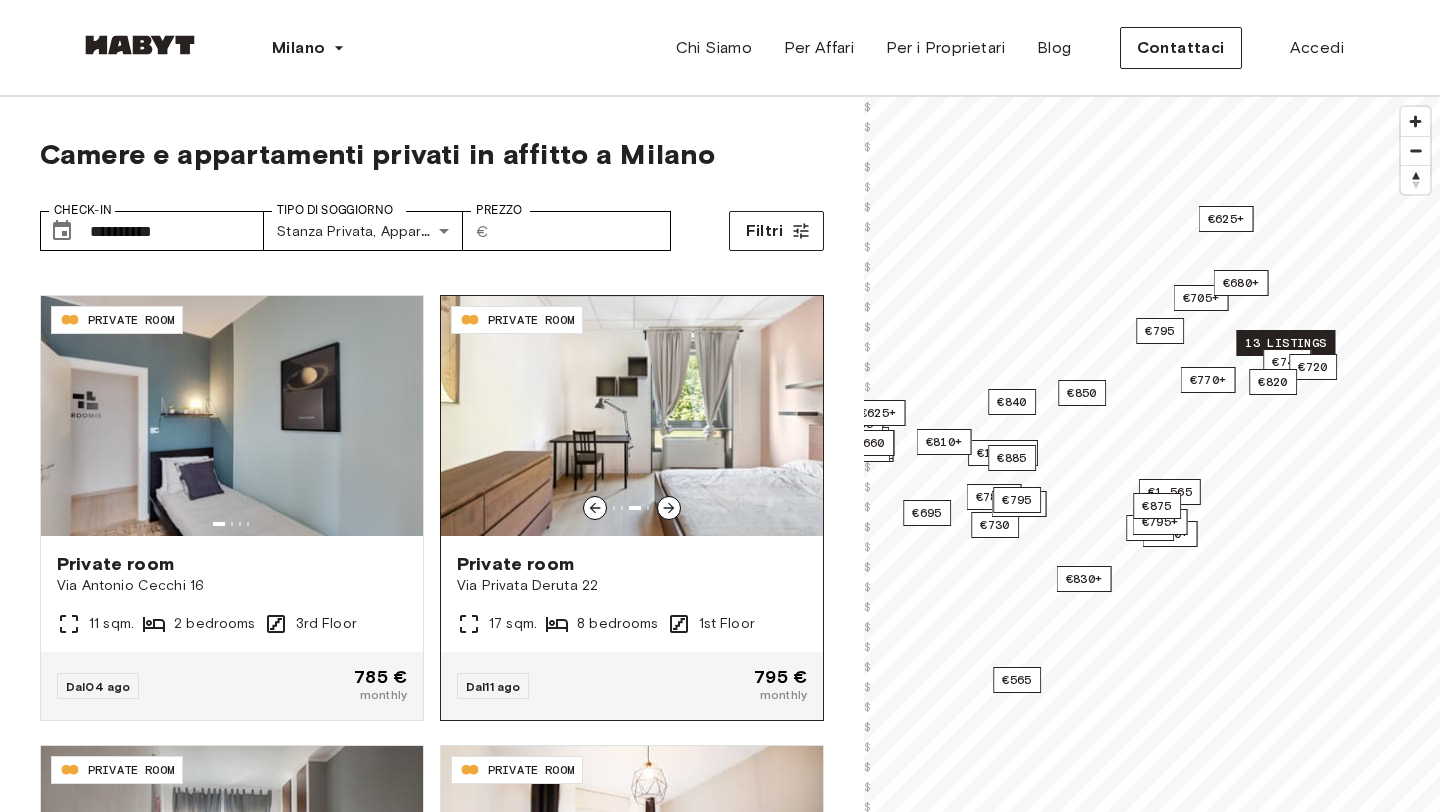 click 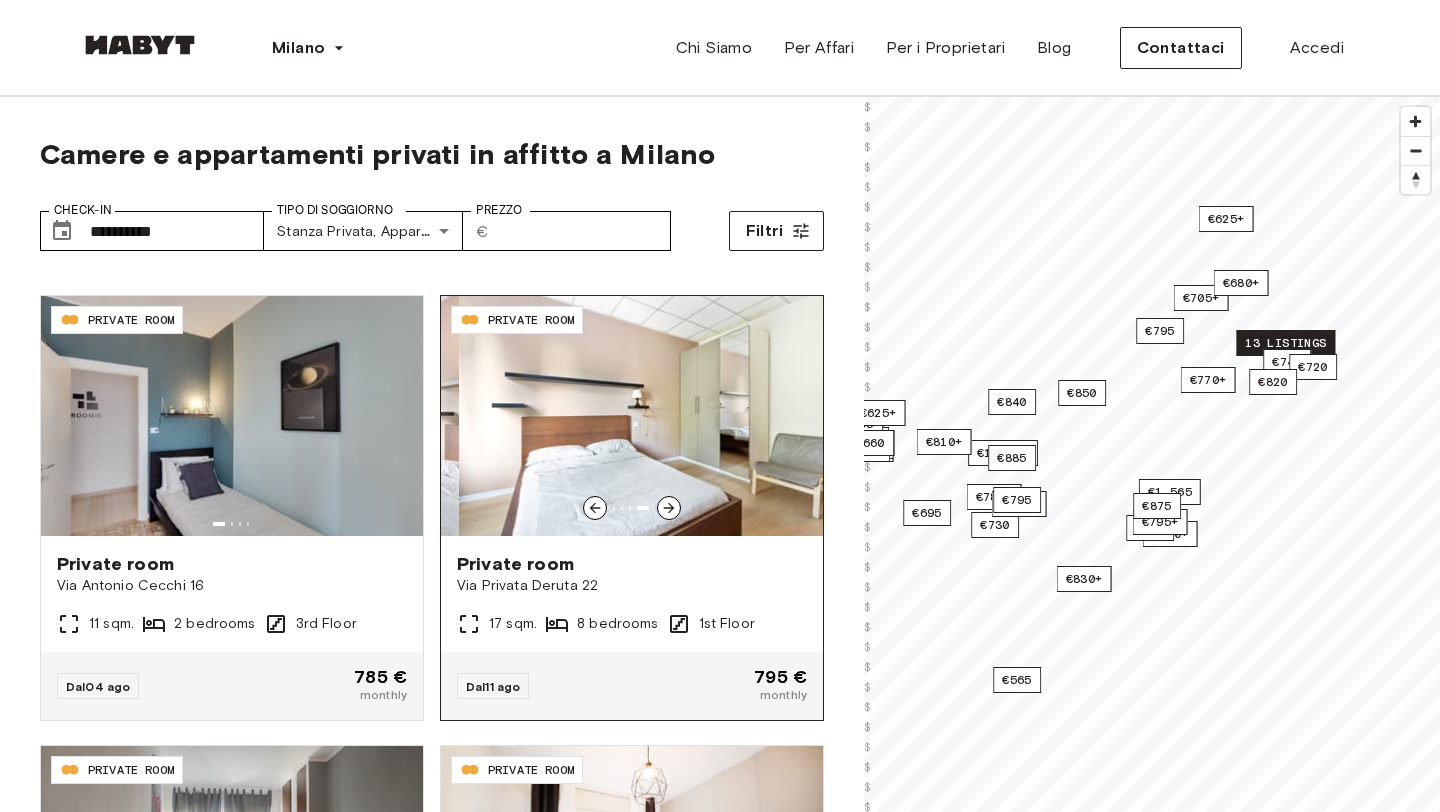 click 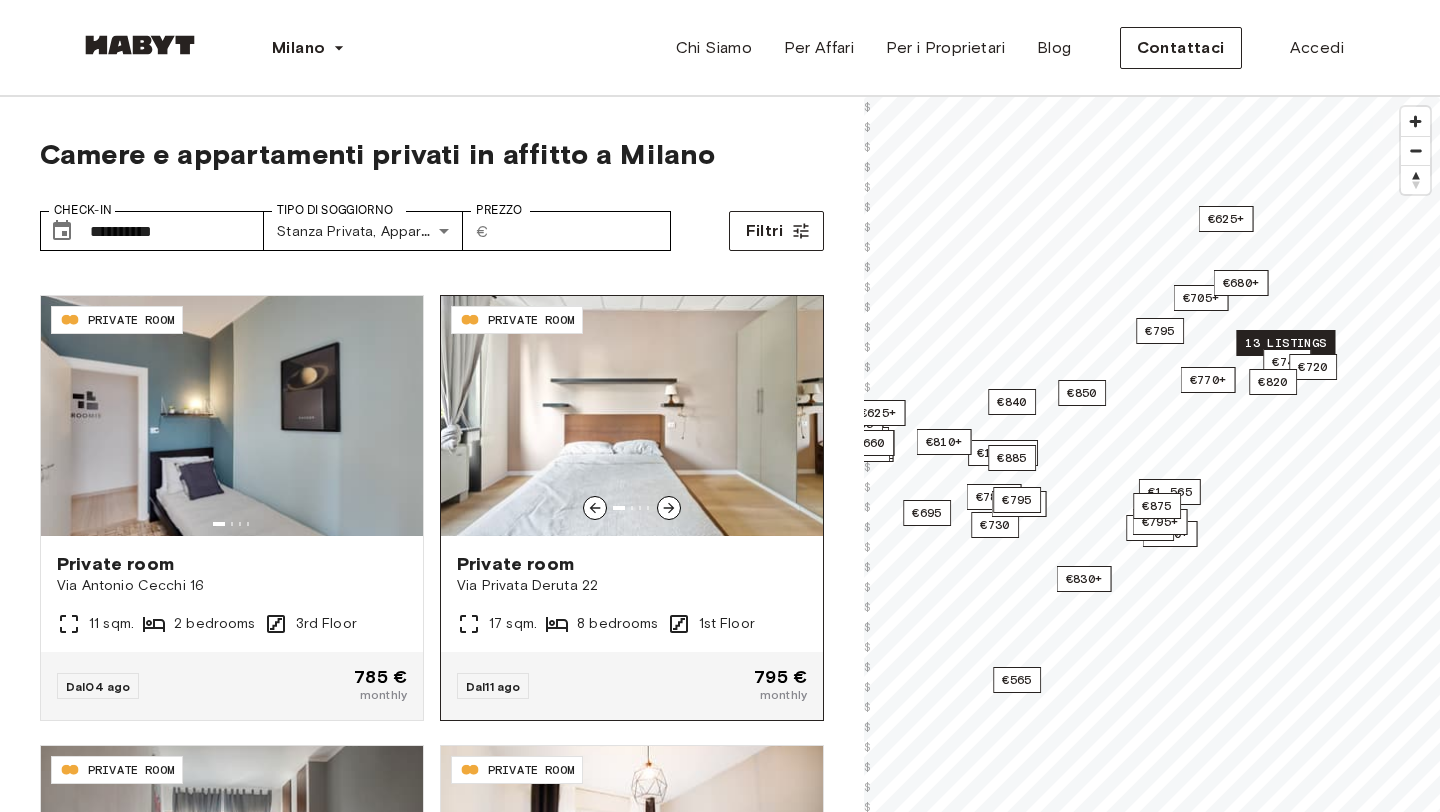 click at bounding box center [669, 508] 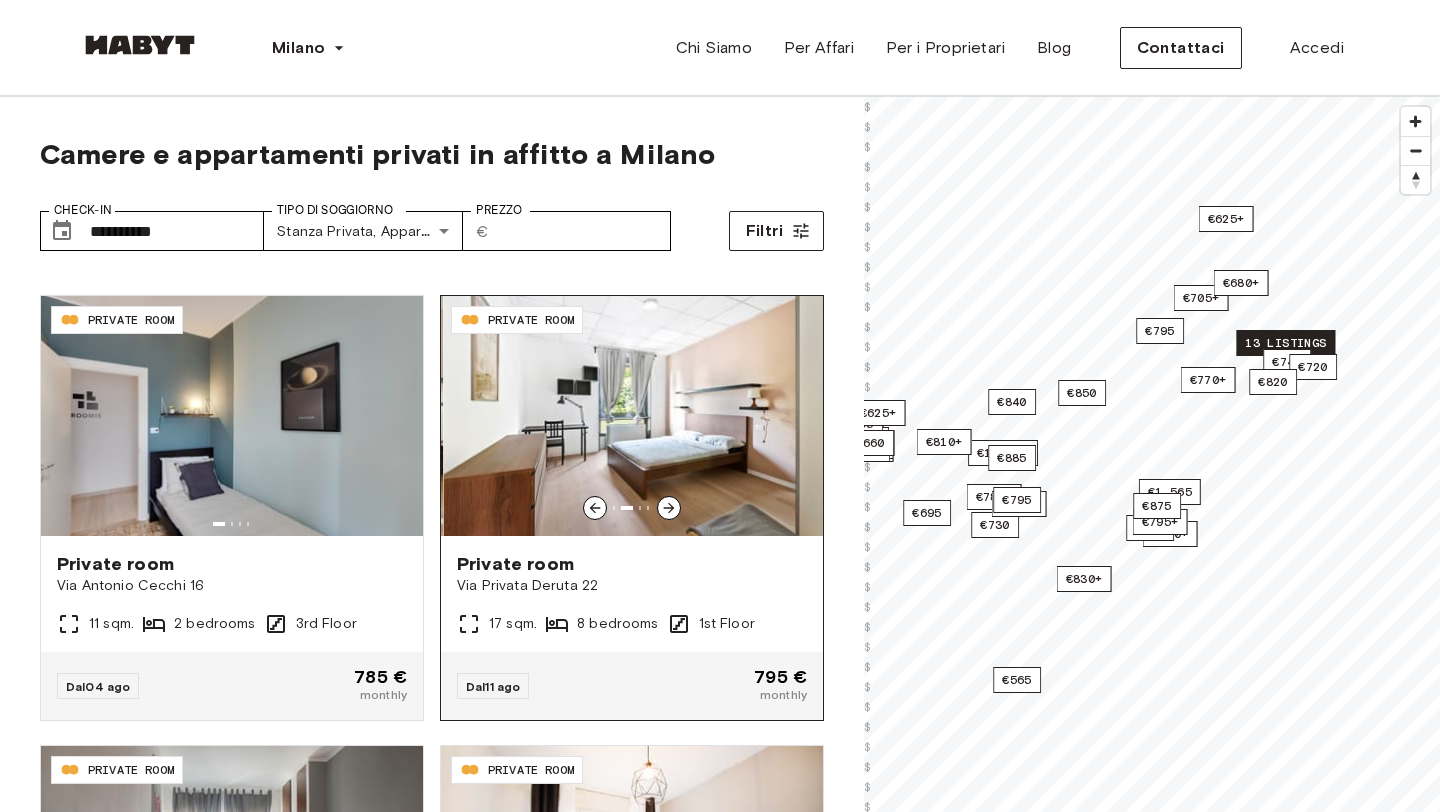 click at bounding box center [669, 508] 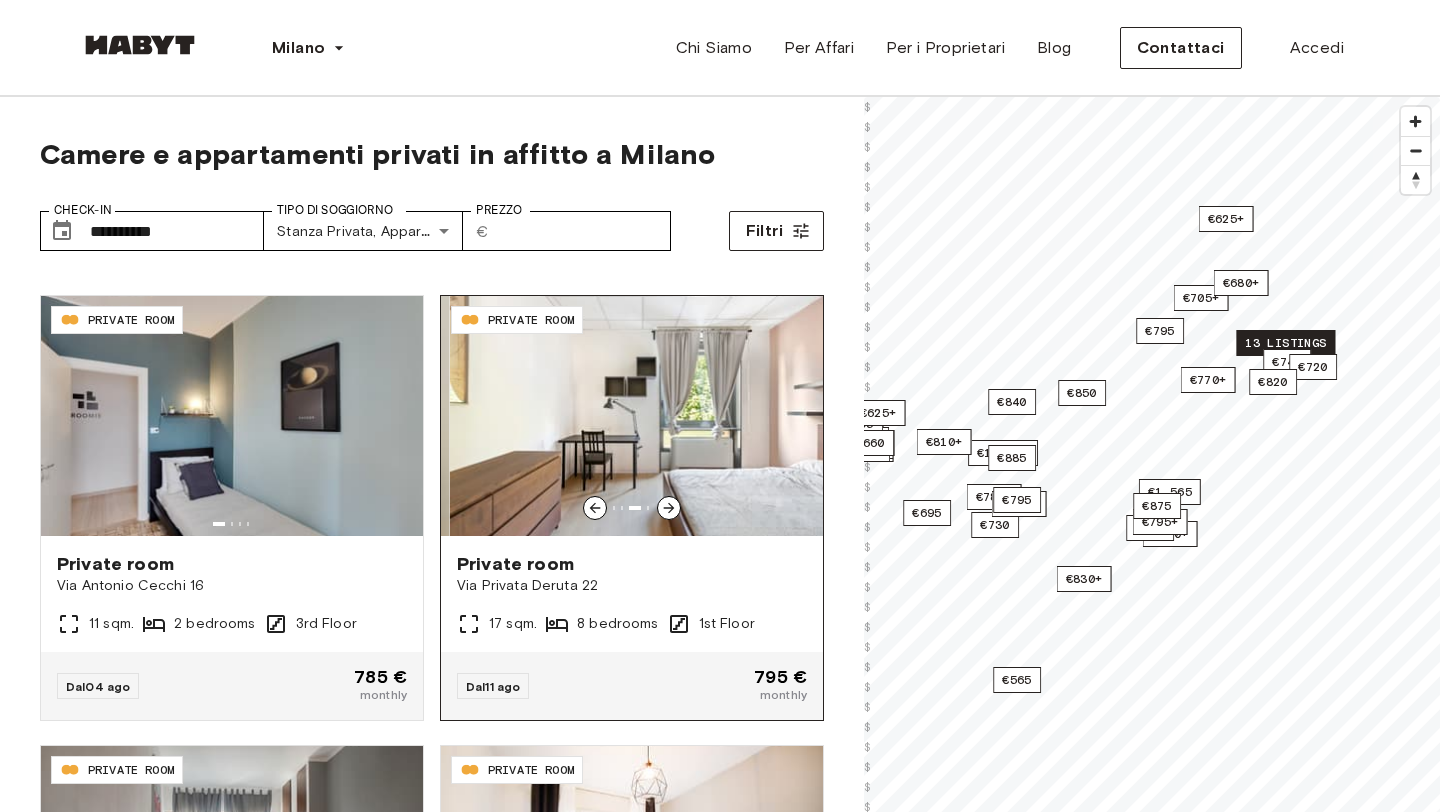 click at bounding box center (669, 508) 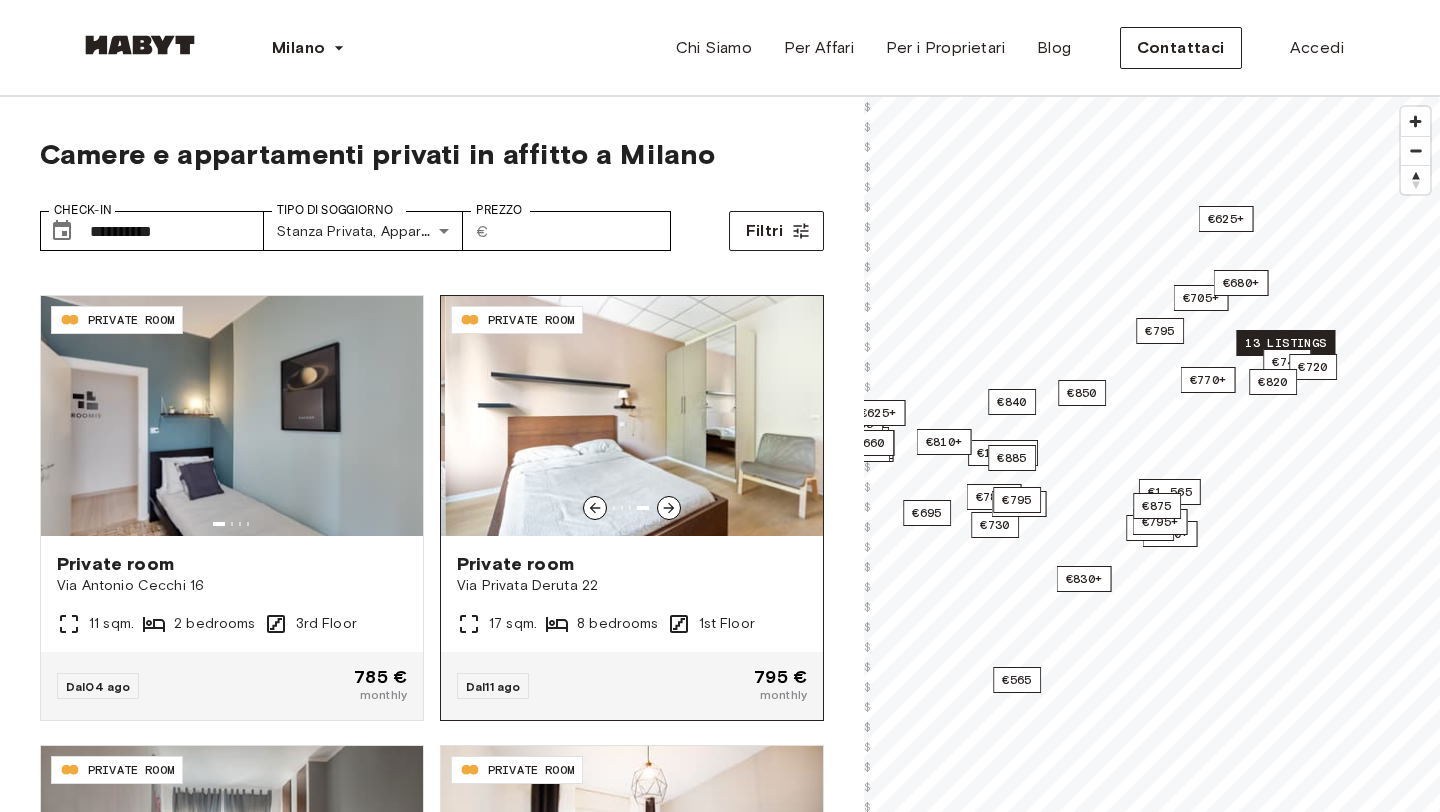 click at bounding box center [669, 508] 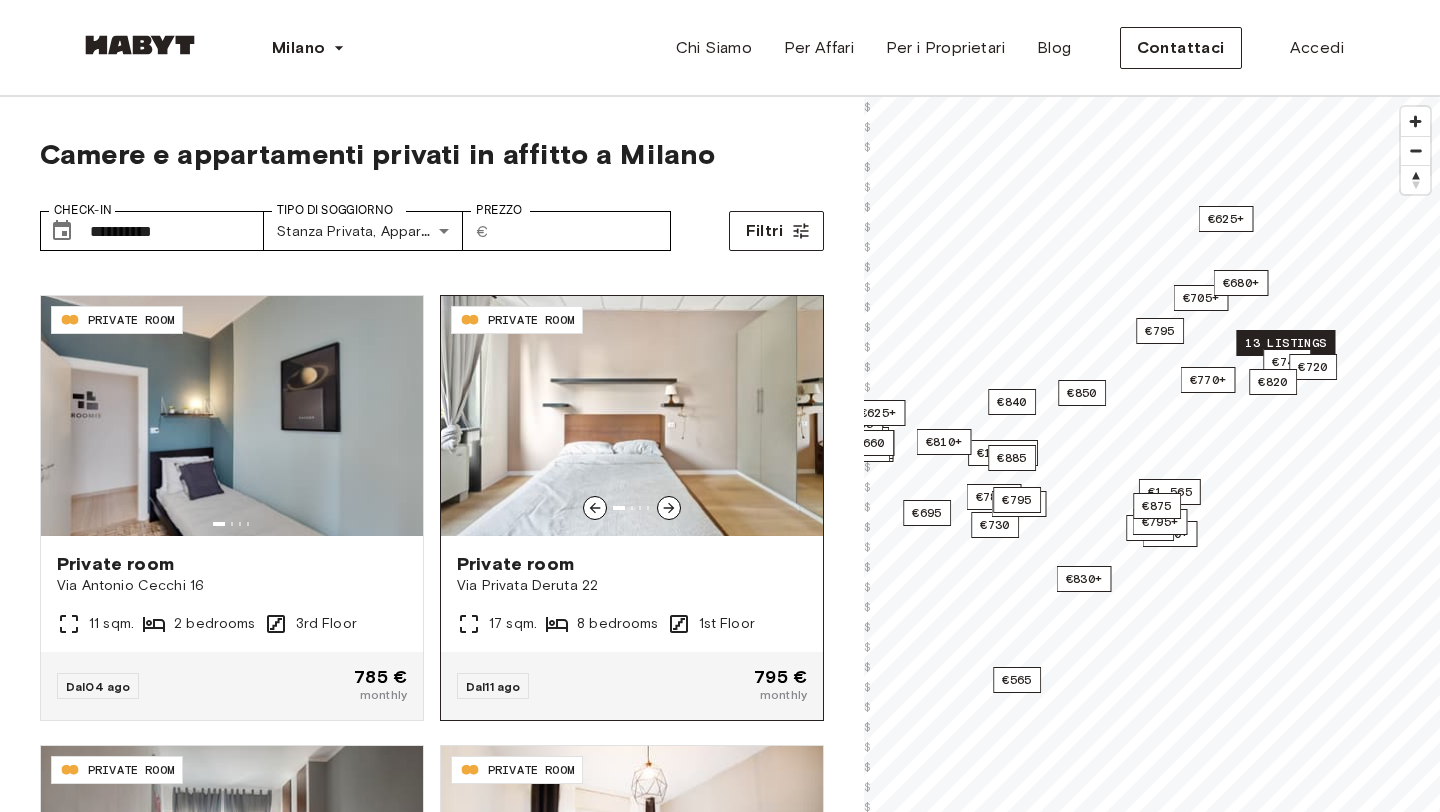 click at bounding box center (669, 508) 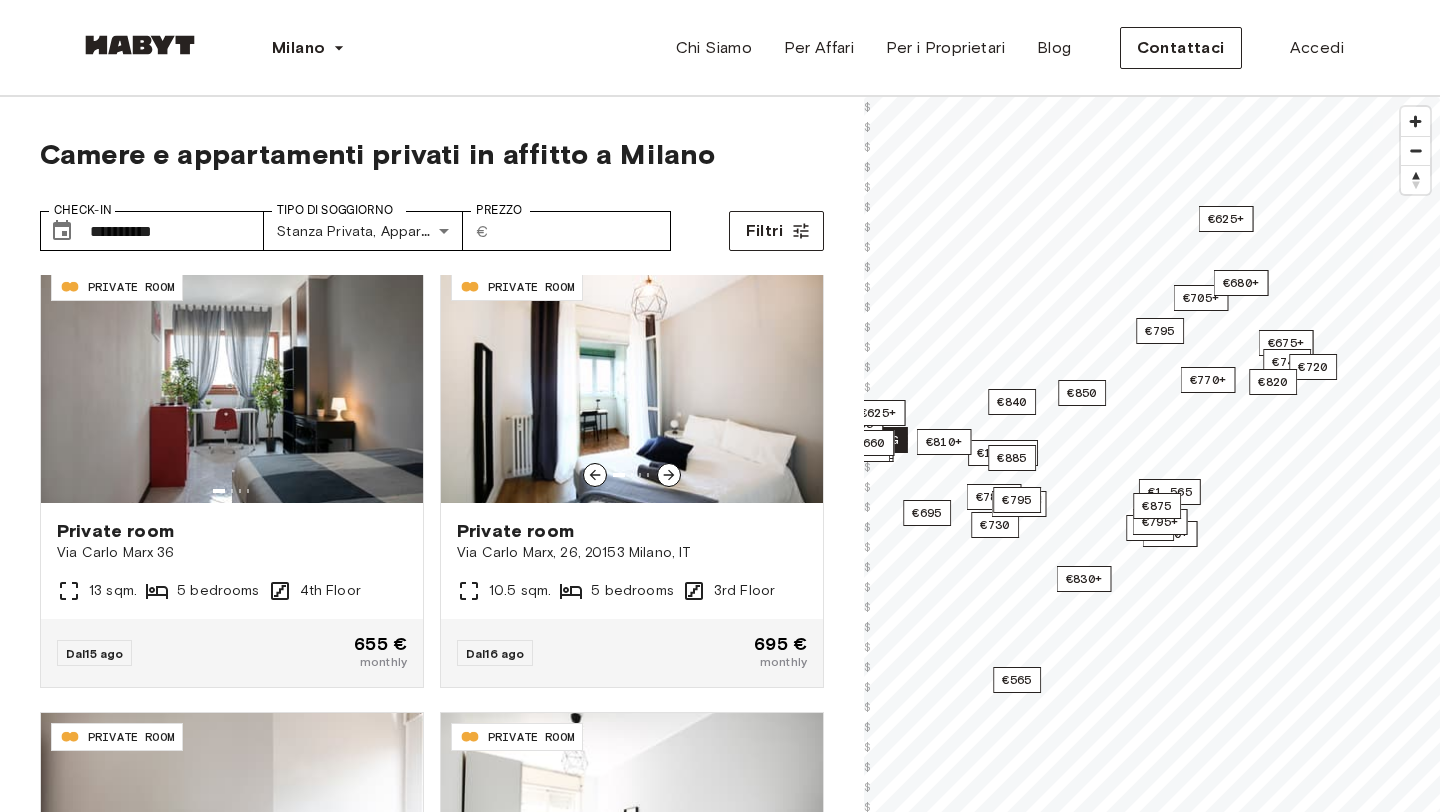 scroll, scrollTop: 2257, scrollLeft: 0, axis: vertical 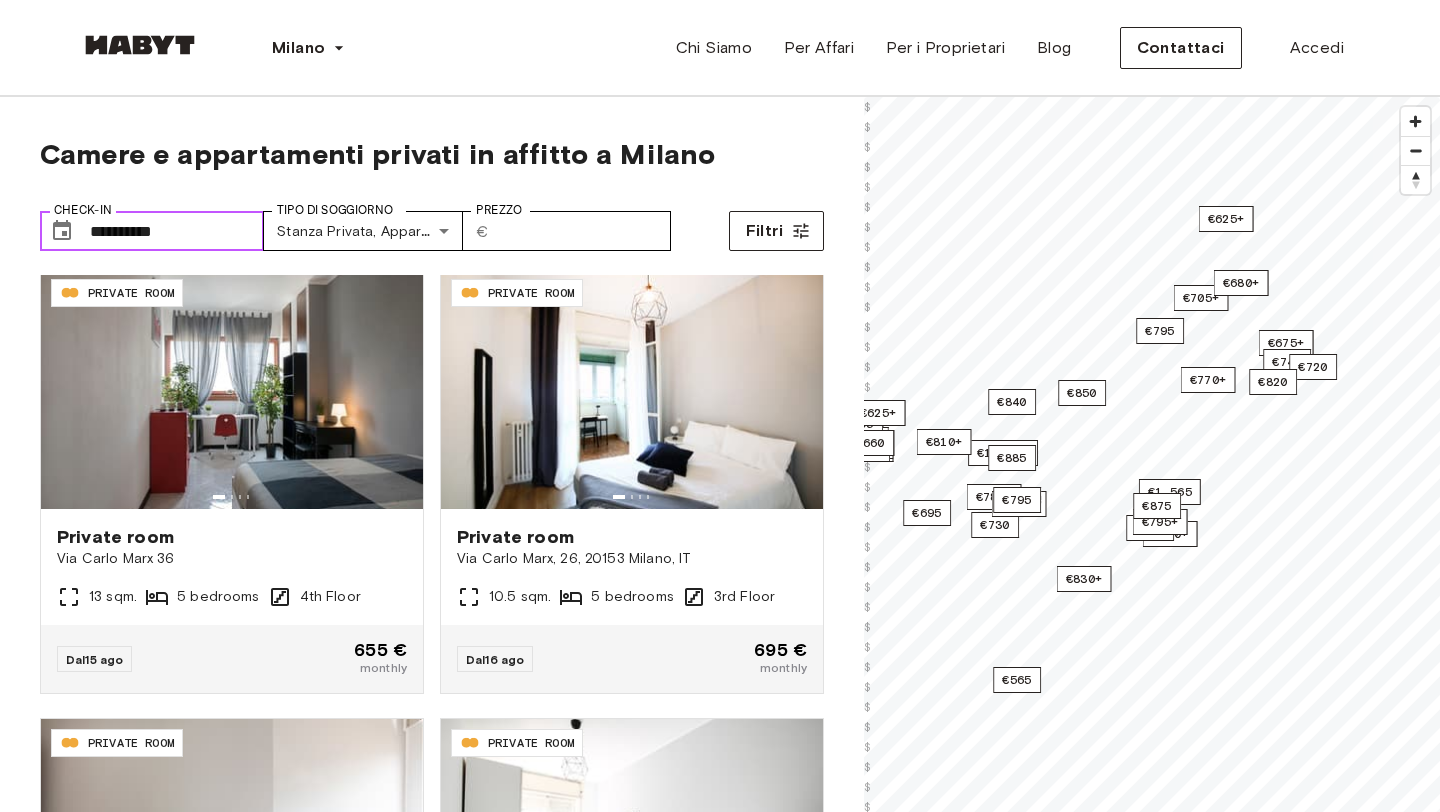 click on "**********" at bounding box center (177, 231) 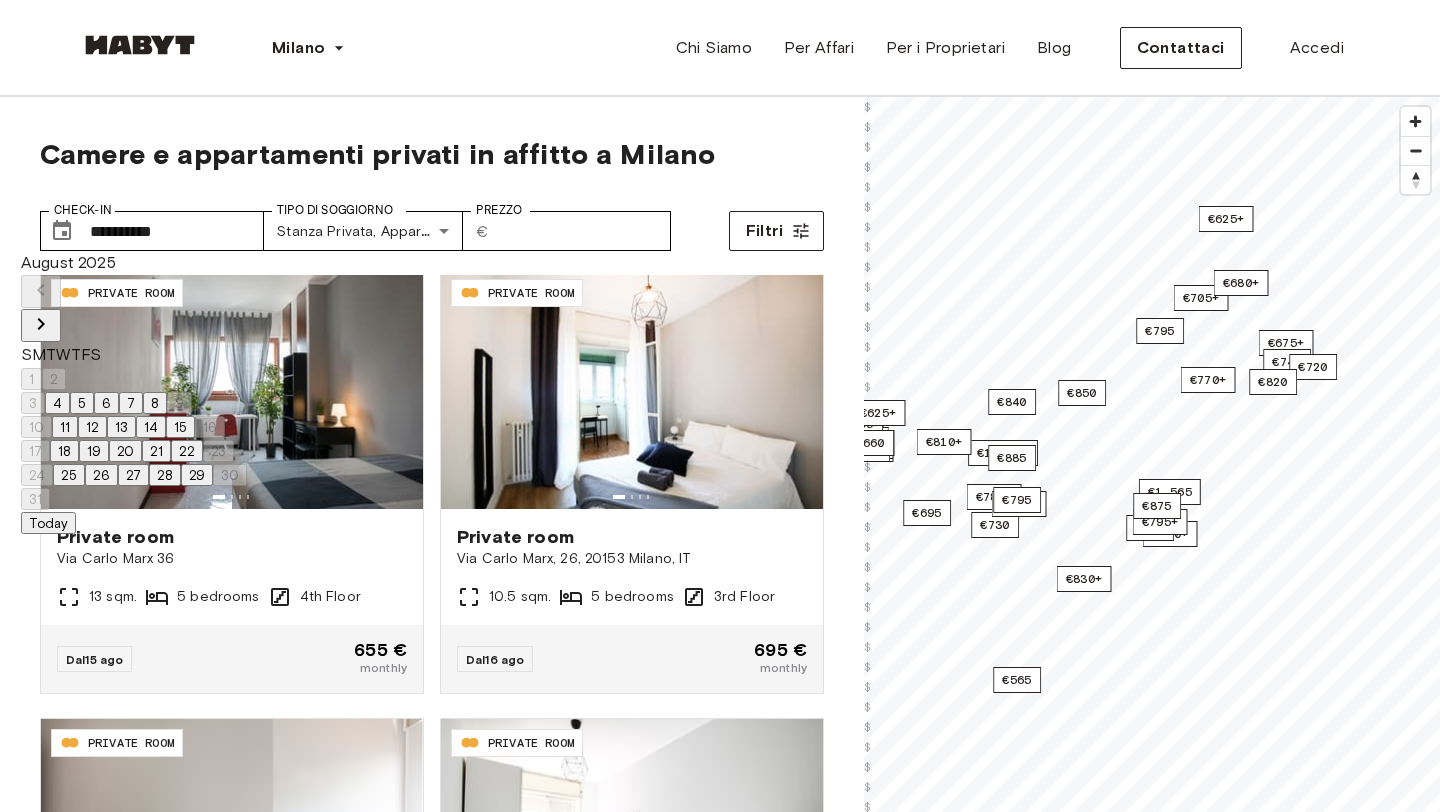 click 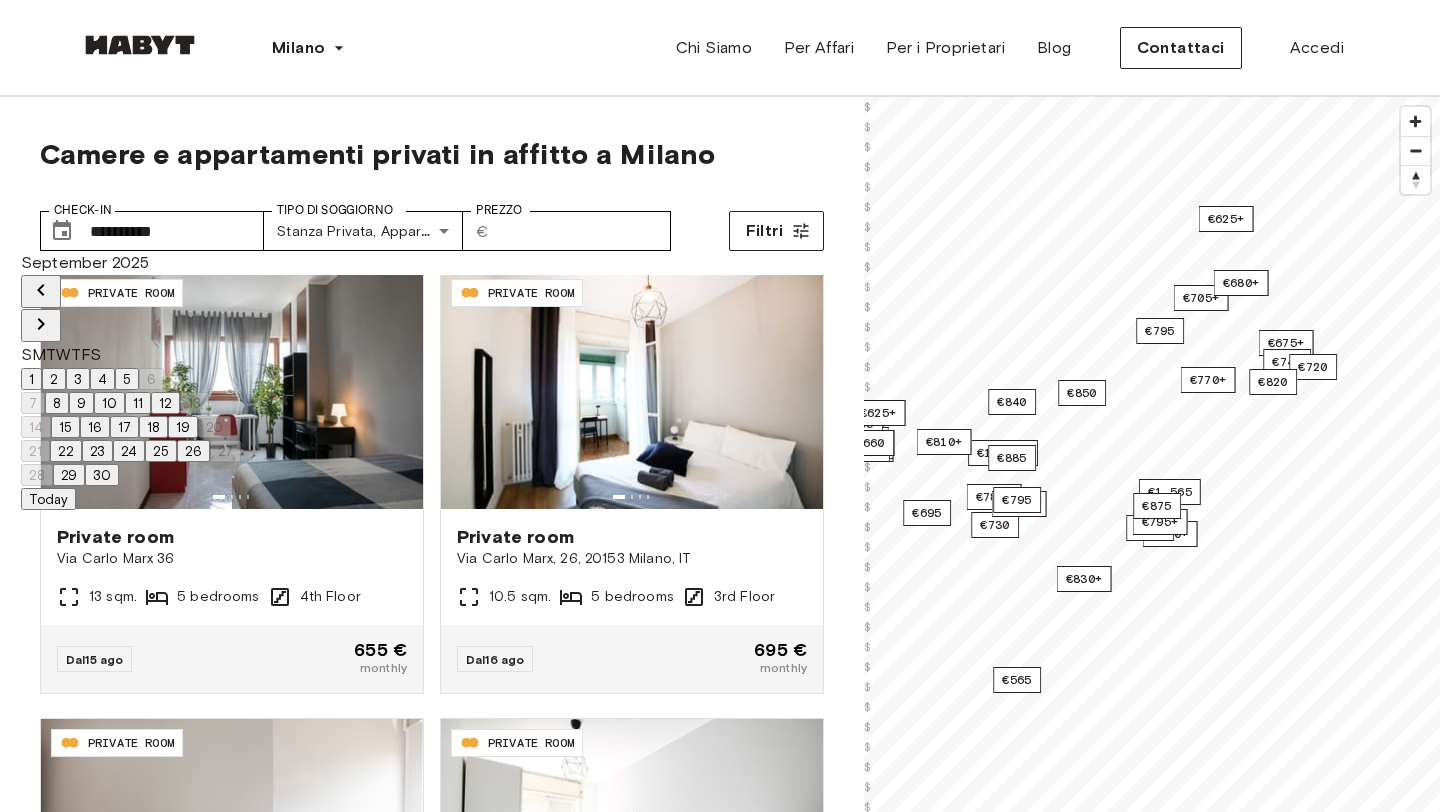 click on "22" at bounding box center [66, 451] 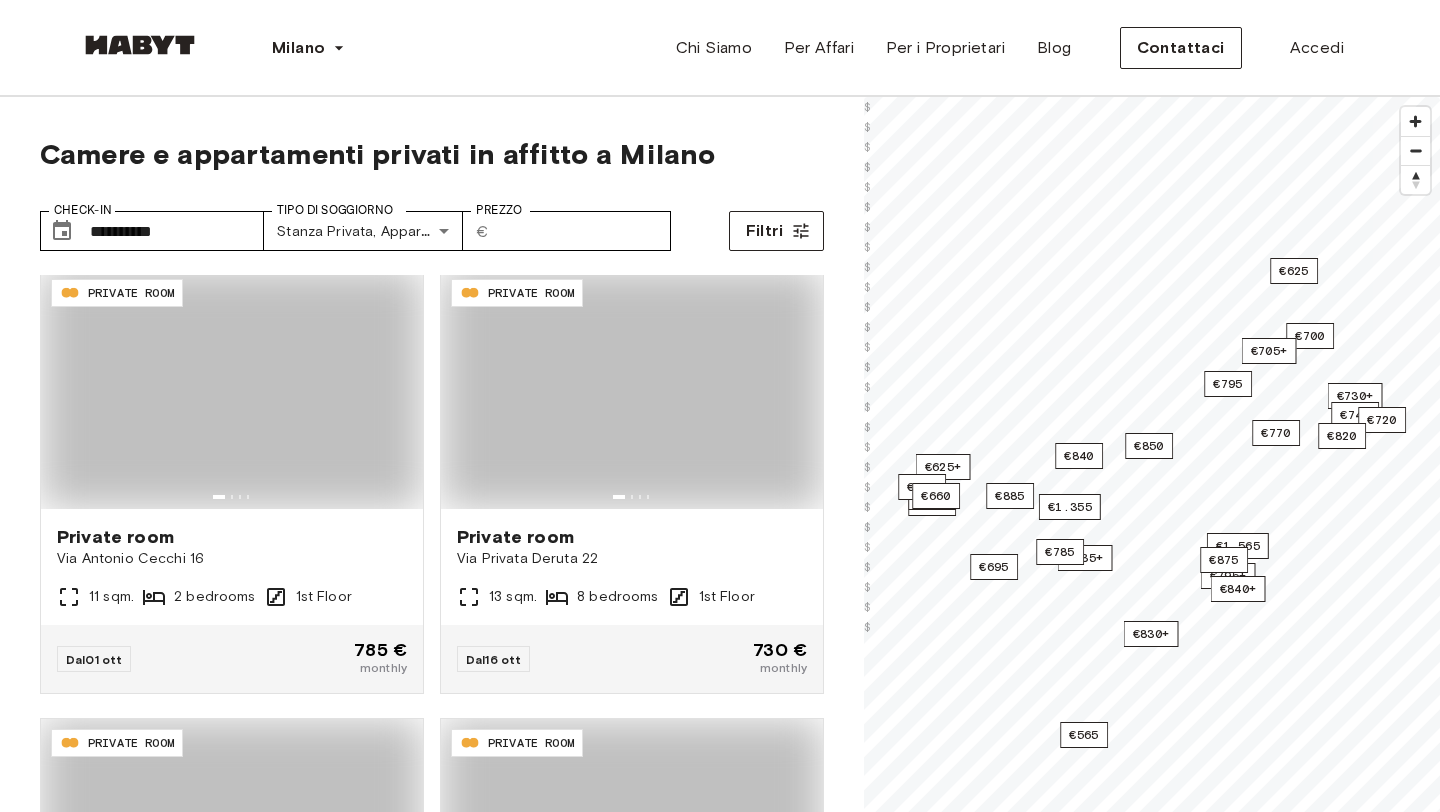 type on "**********" 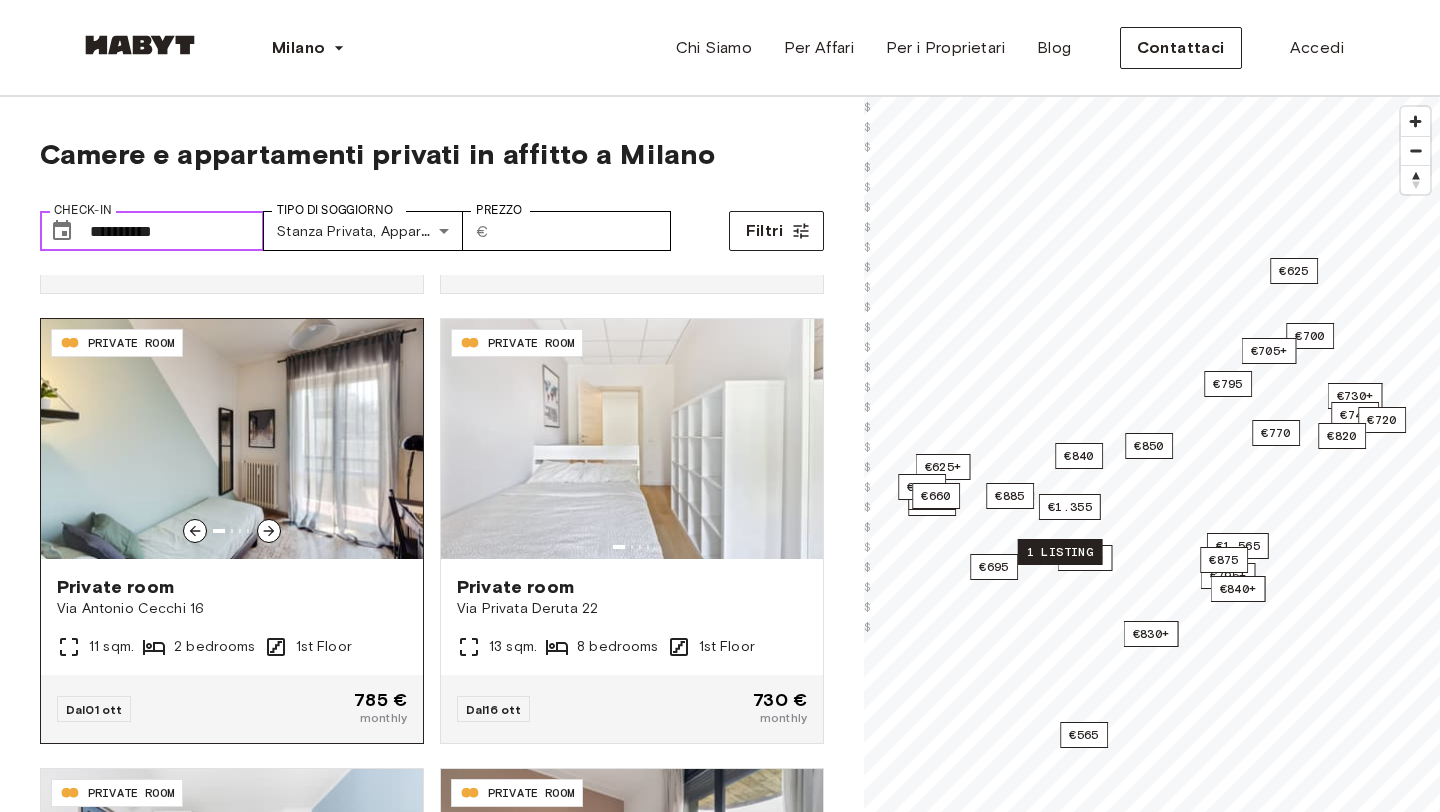 scroll, scrollTop: 2204, scrollLeft: 0, axis: vertical 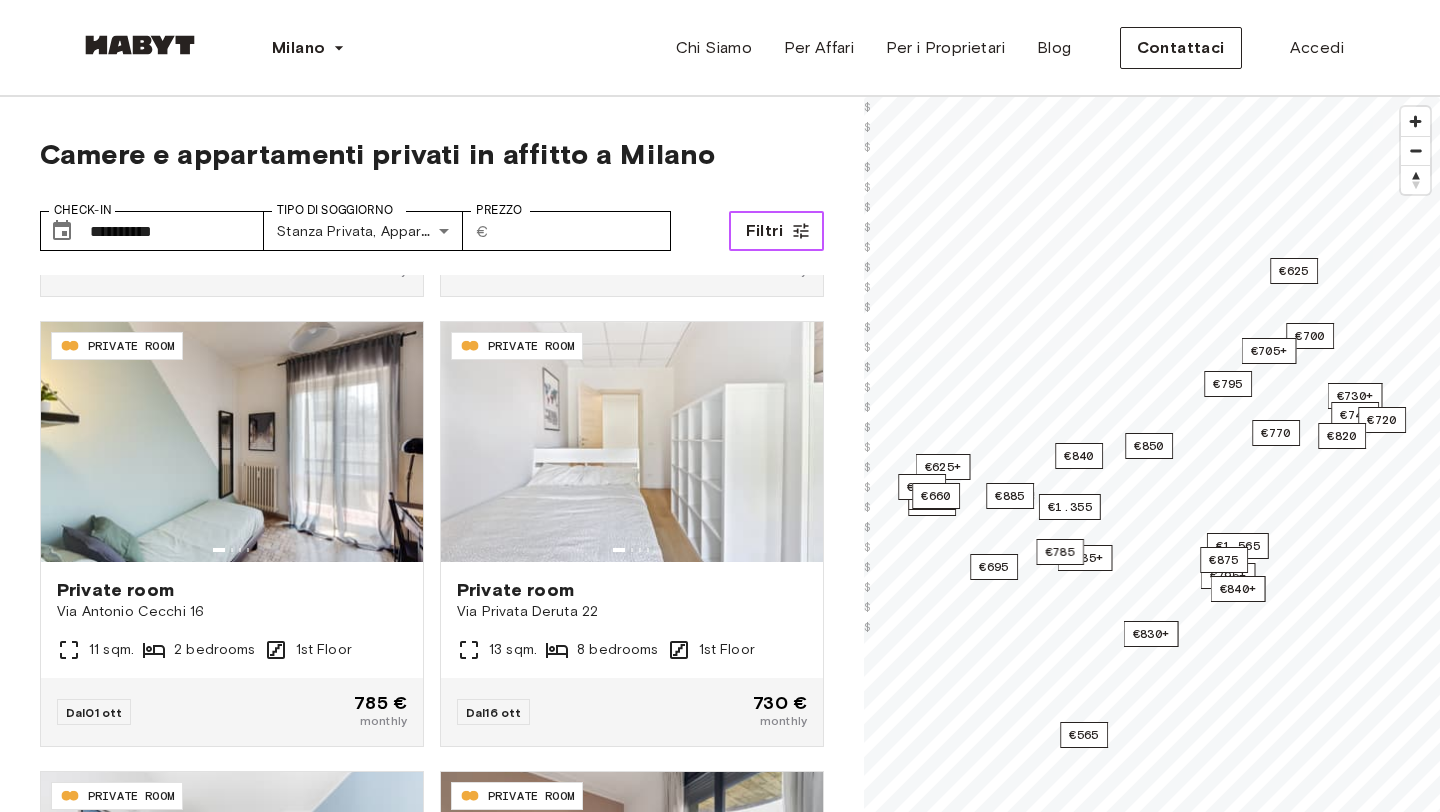 click on "Filtri" at bounding box center [776, 231] 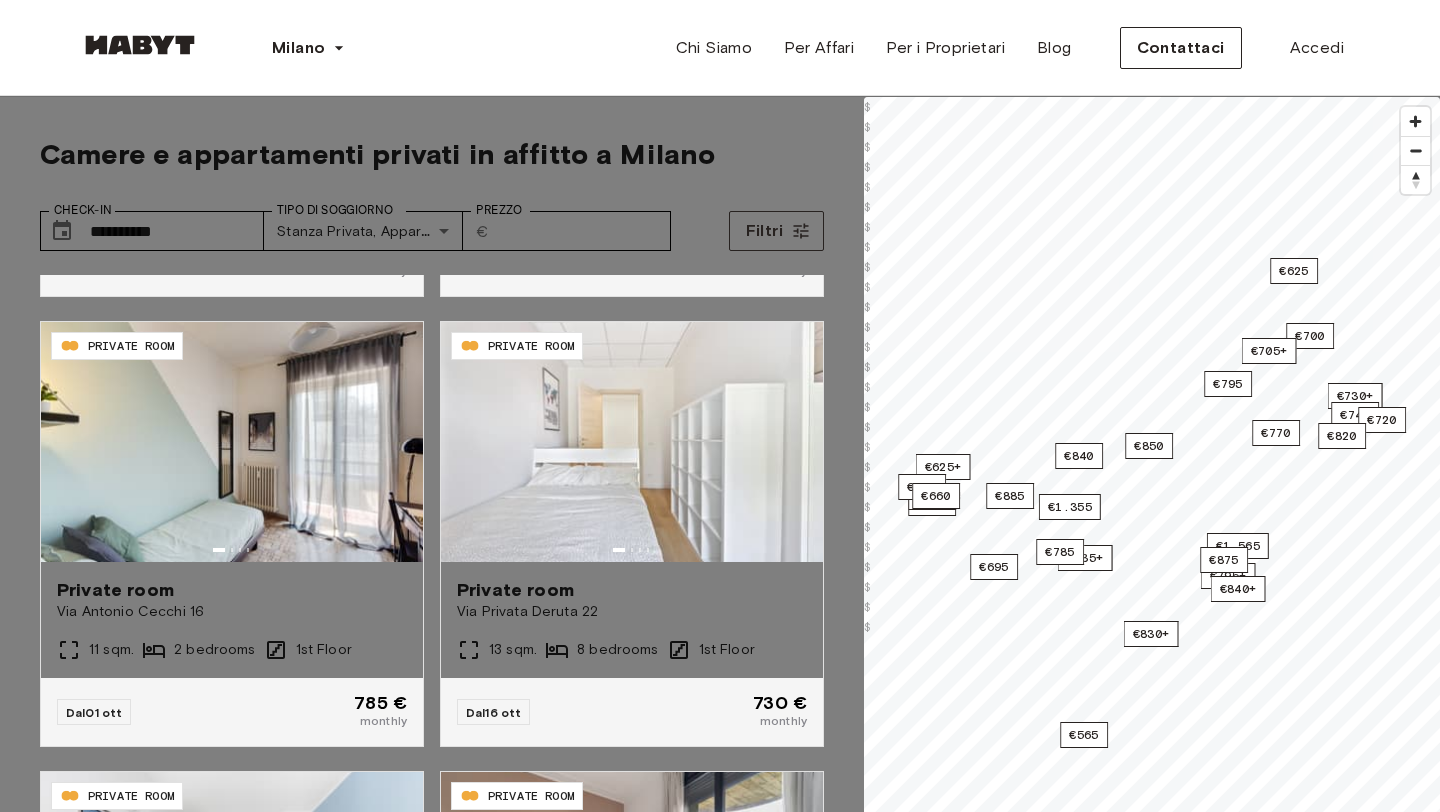 click at bounding box center (51, 4879) 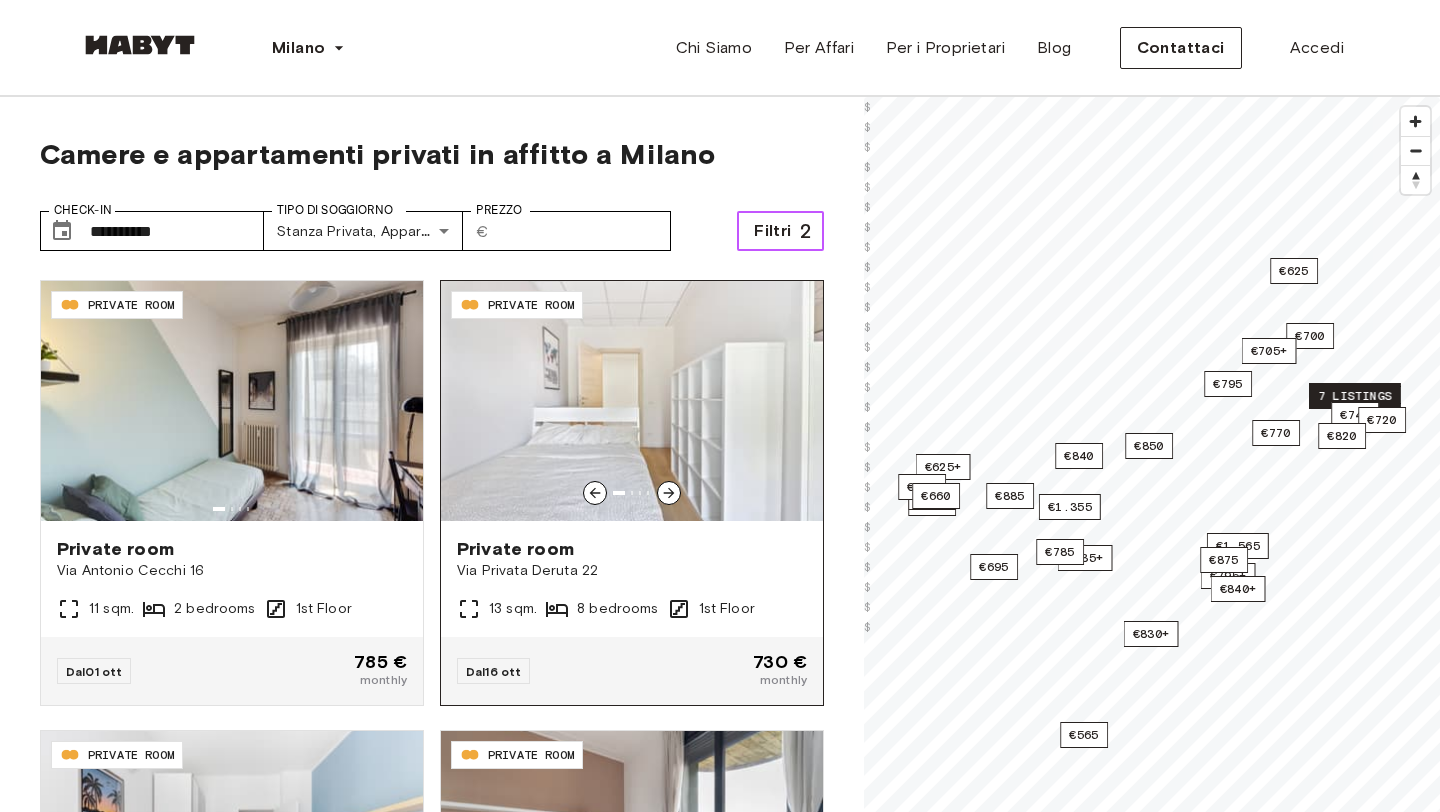 scroll, scrollTop: 2257, scrollLeft: 0, axis: vertical 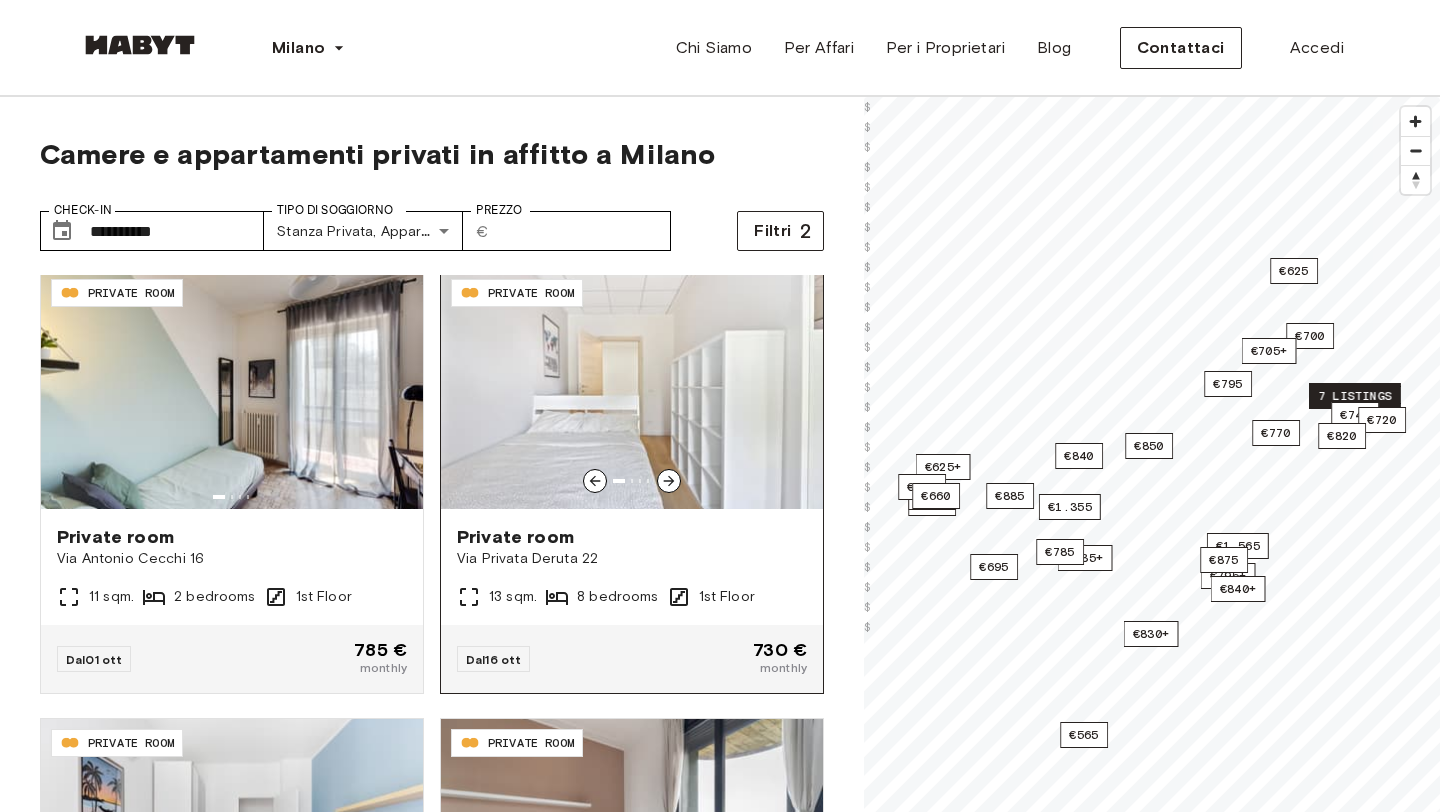 click 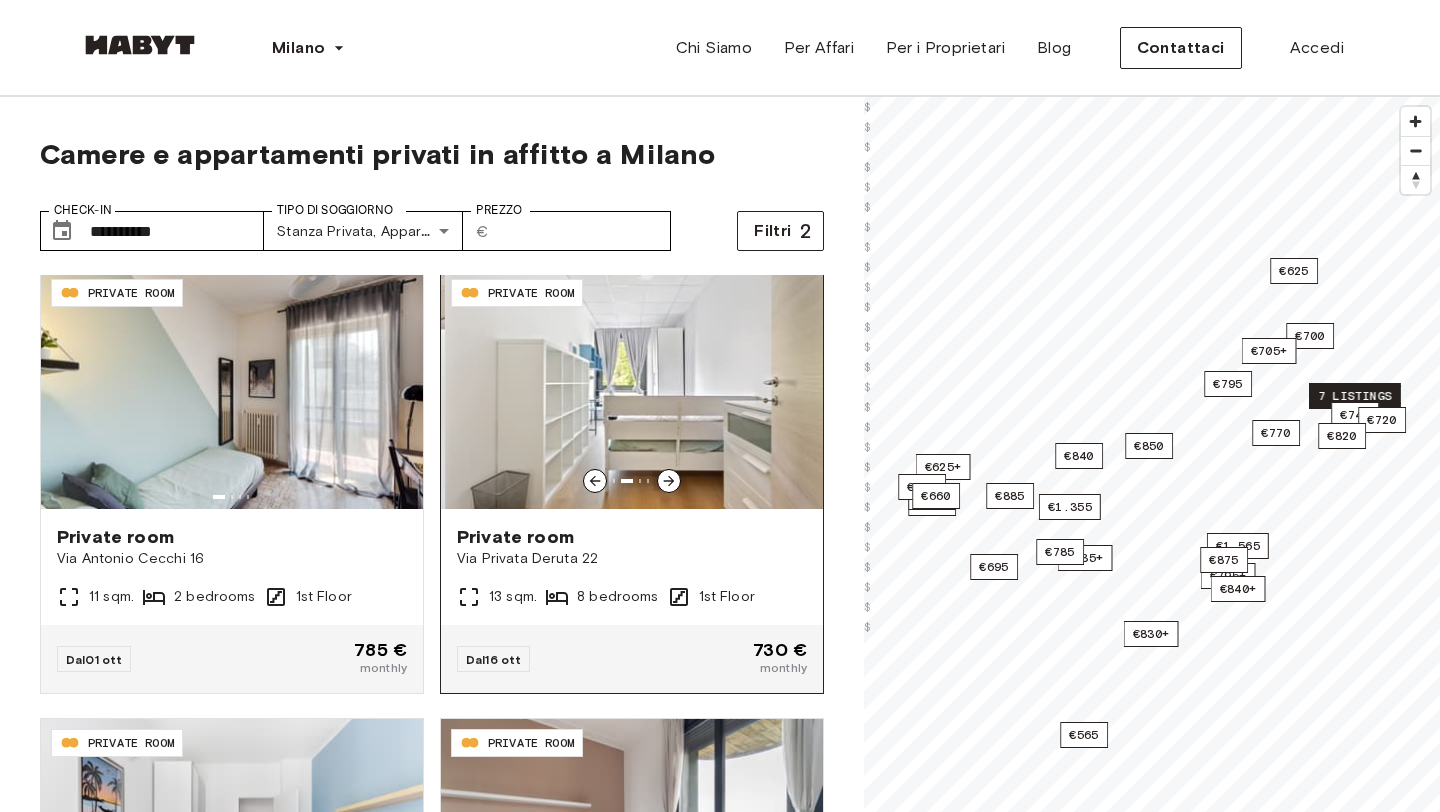click 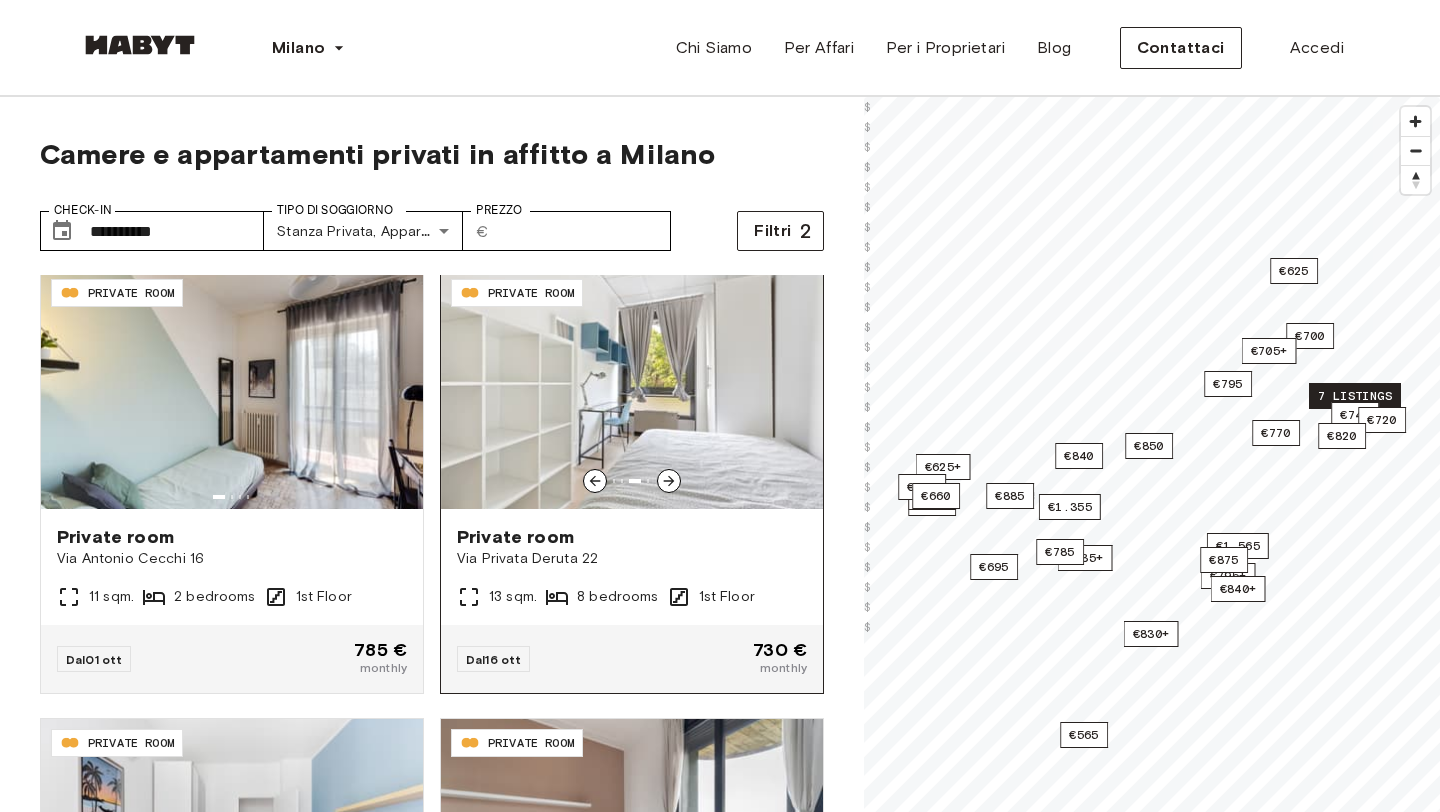 click 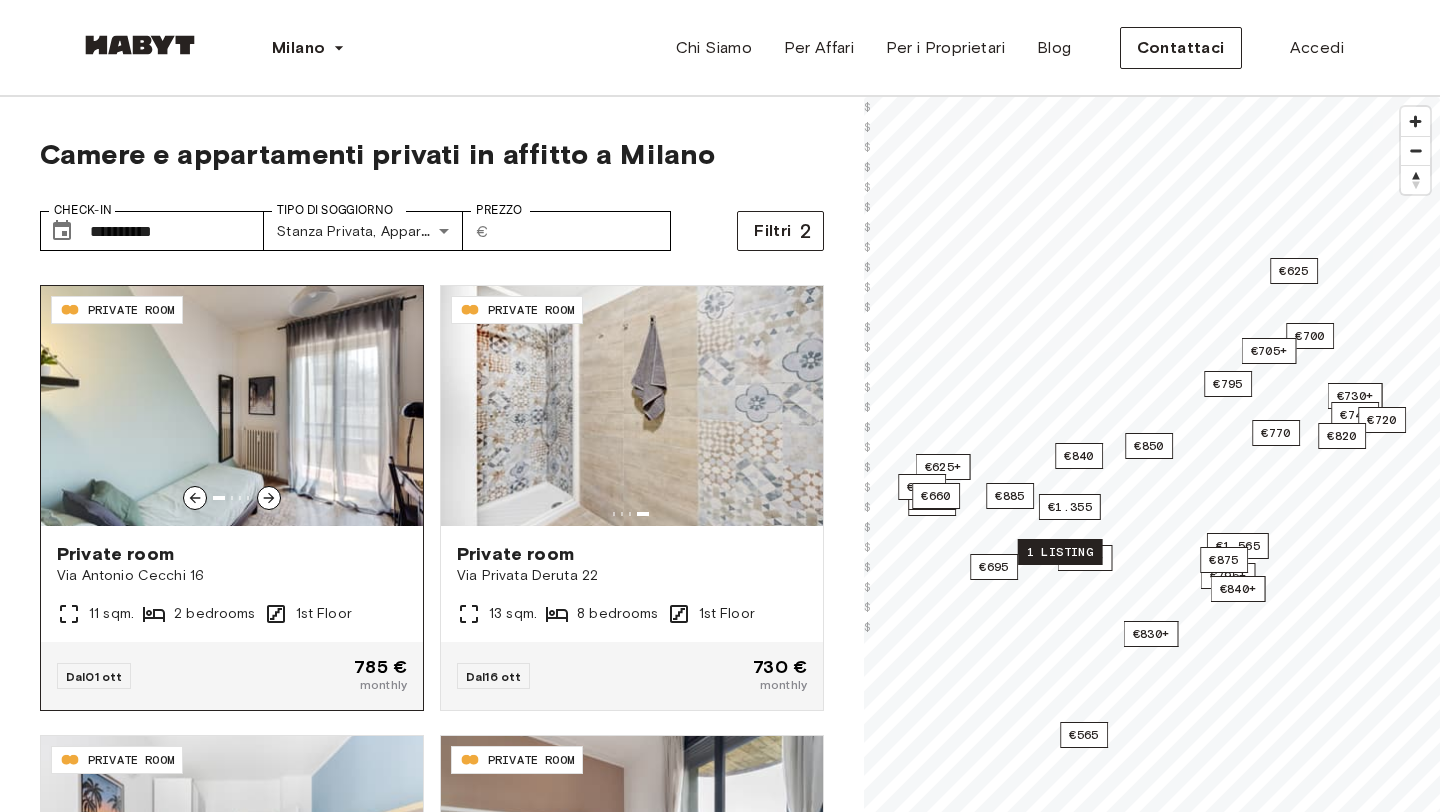scroll, scrollTop: 2233, scrollLeft: 0, axis: vertical 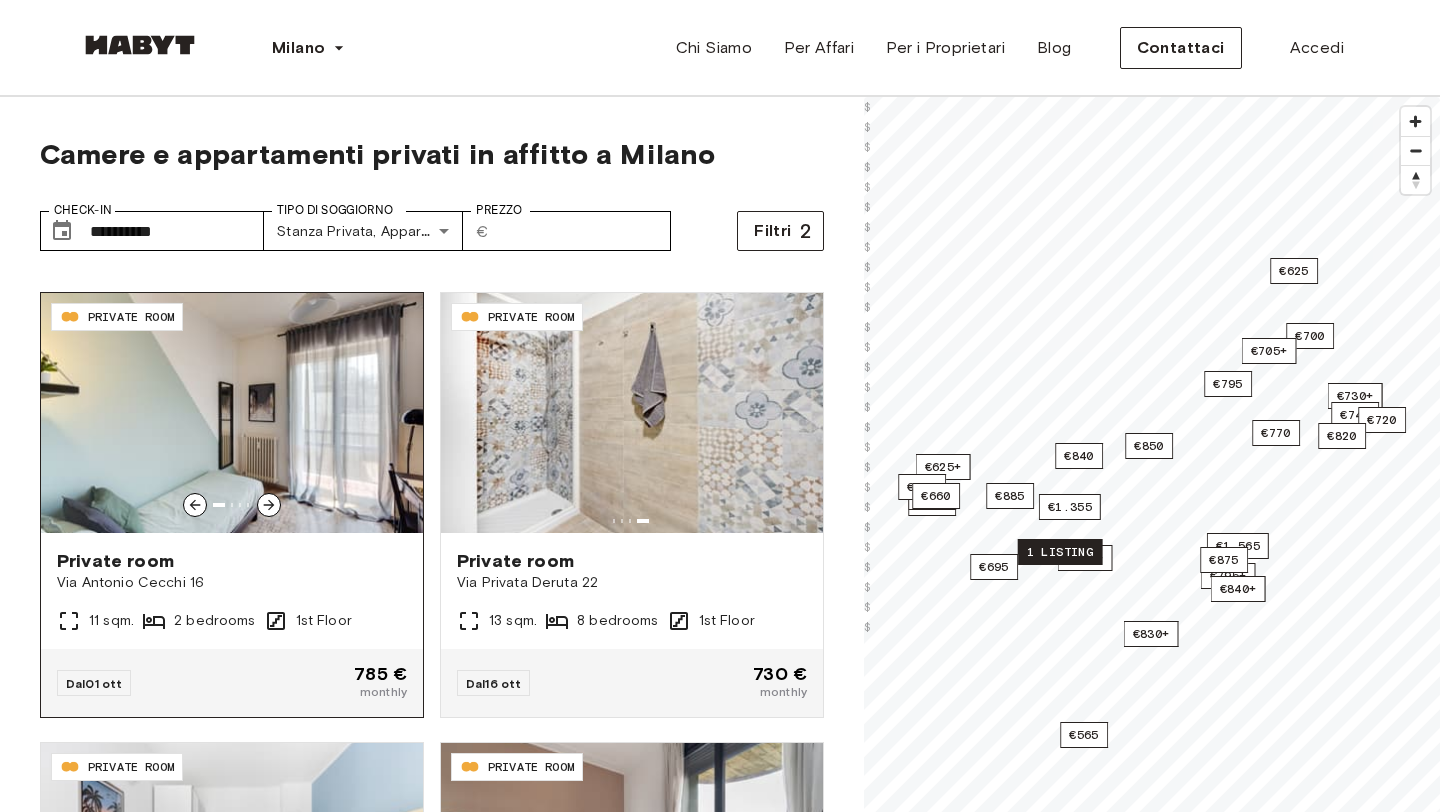 click 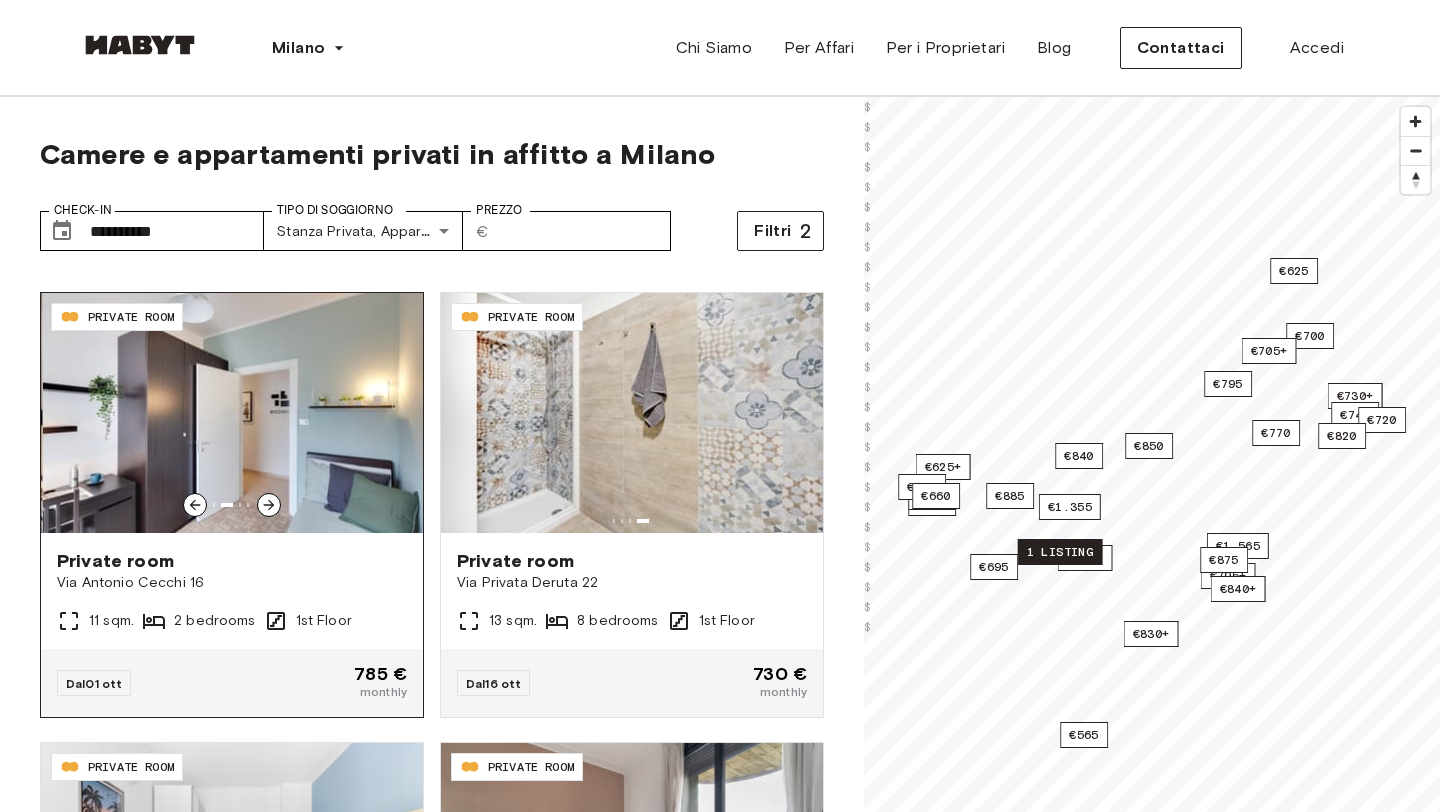 click 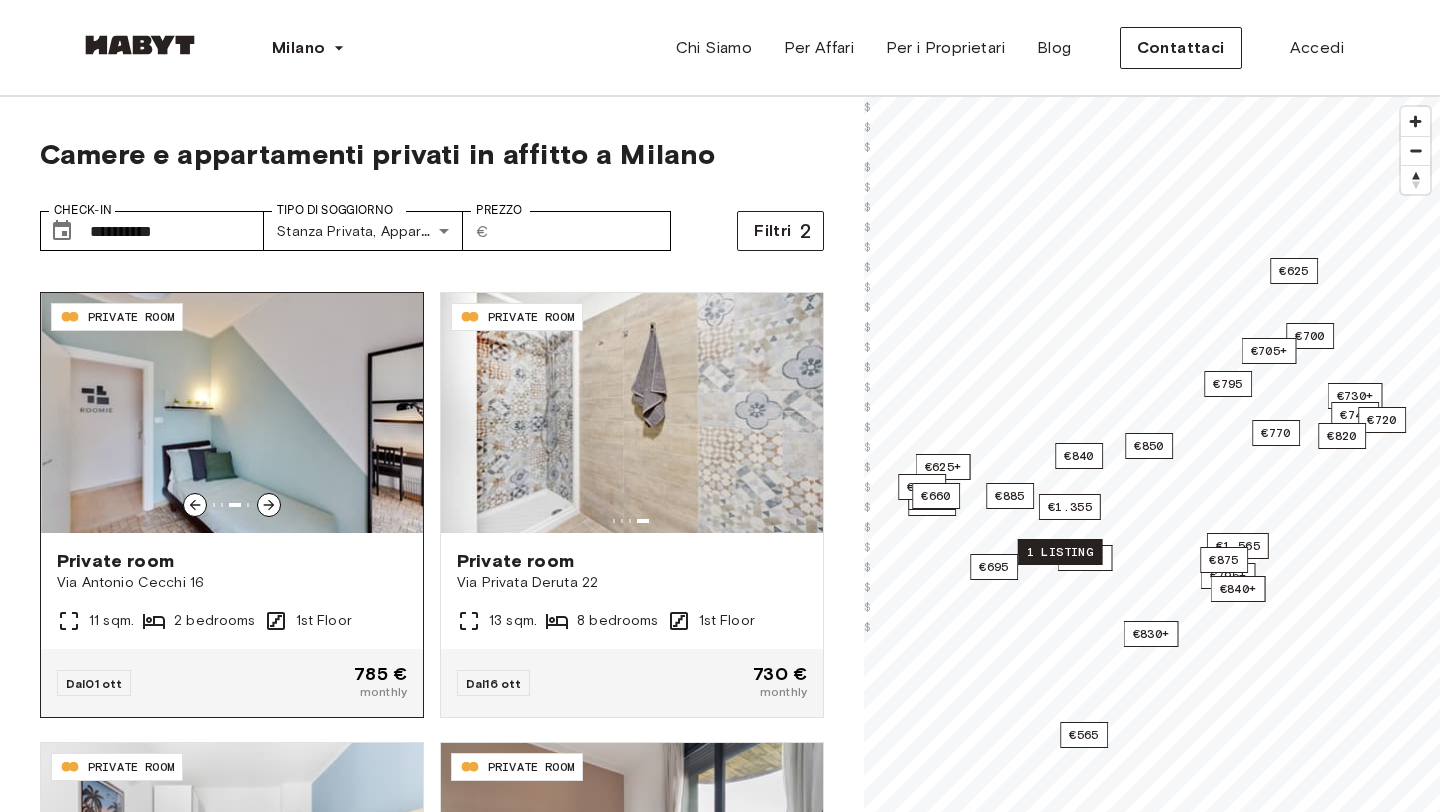 click 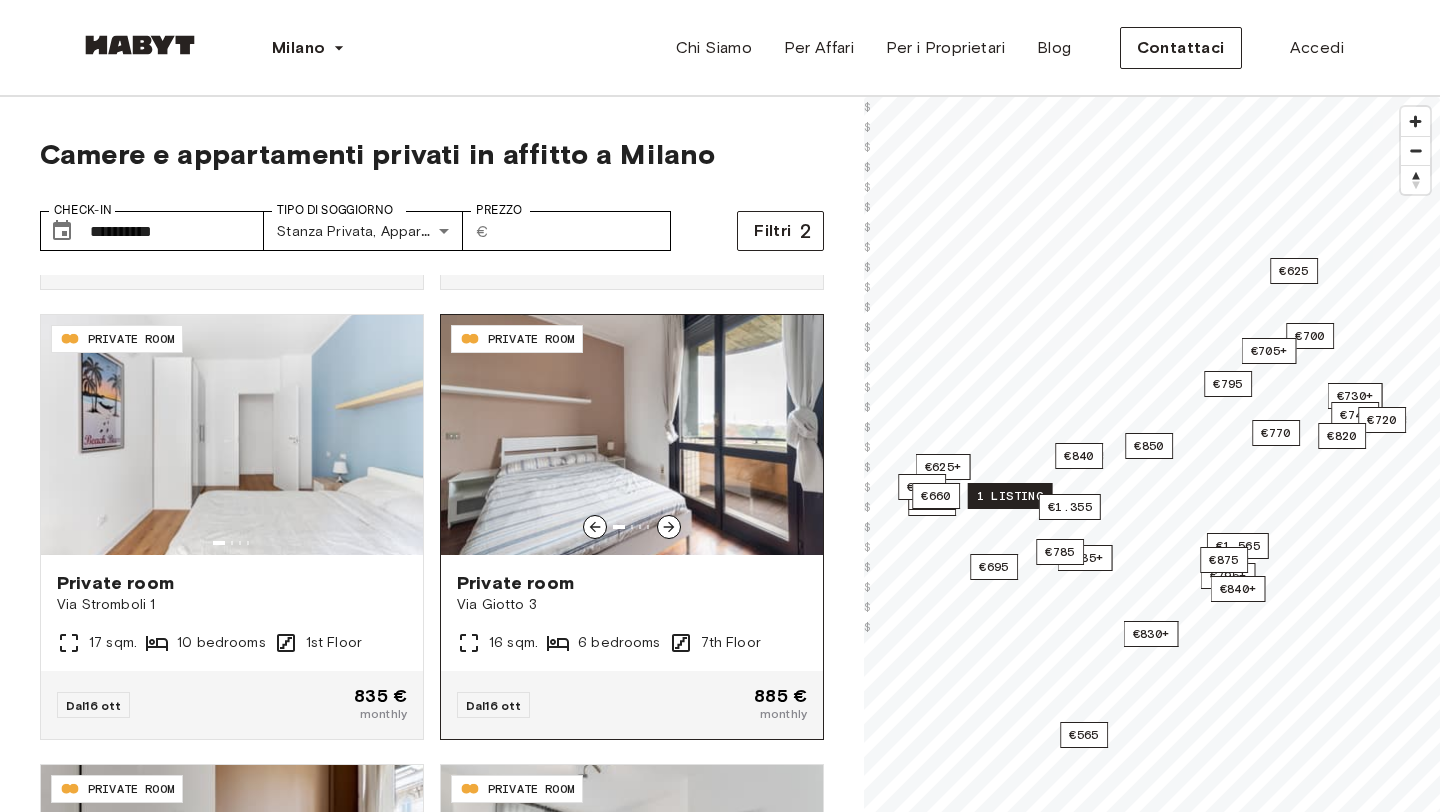 scroll, scrollTop: 2672, scrollLeft: 0, axis: vertical 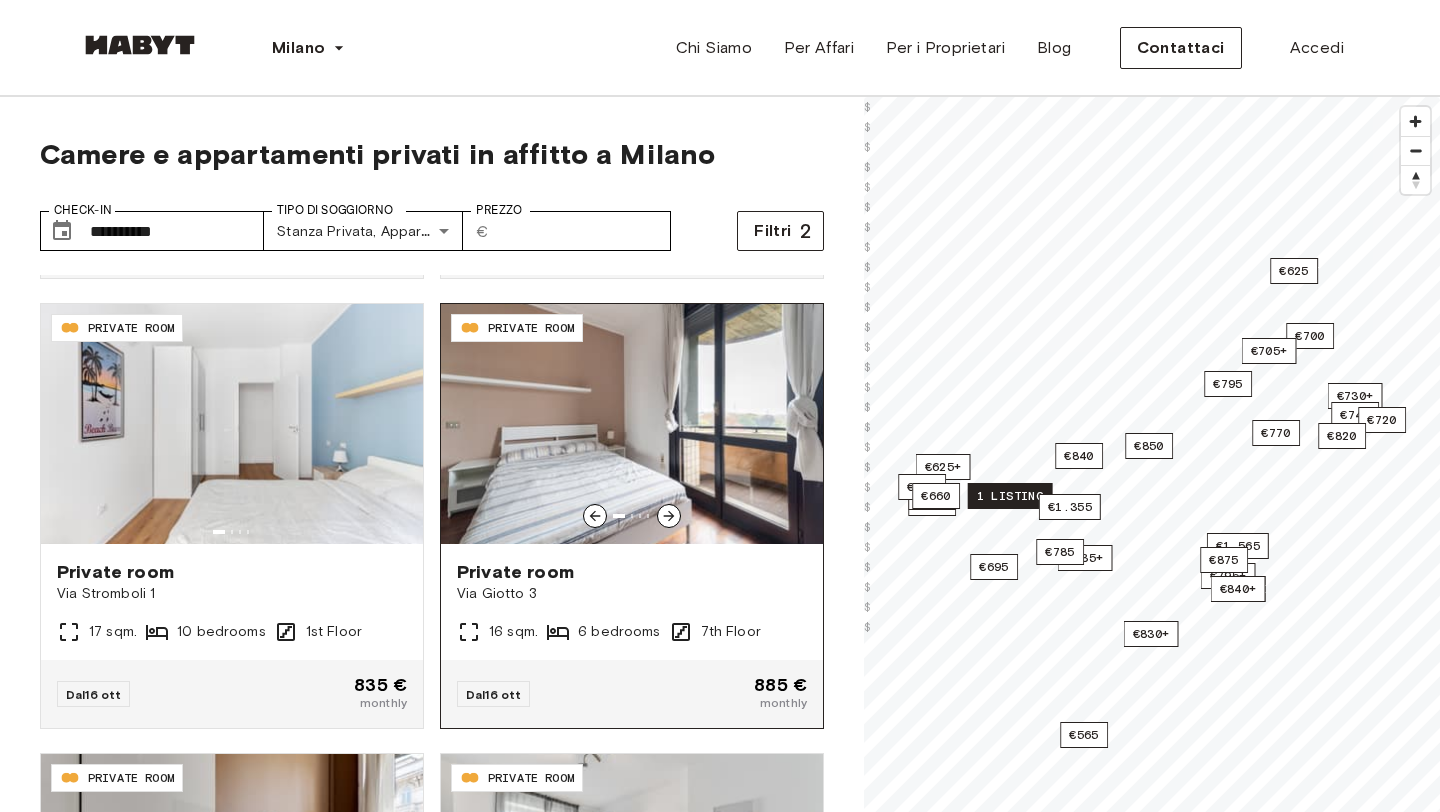 click at bounding box center (669, 516) 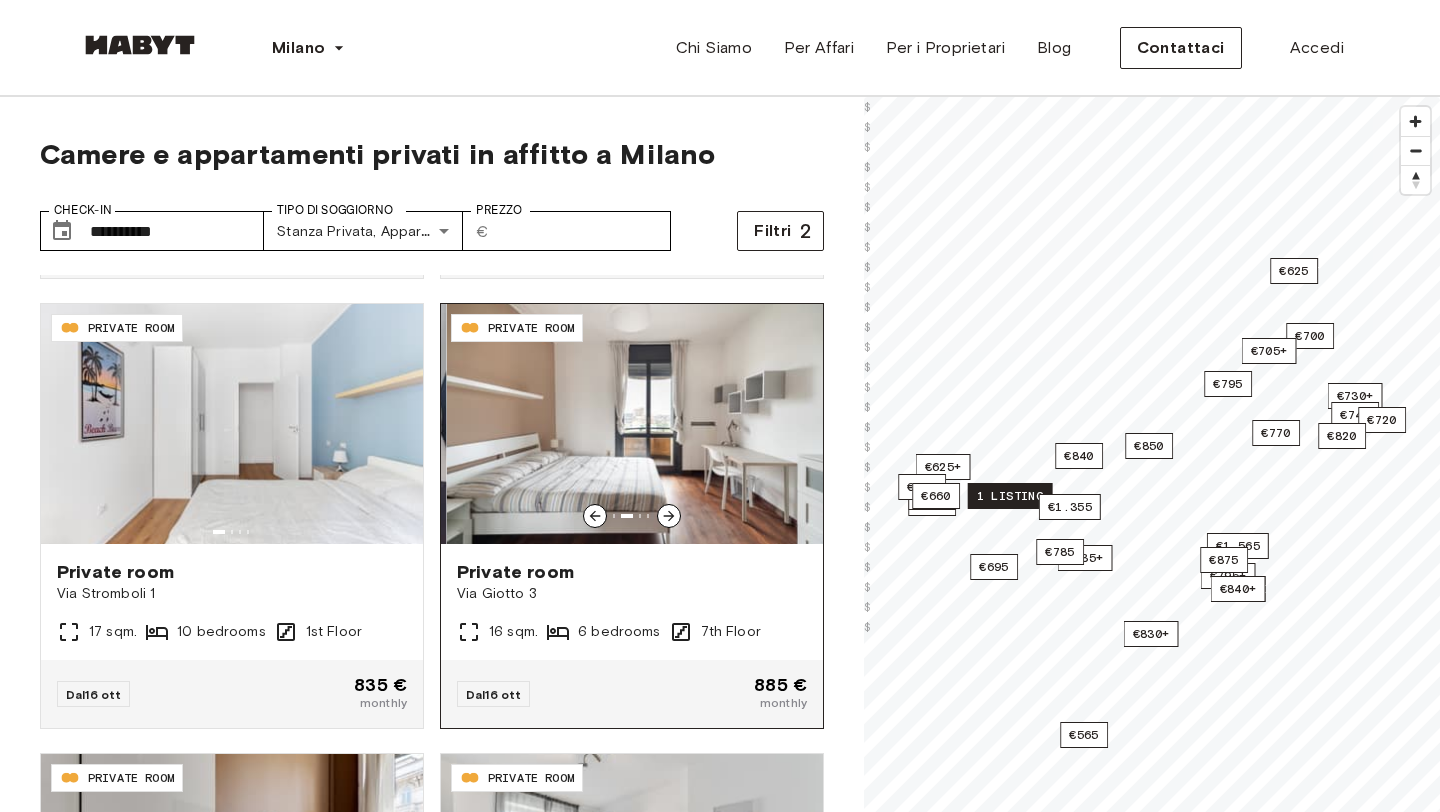 click 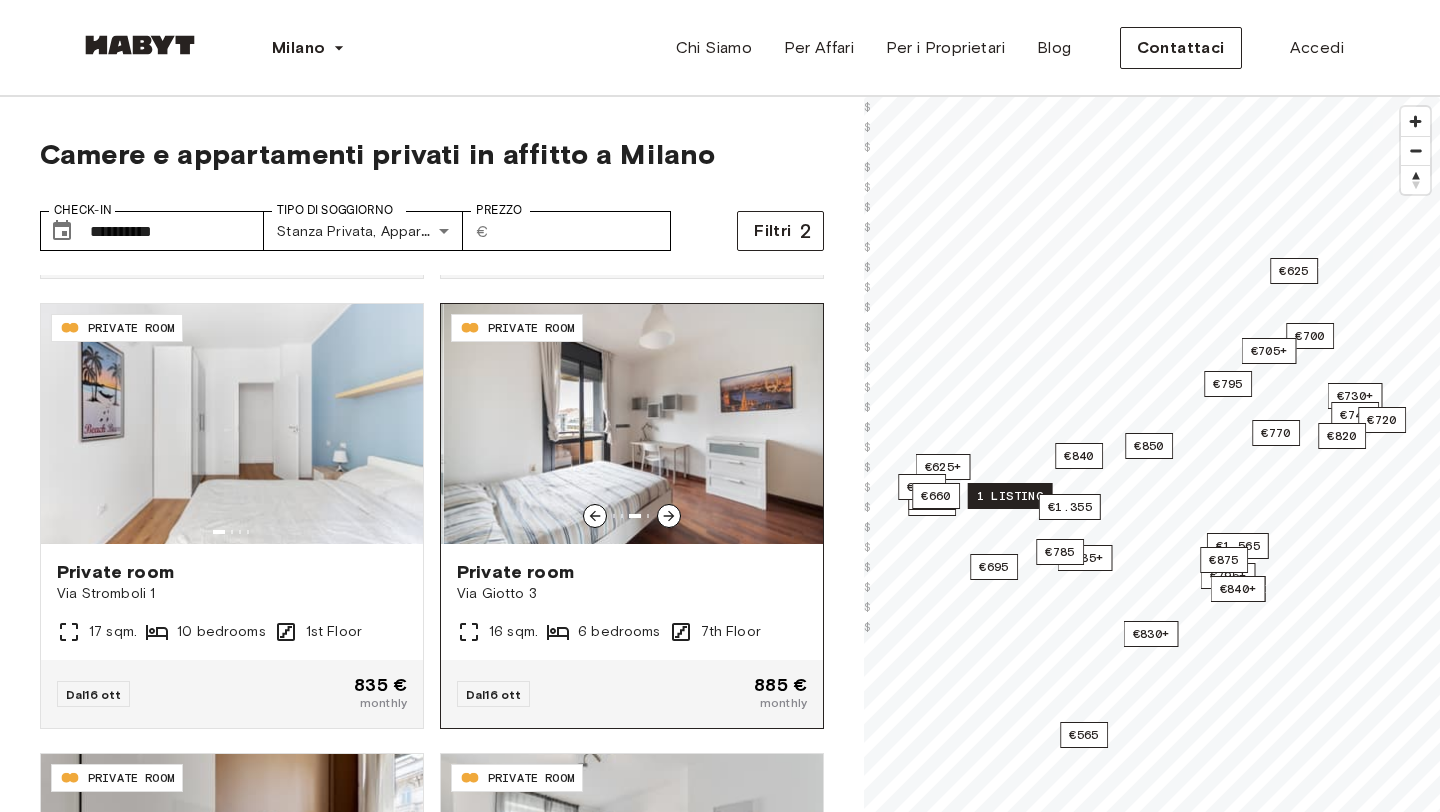 click 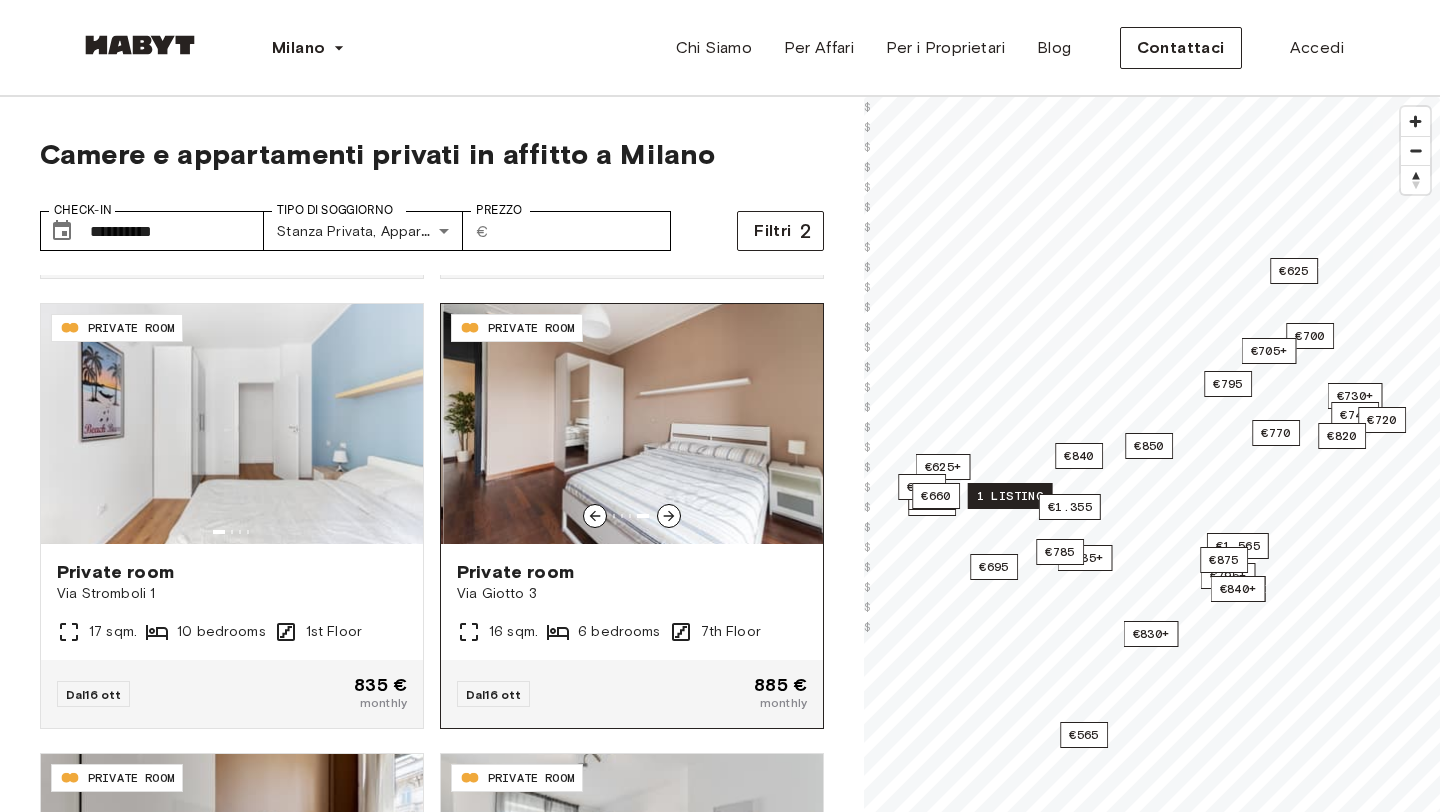 click 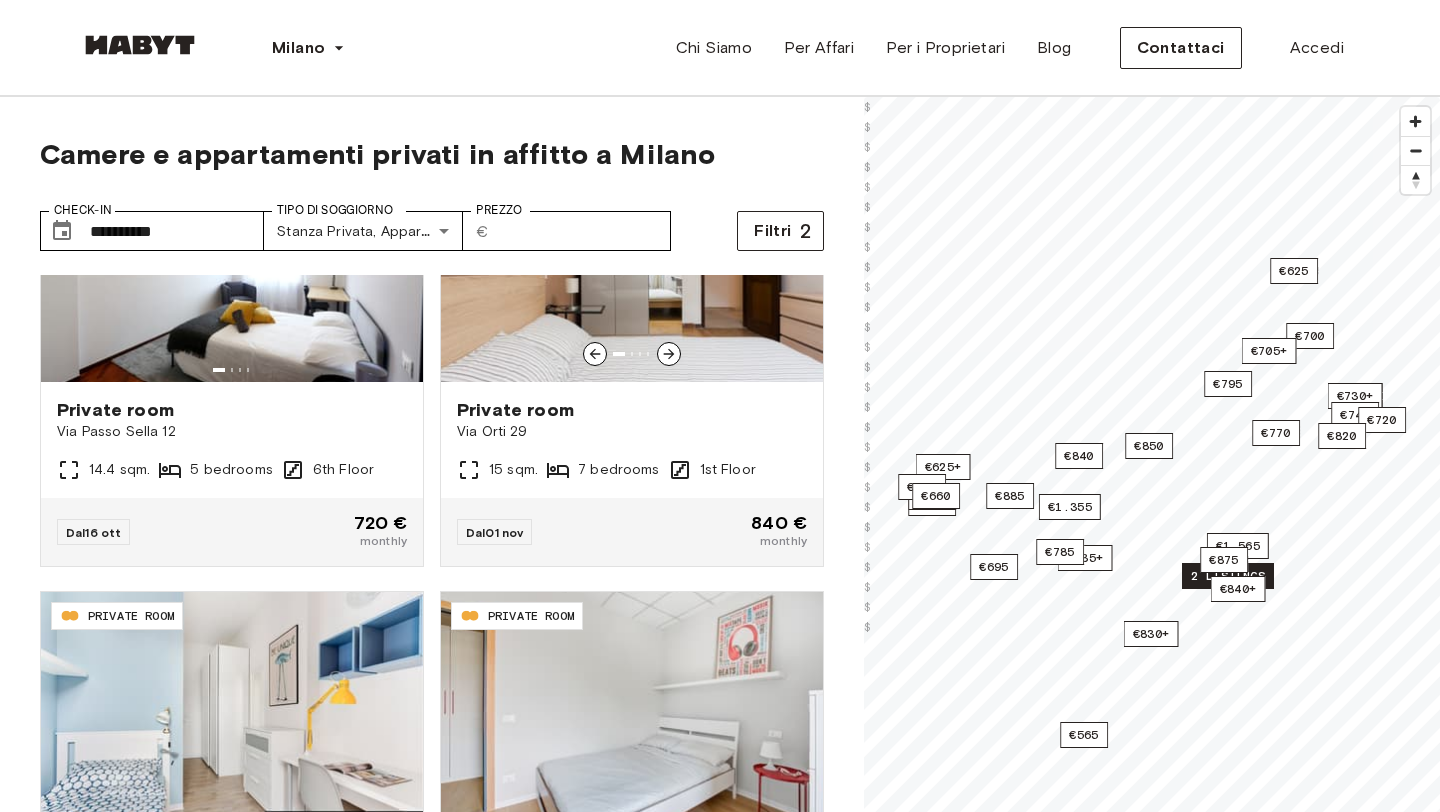 scroll, scrollTop: 3778, scrollLeft: 0, axis: vertical 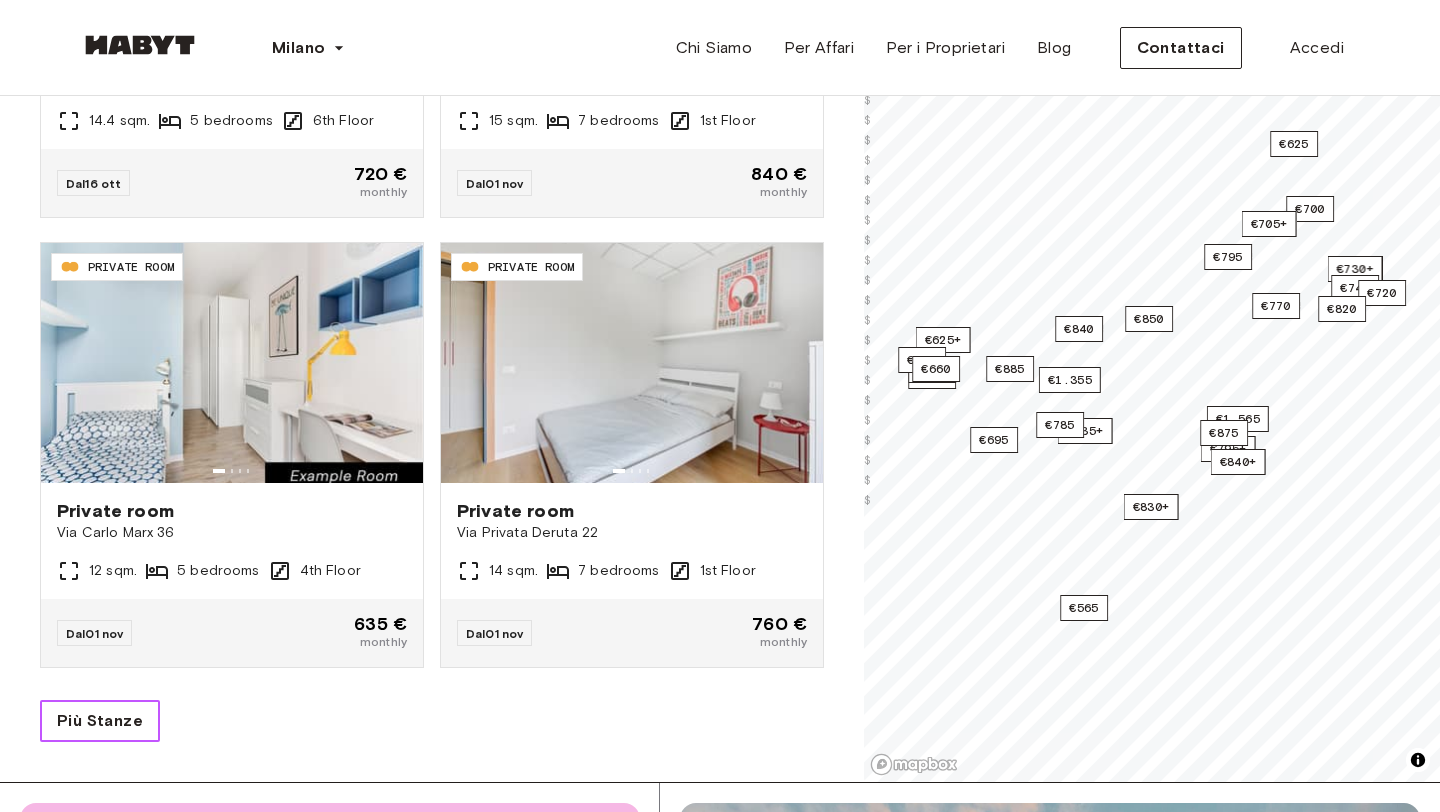click on "Più Stanze" at bounding box center [100, 721] 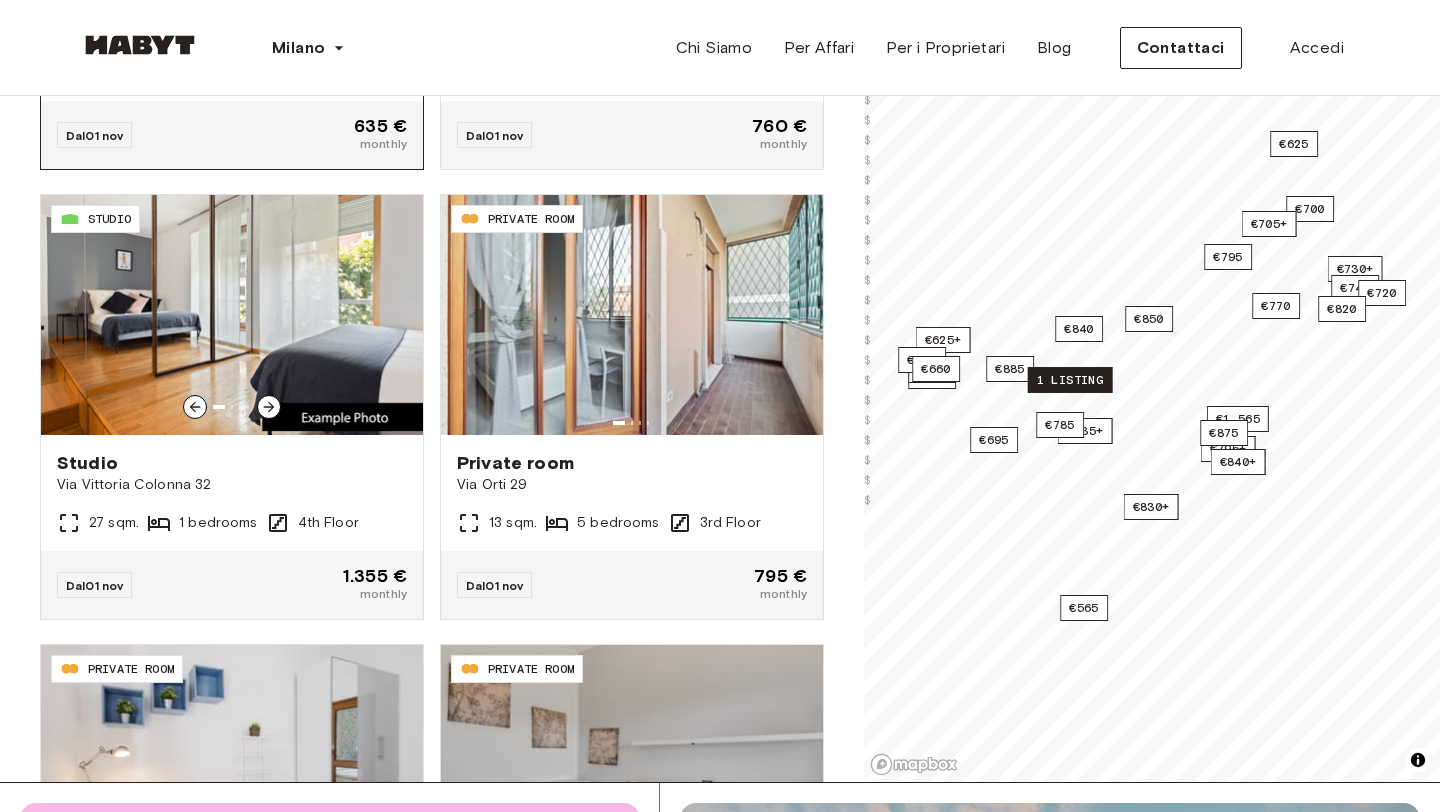 scroll, scrollTop: 4312, scrollLeft: 0, axis: vertical 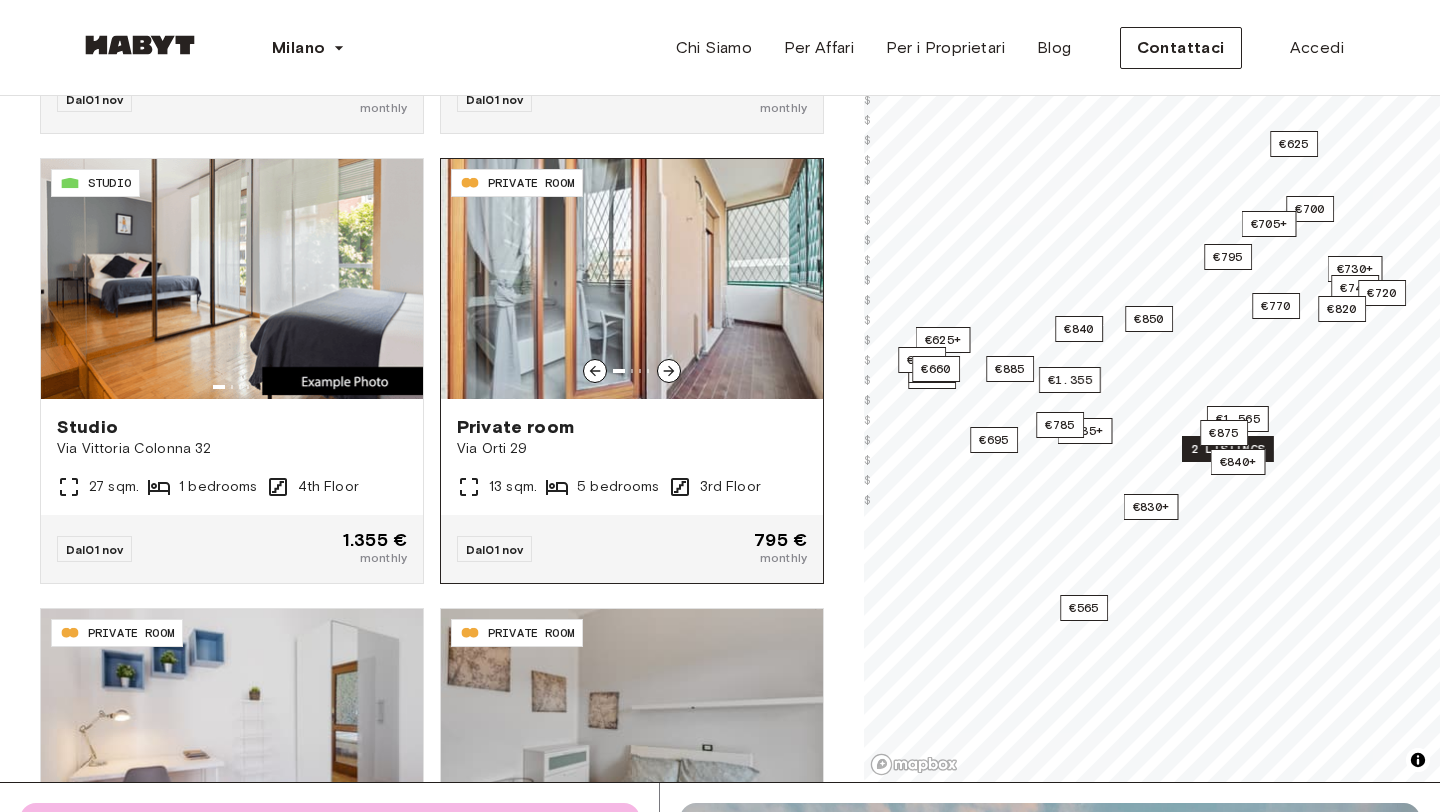 click 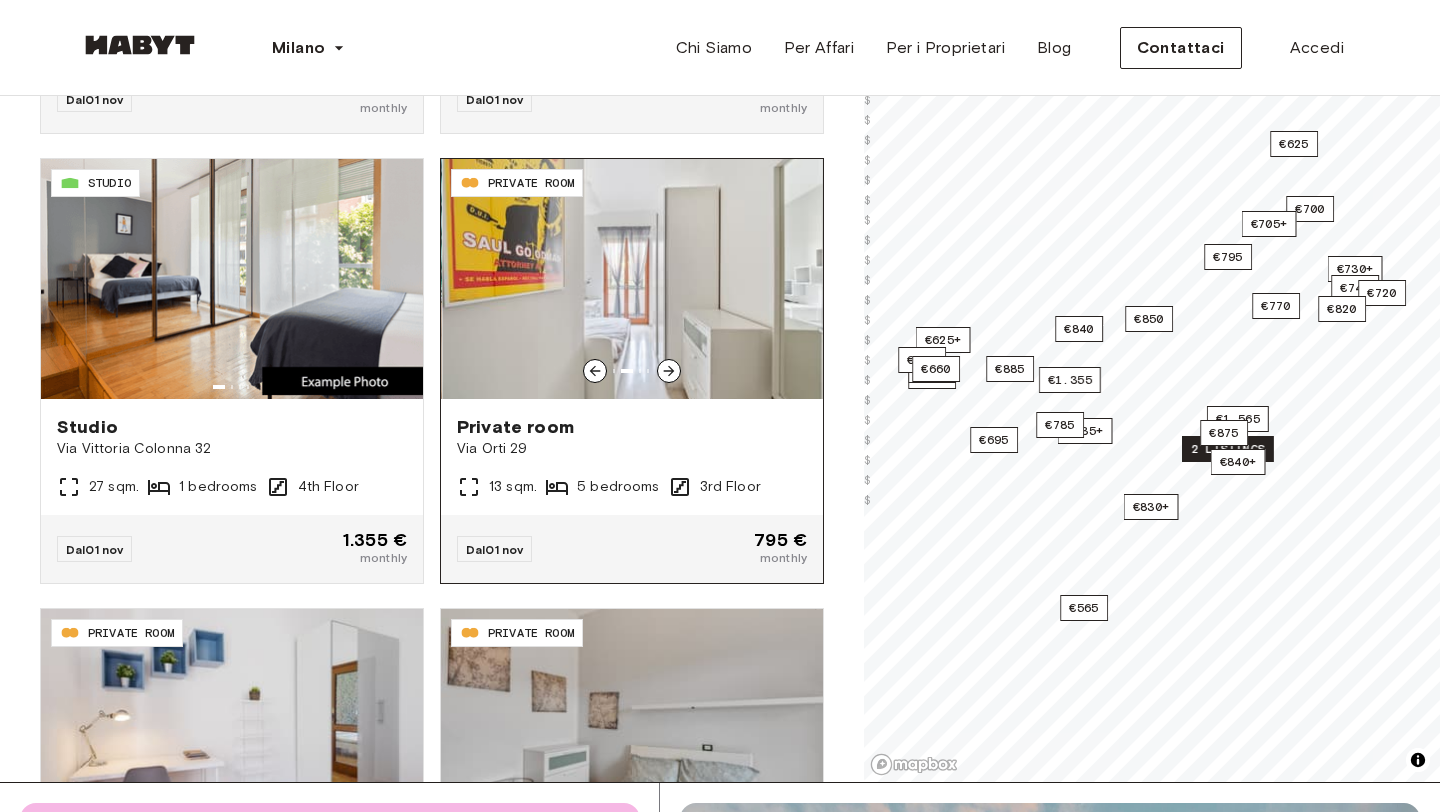 click 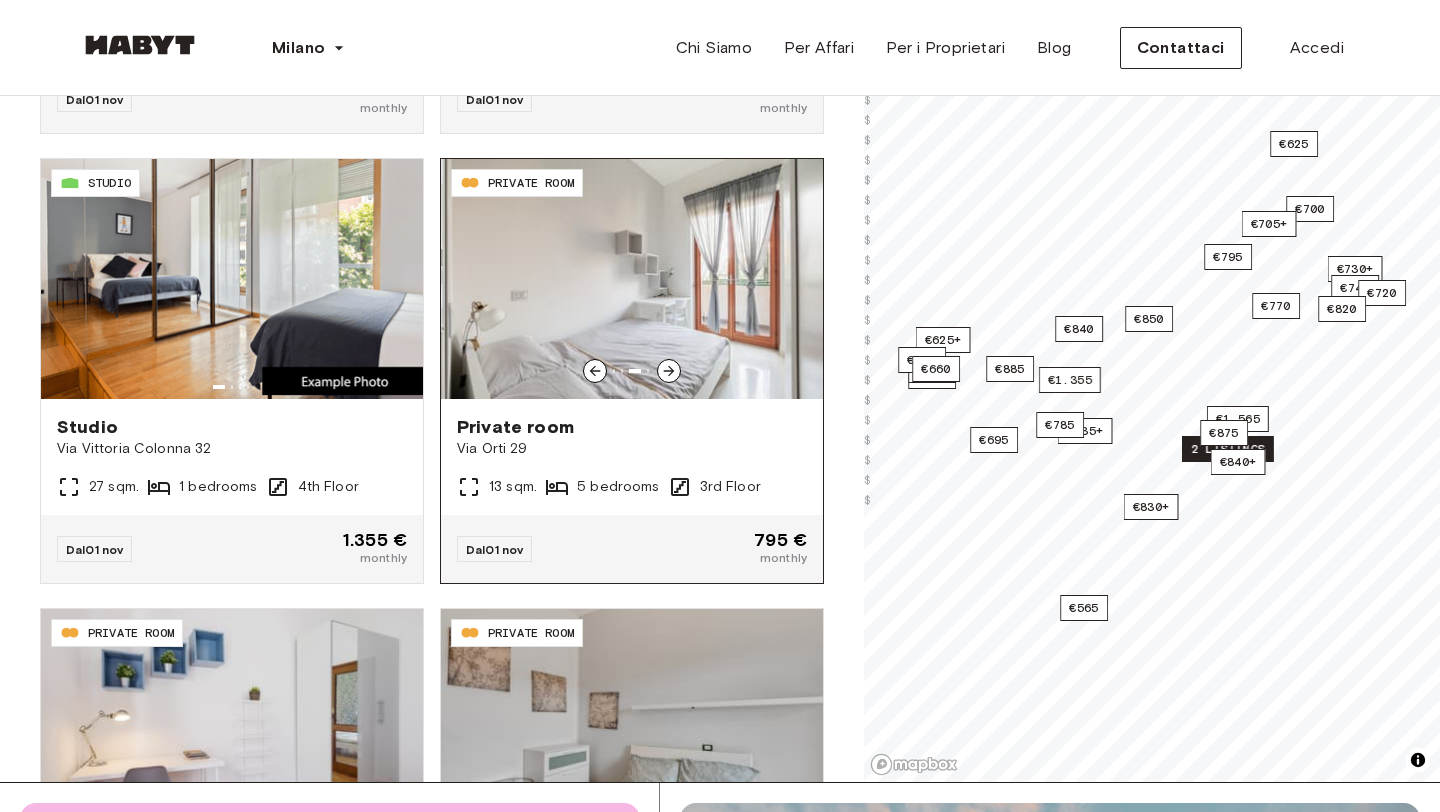 click 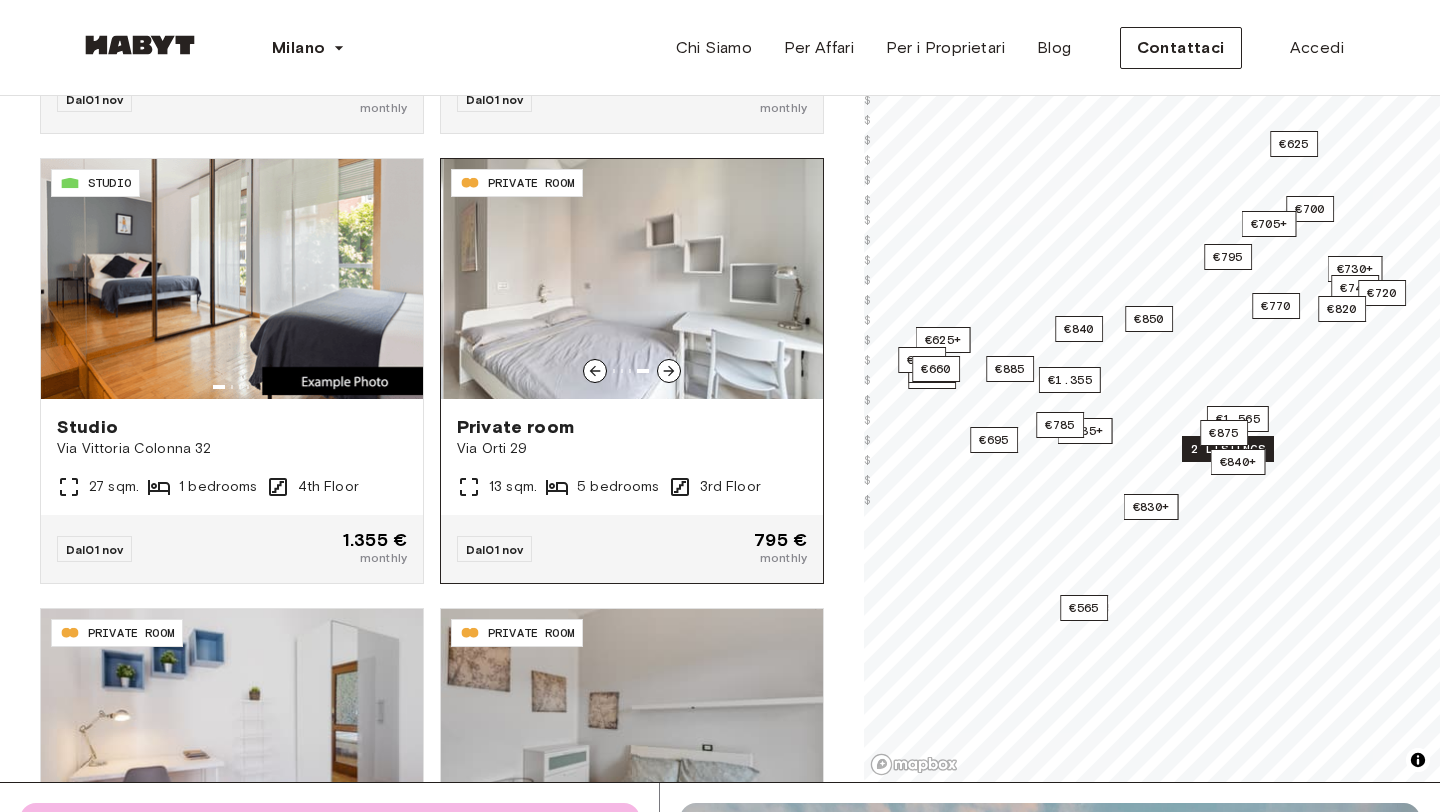 click 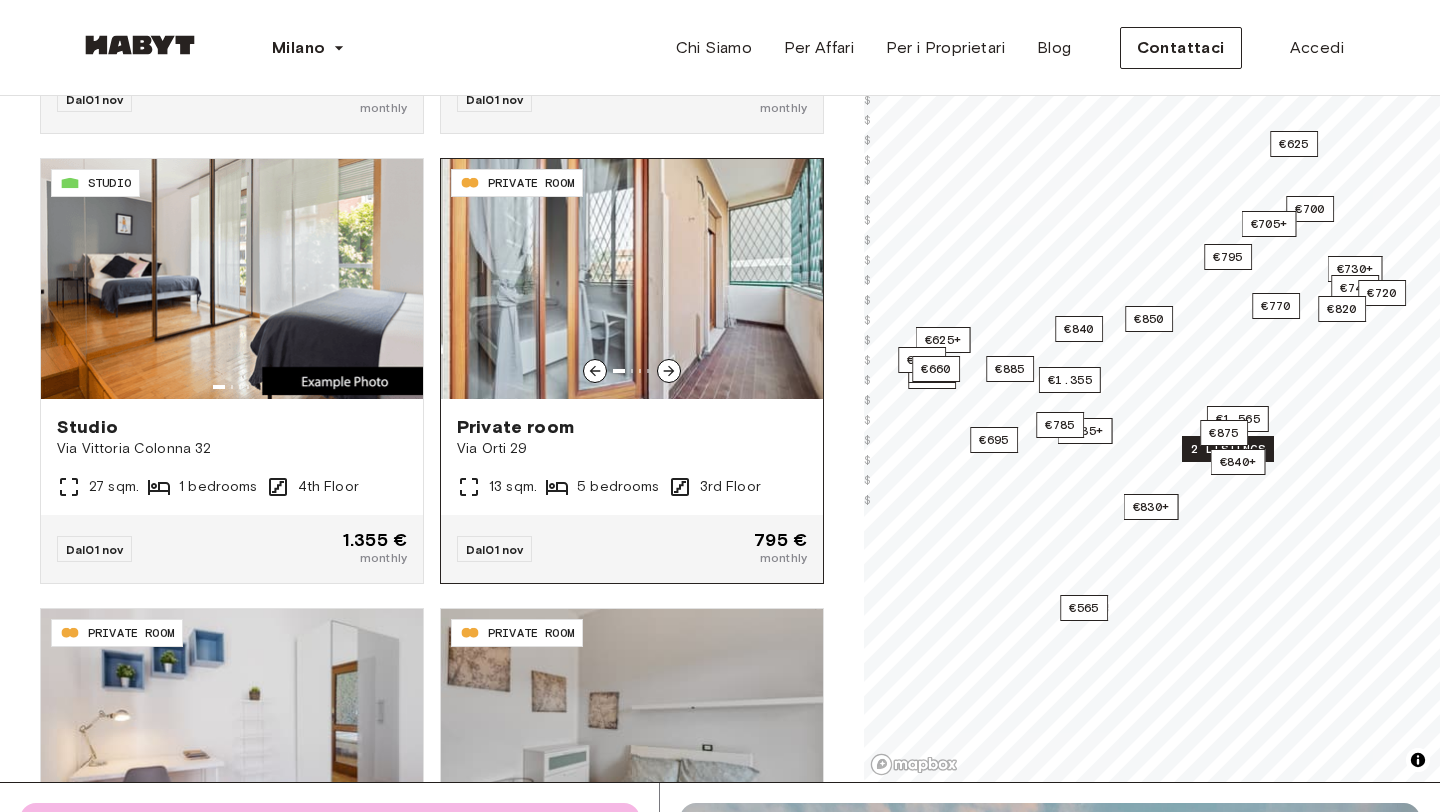 click 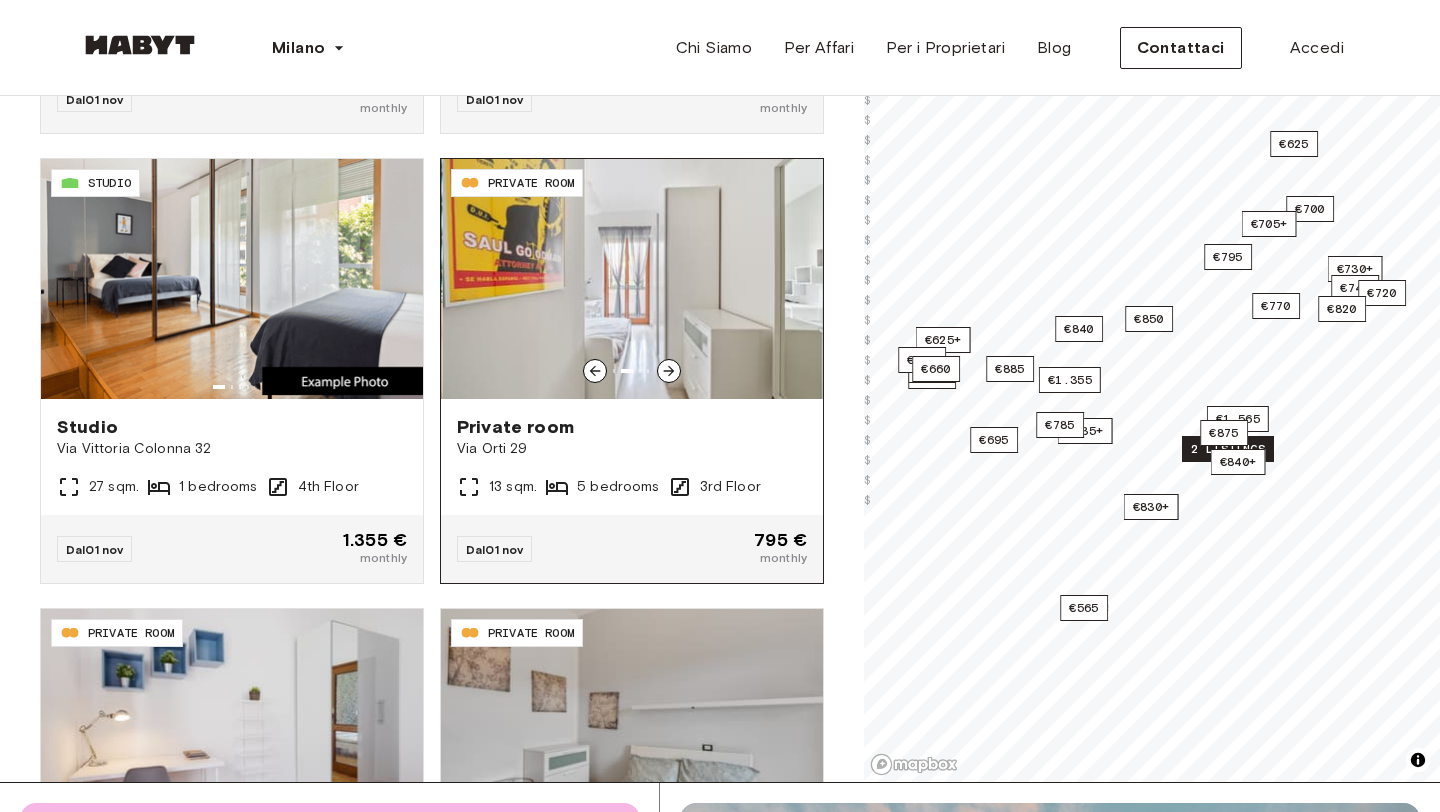 click 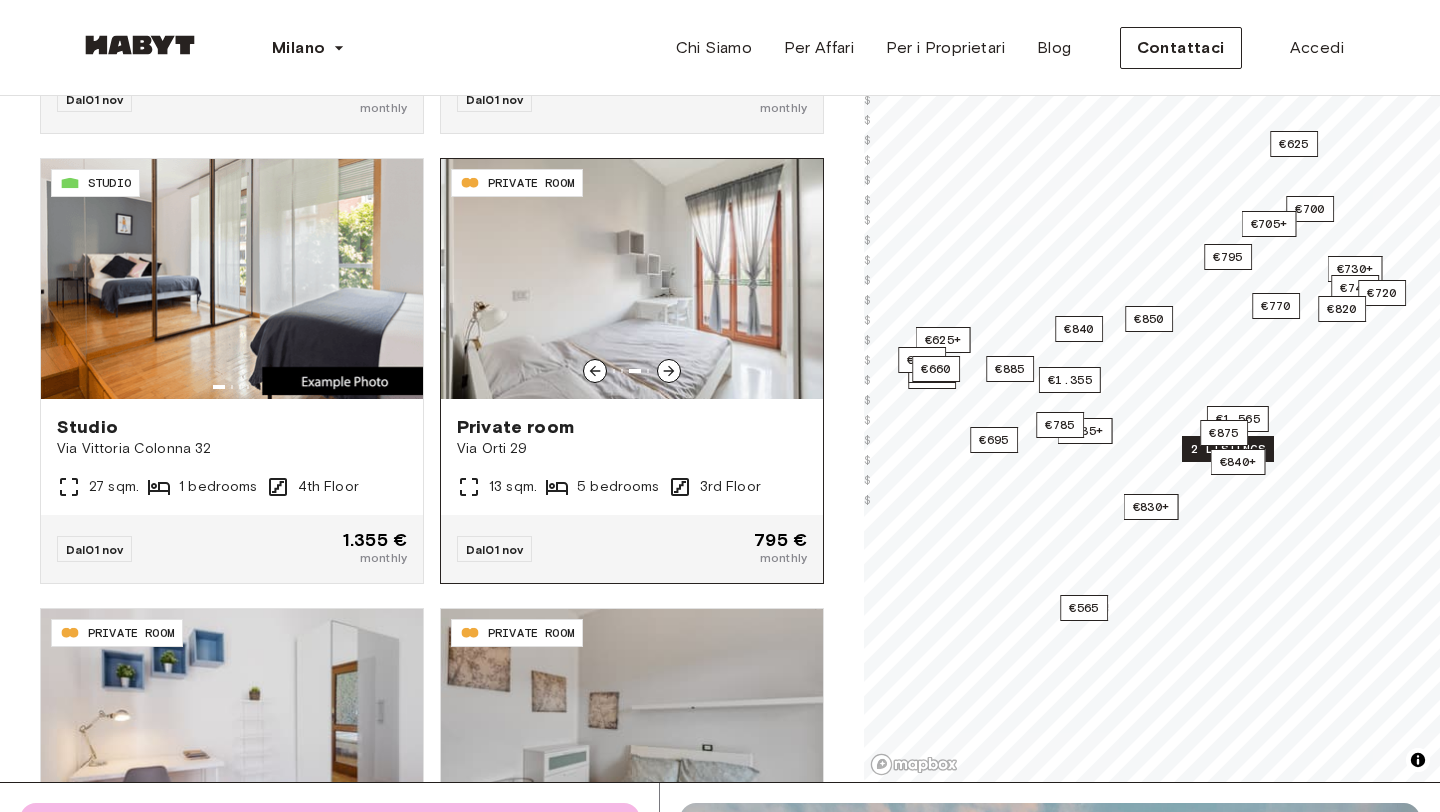 click 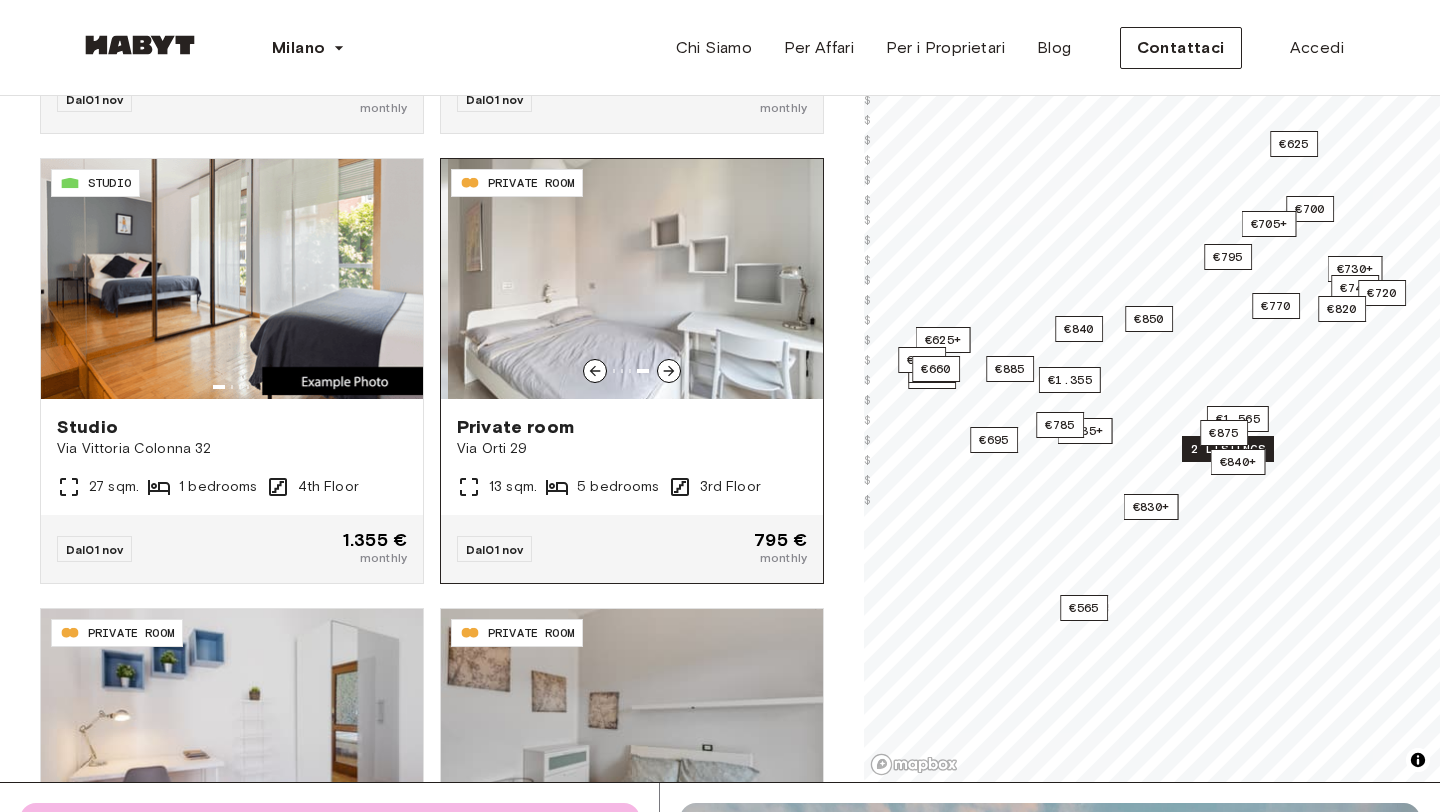 click 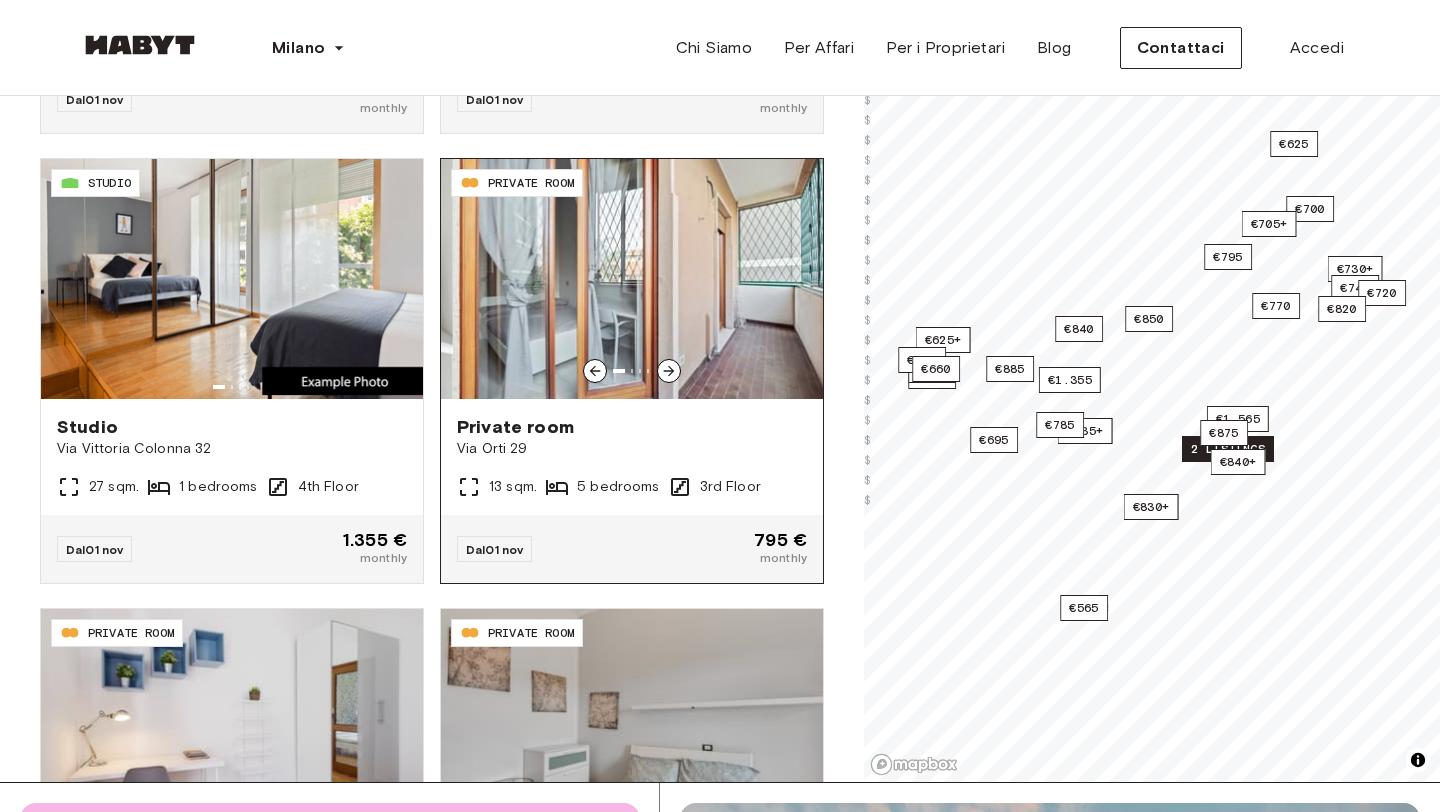 click 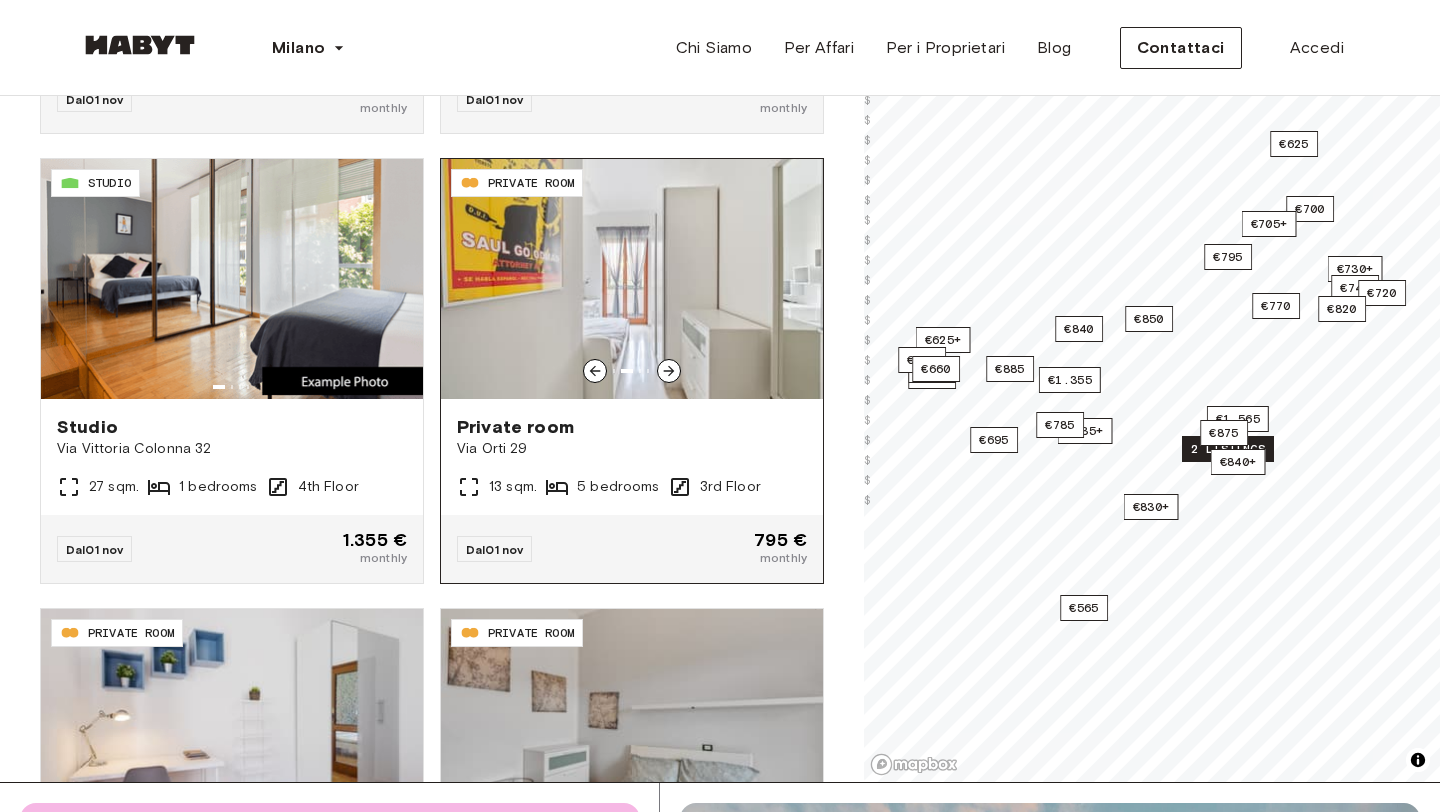 click 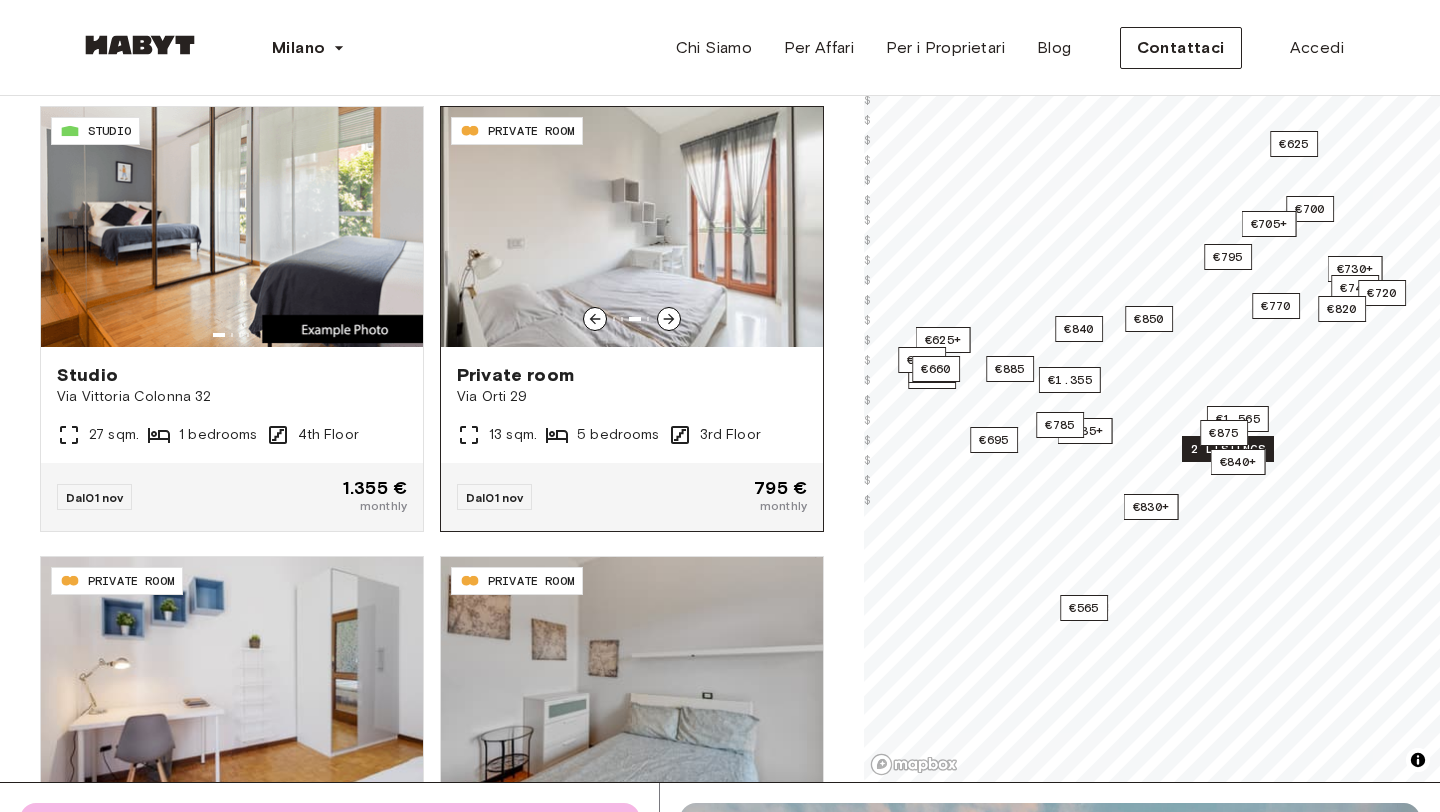 scroll, scrollTop: 4364, scrollLeft: 0, axis: vertical 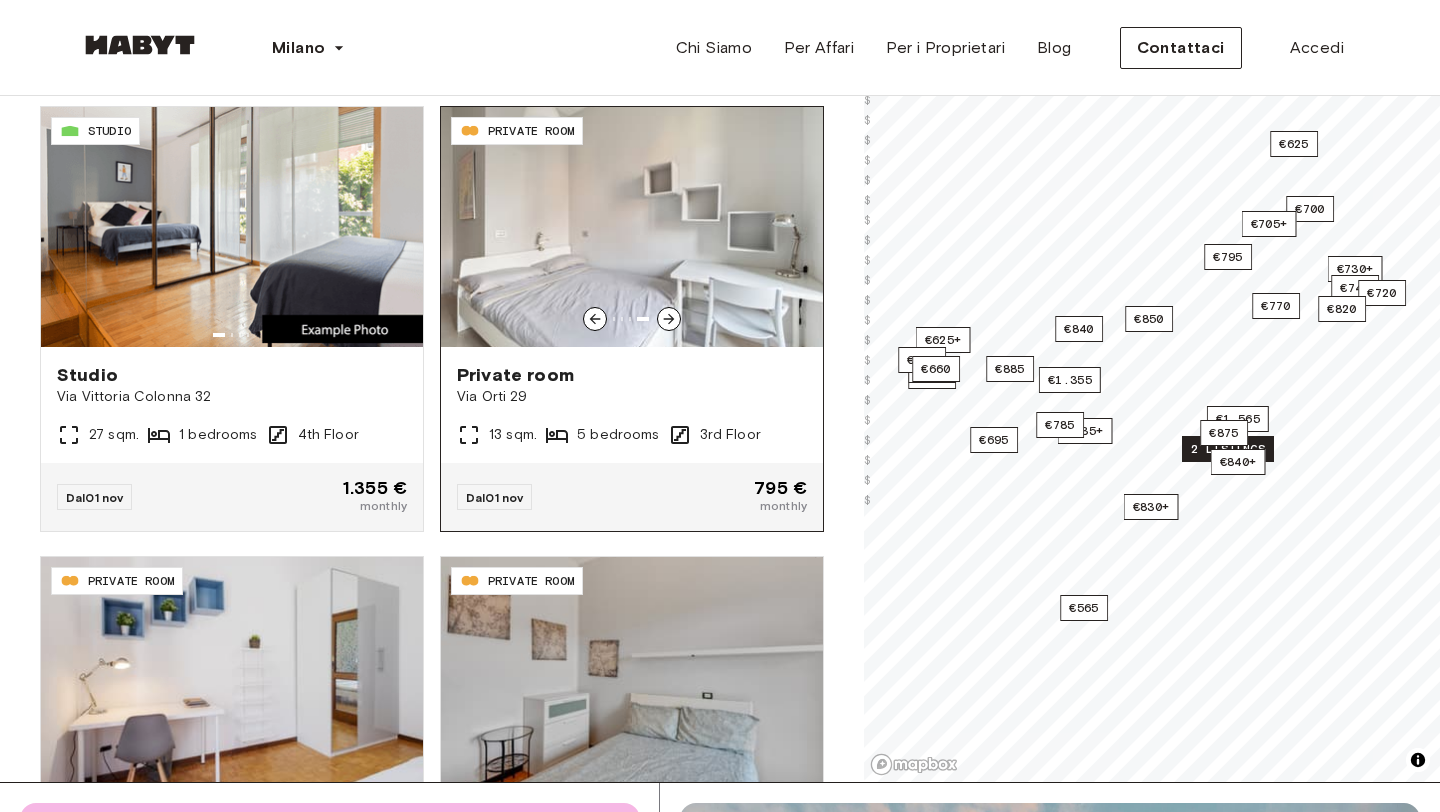 click at bounding box center [632, 227] 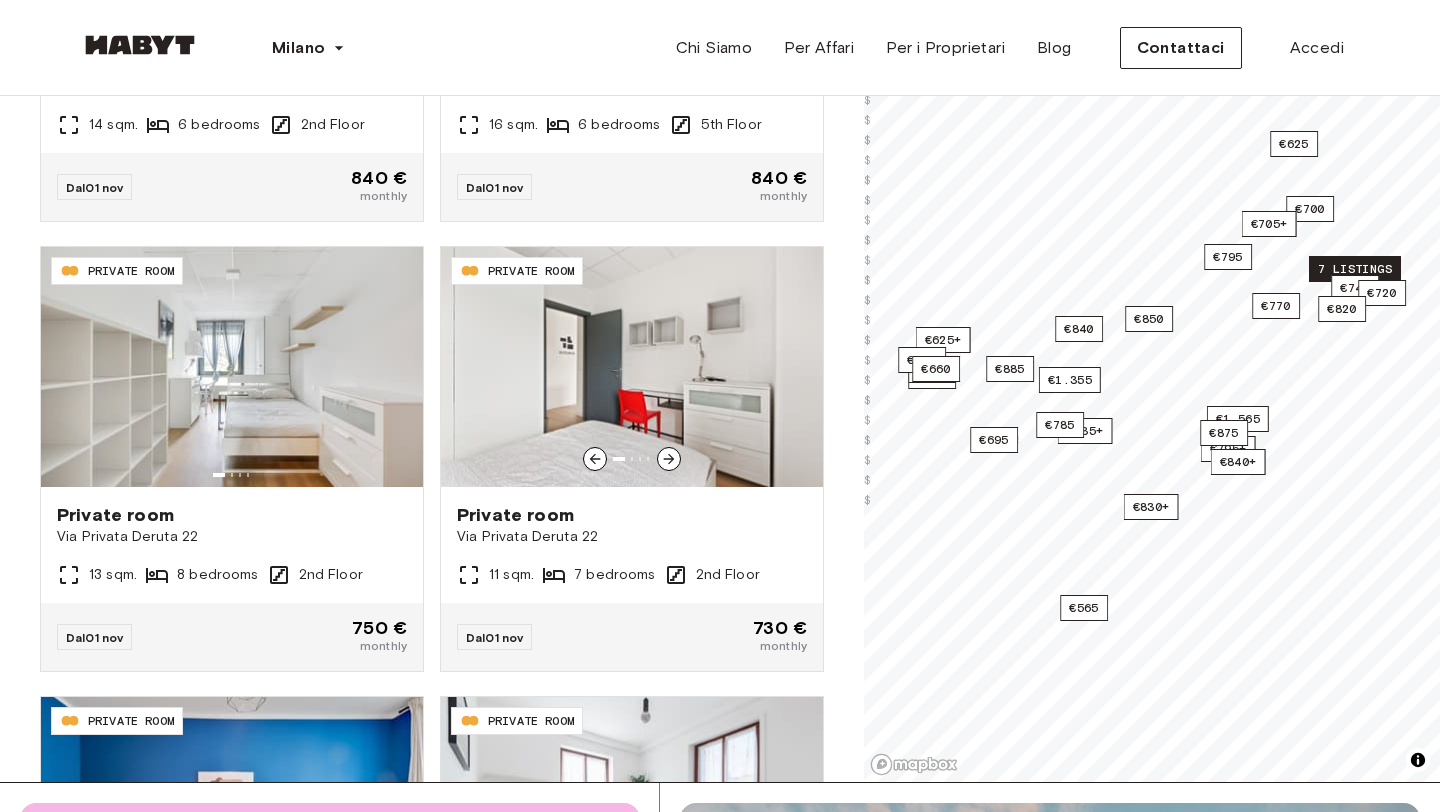 scroll, scrollTop: 5133, scrollLeft: 0, axis: vertical 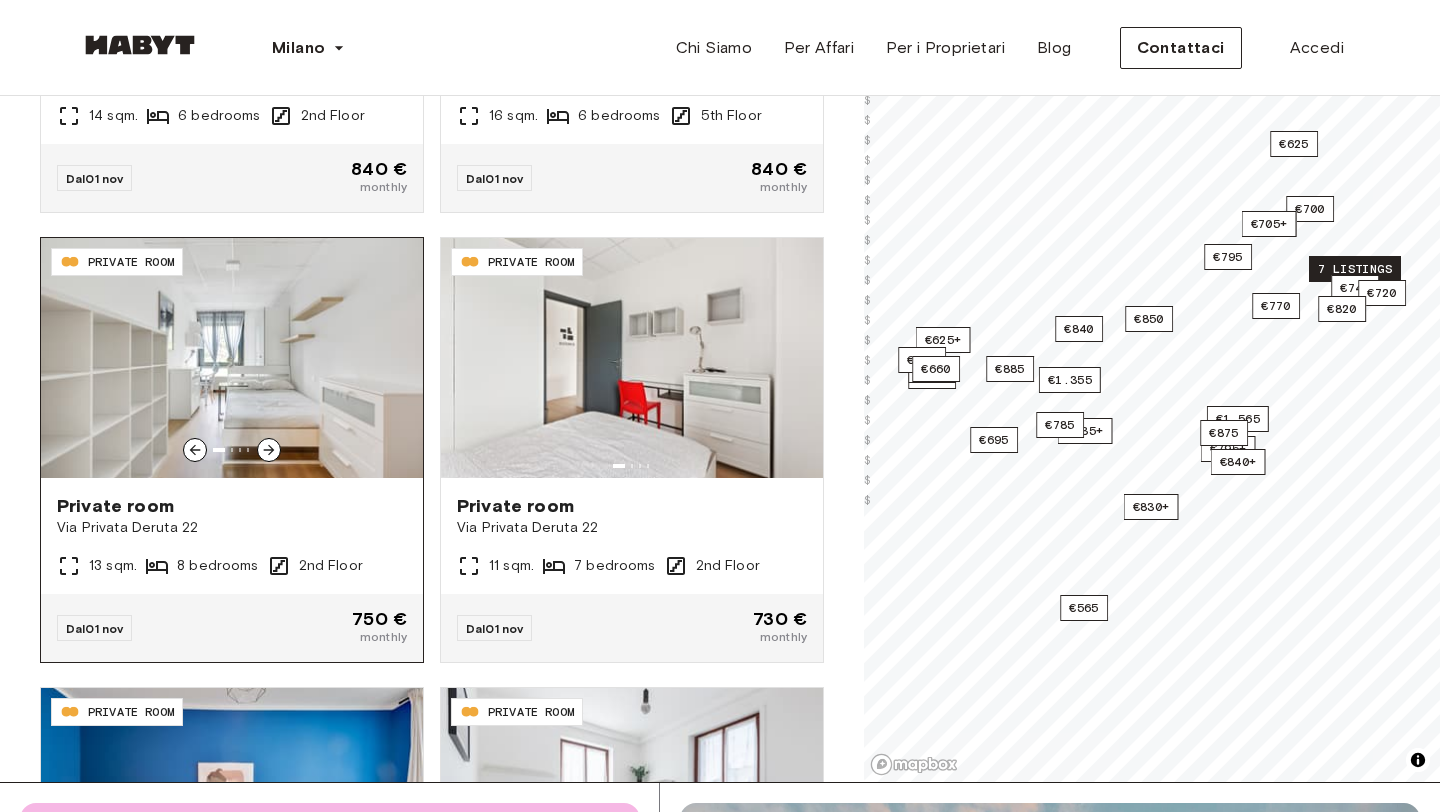 click 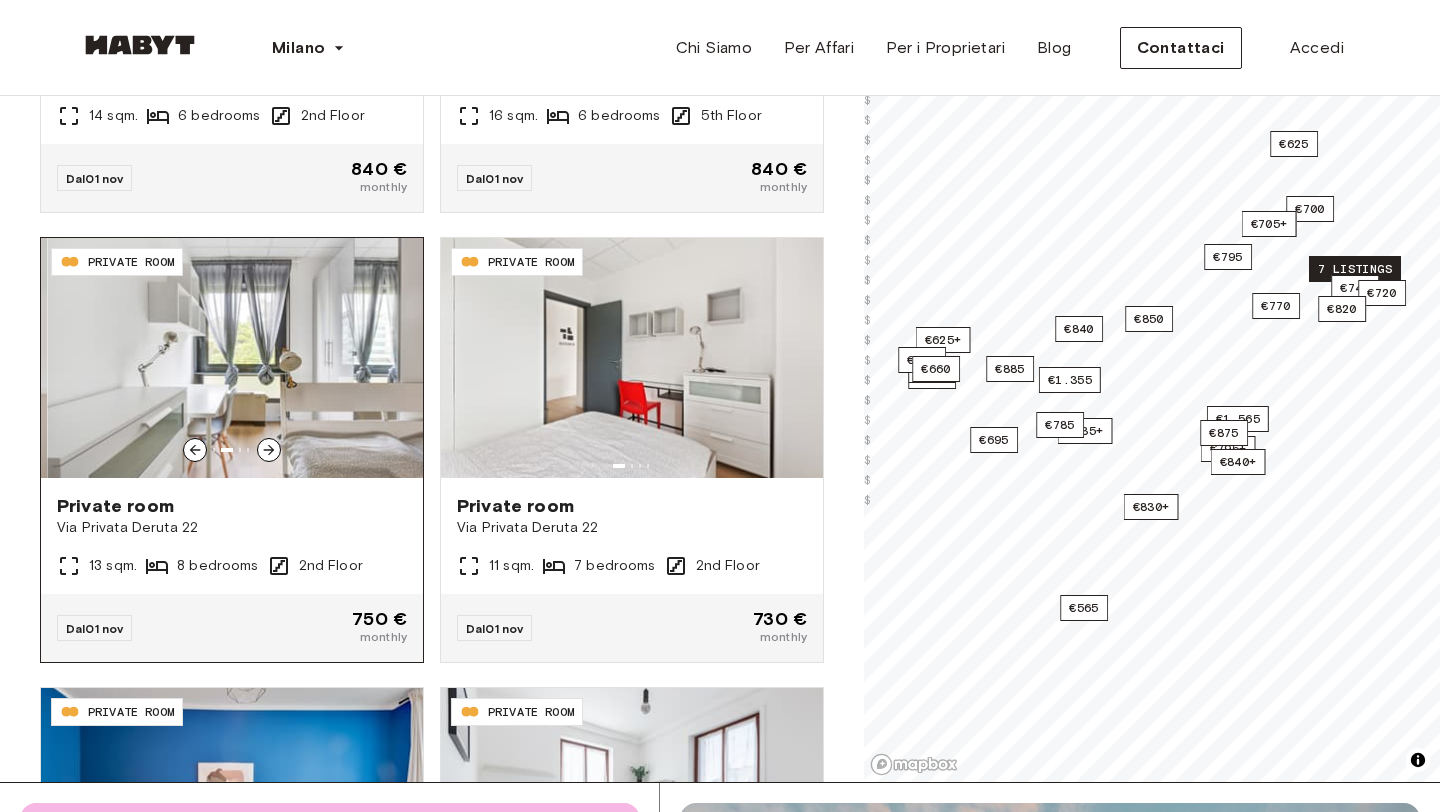 click 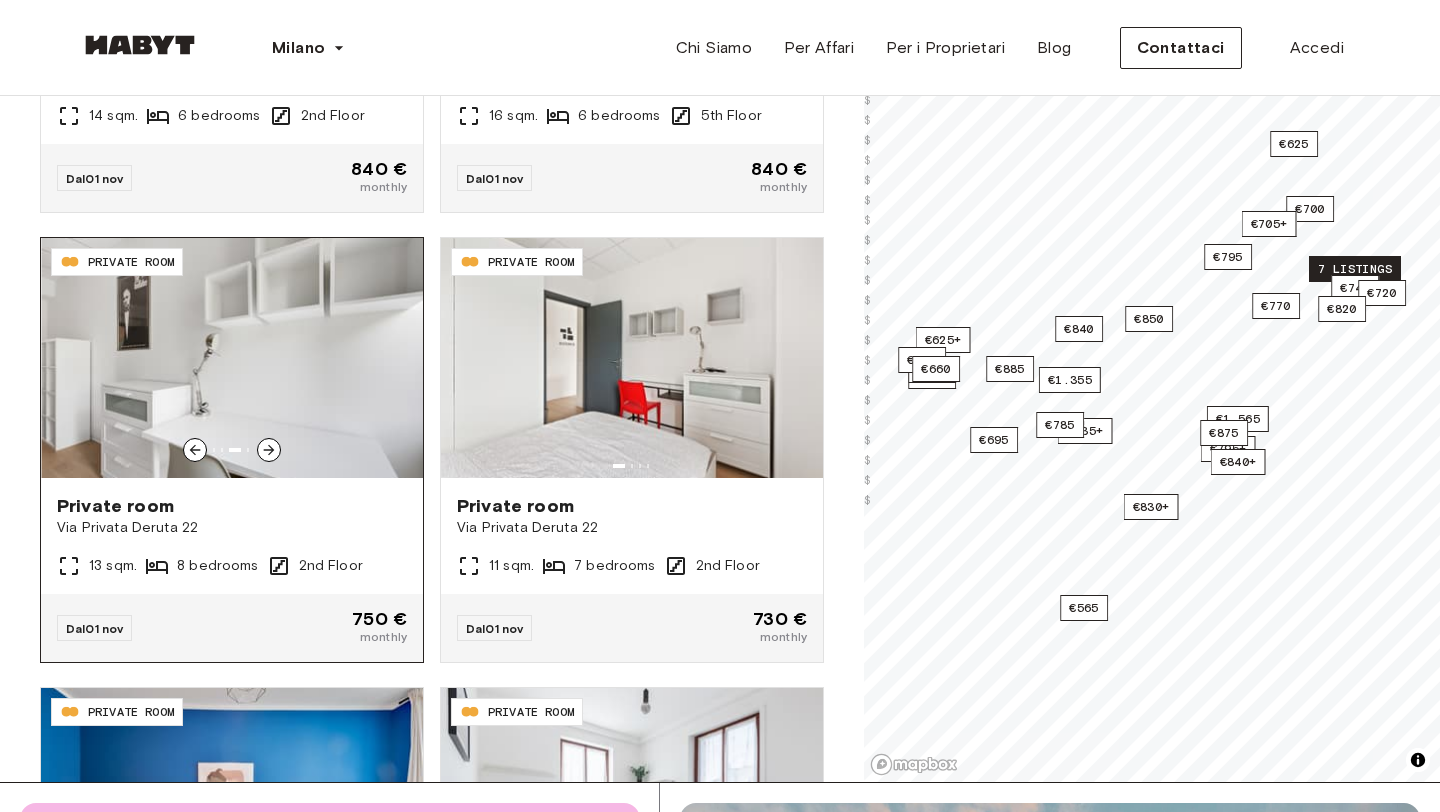 click 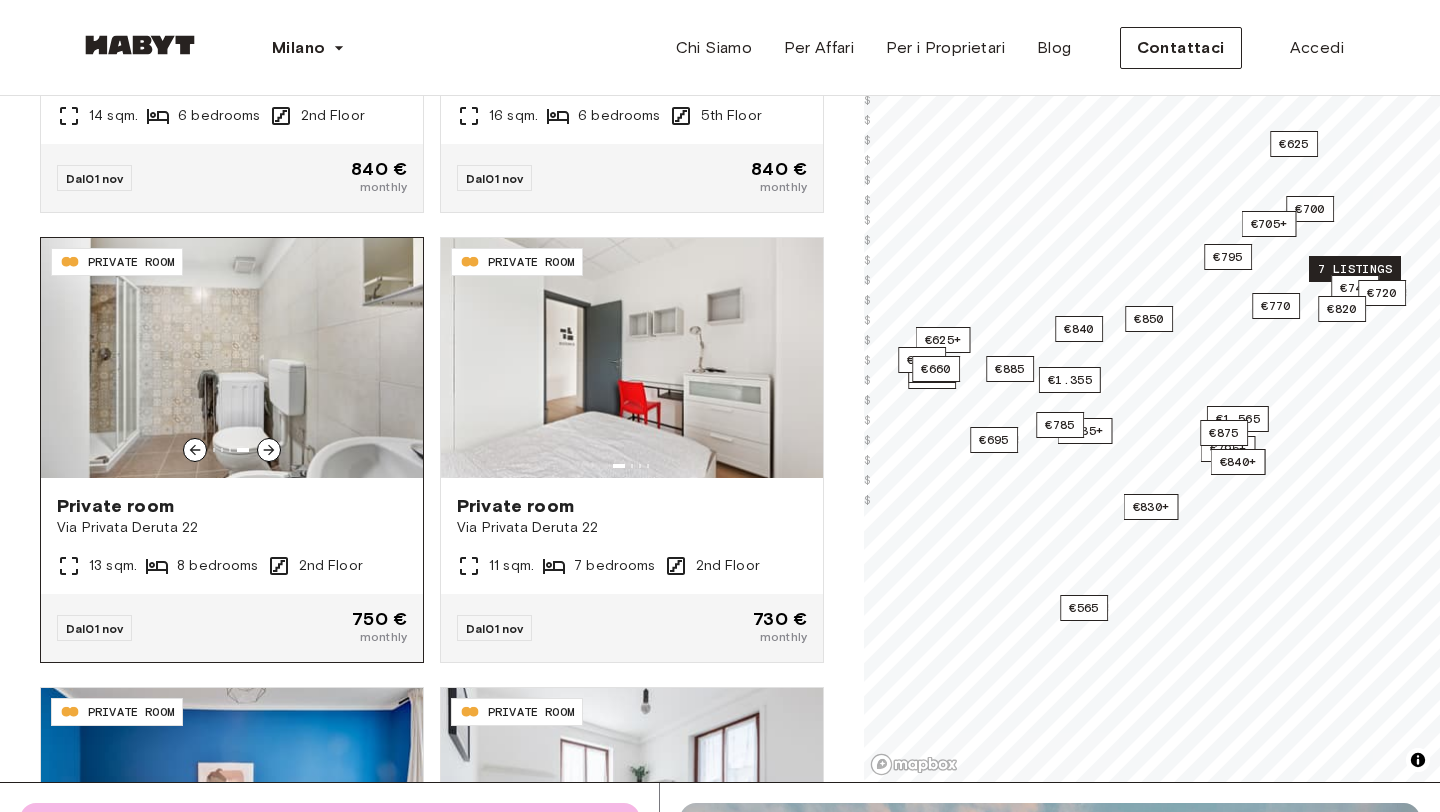 click 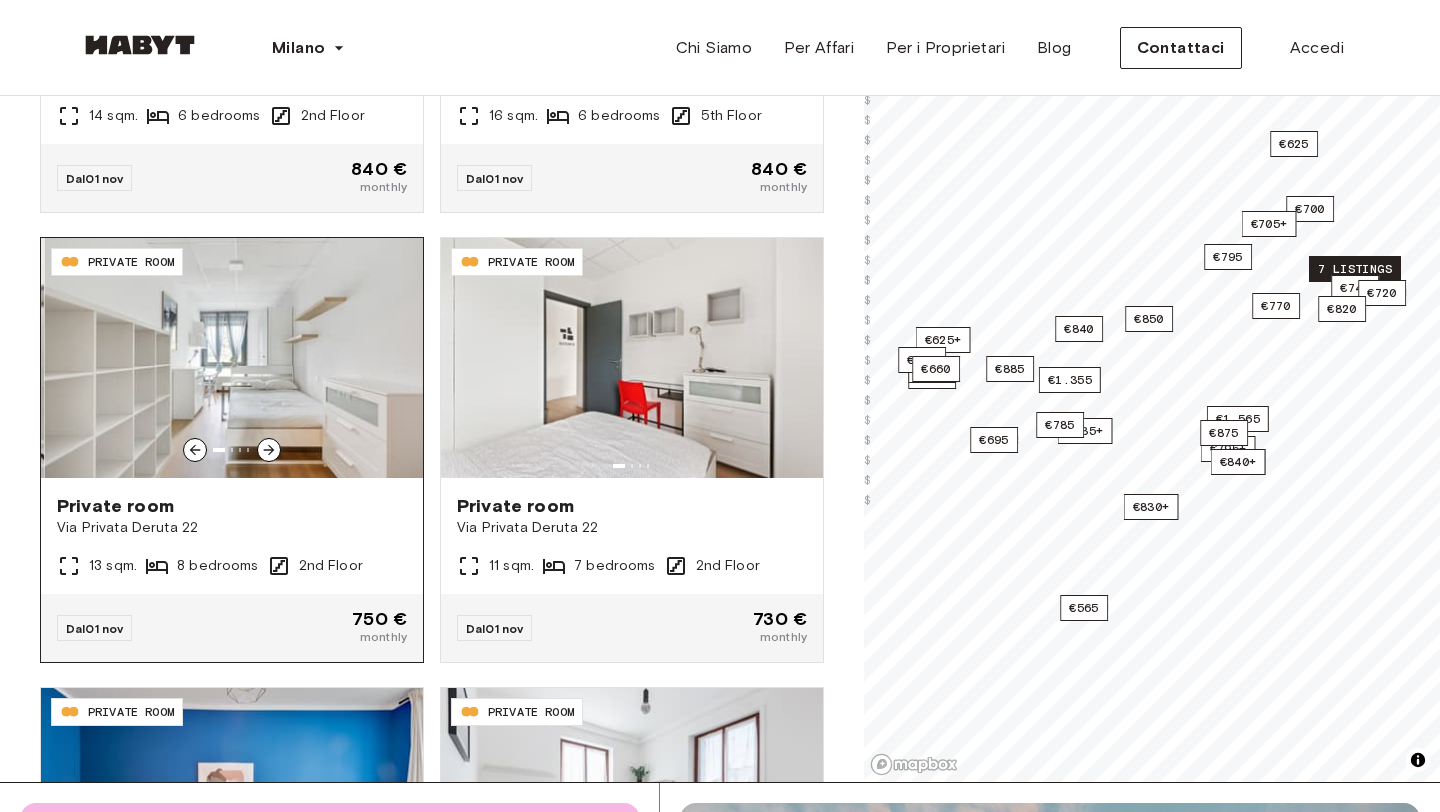 click 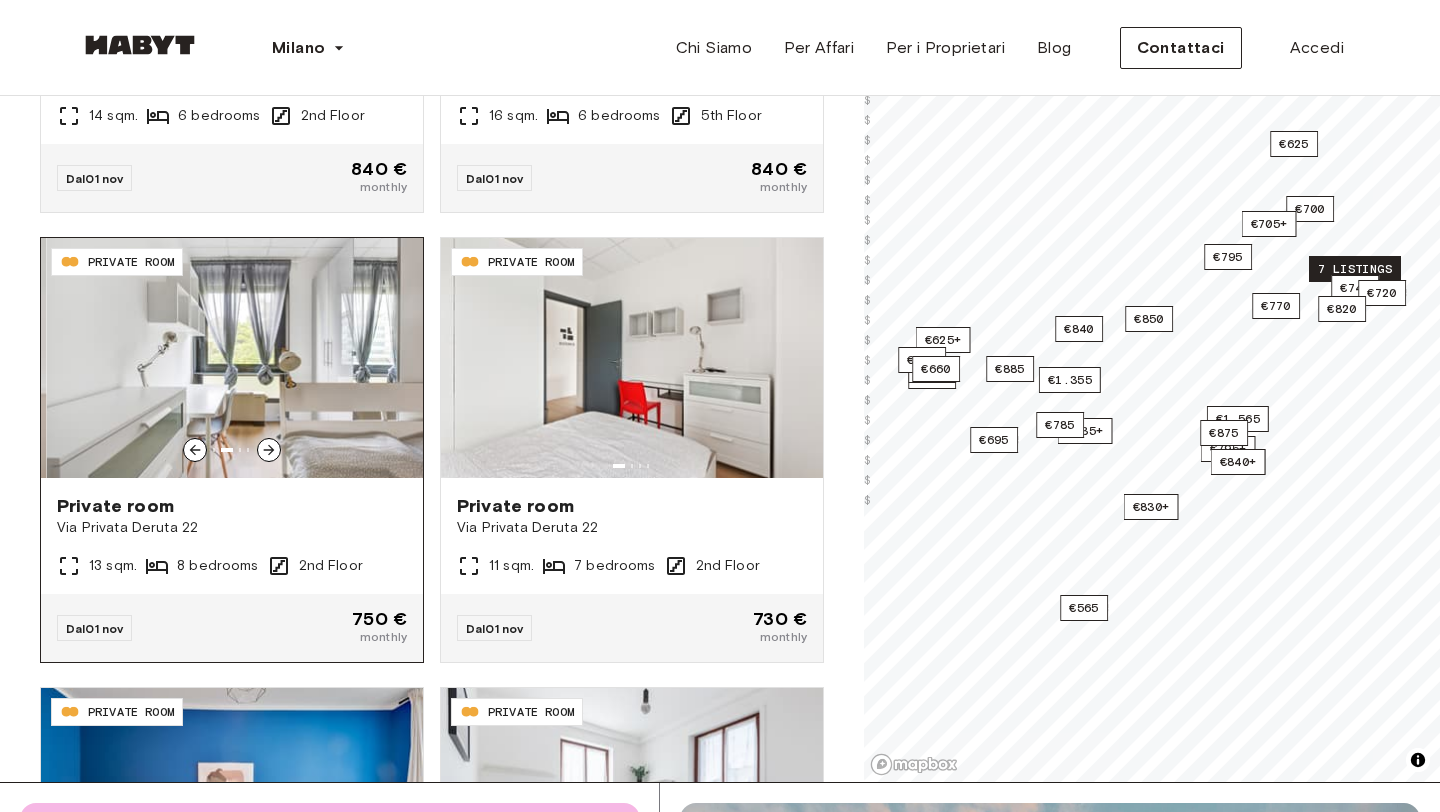 click 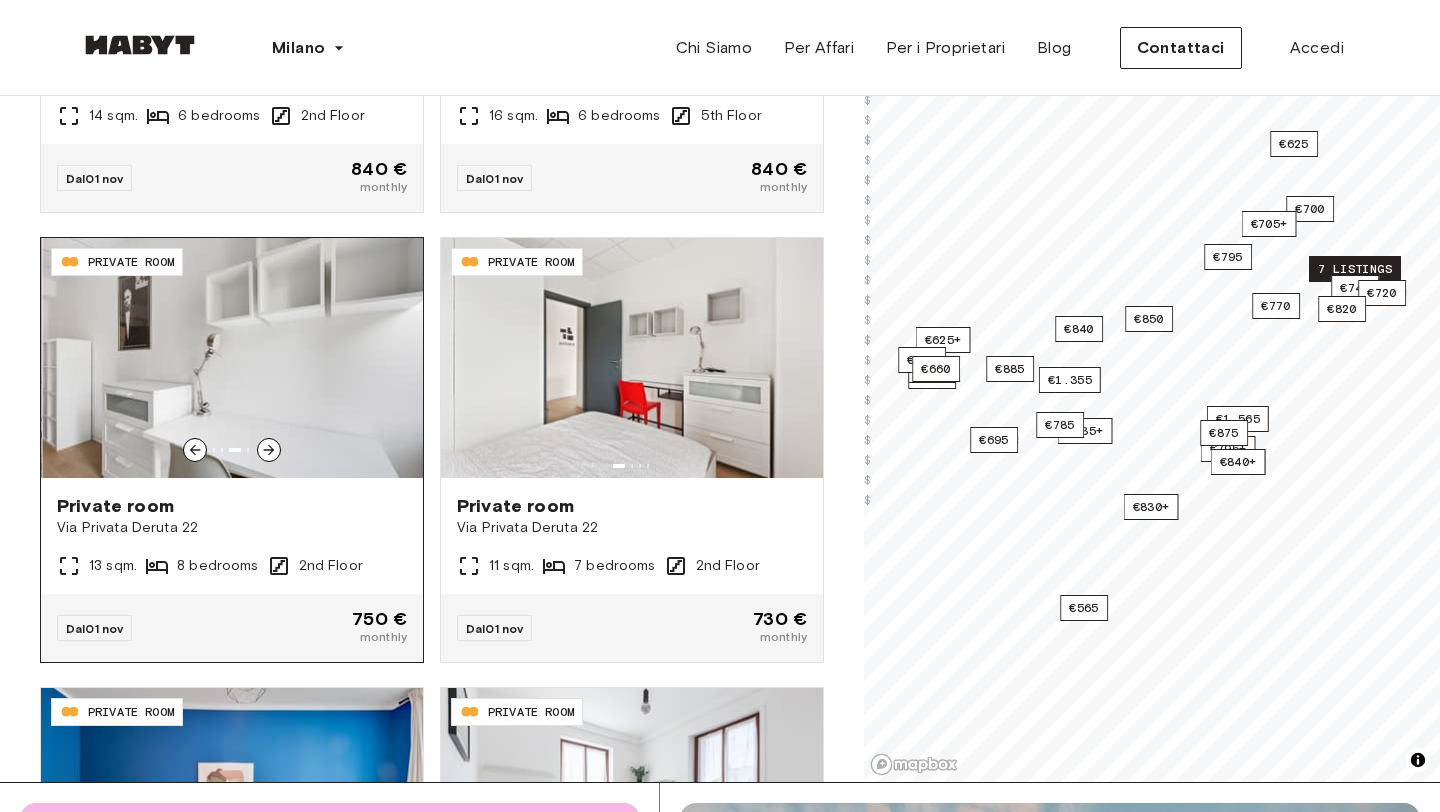 click 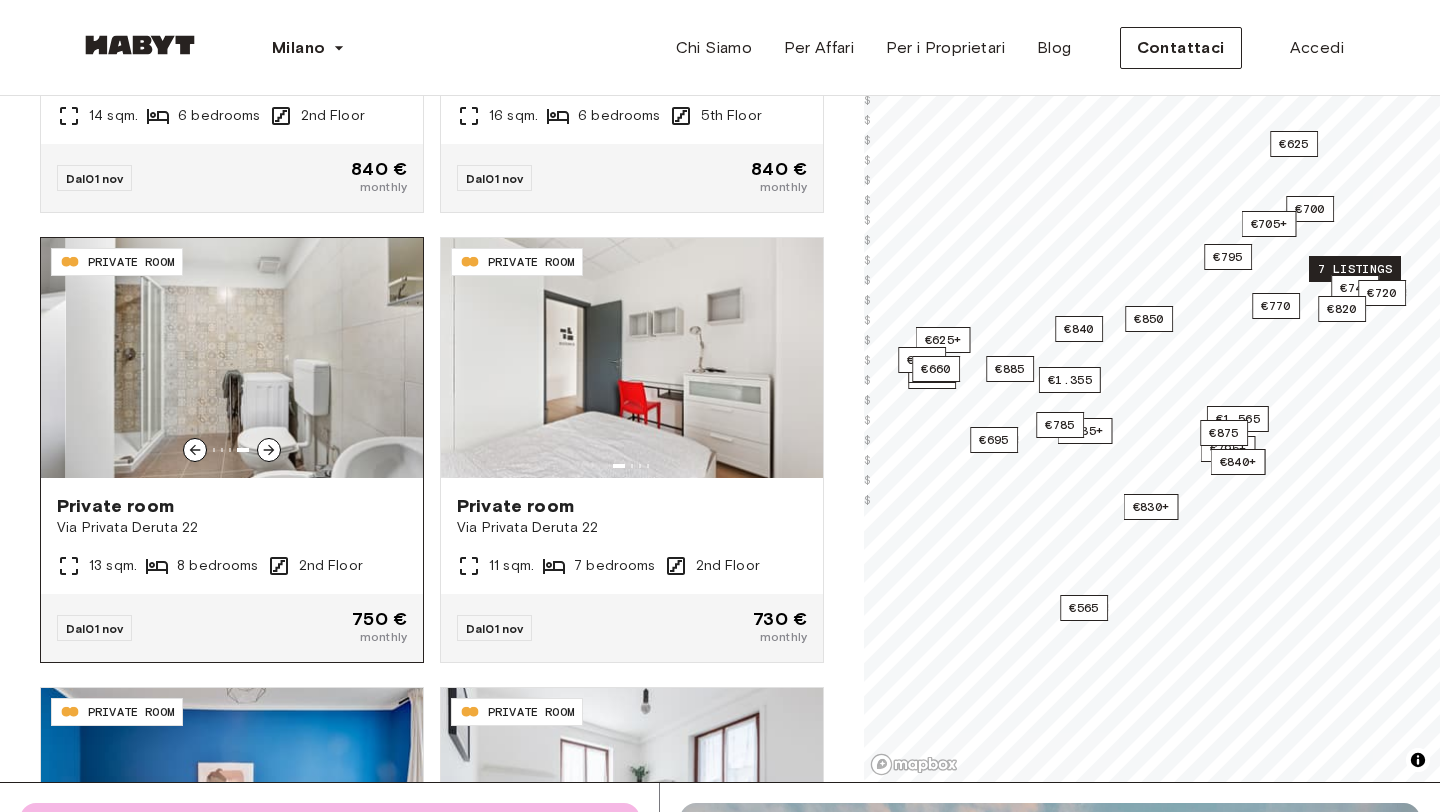 click 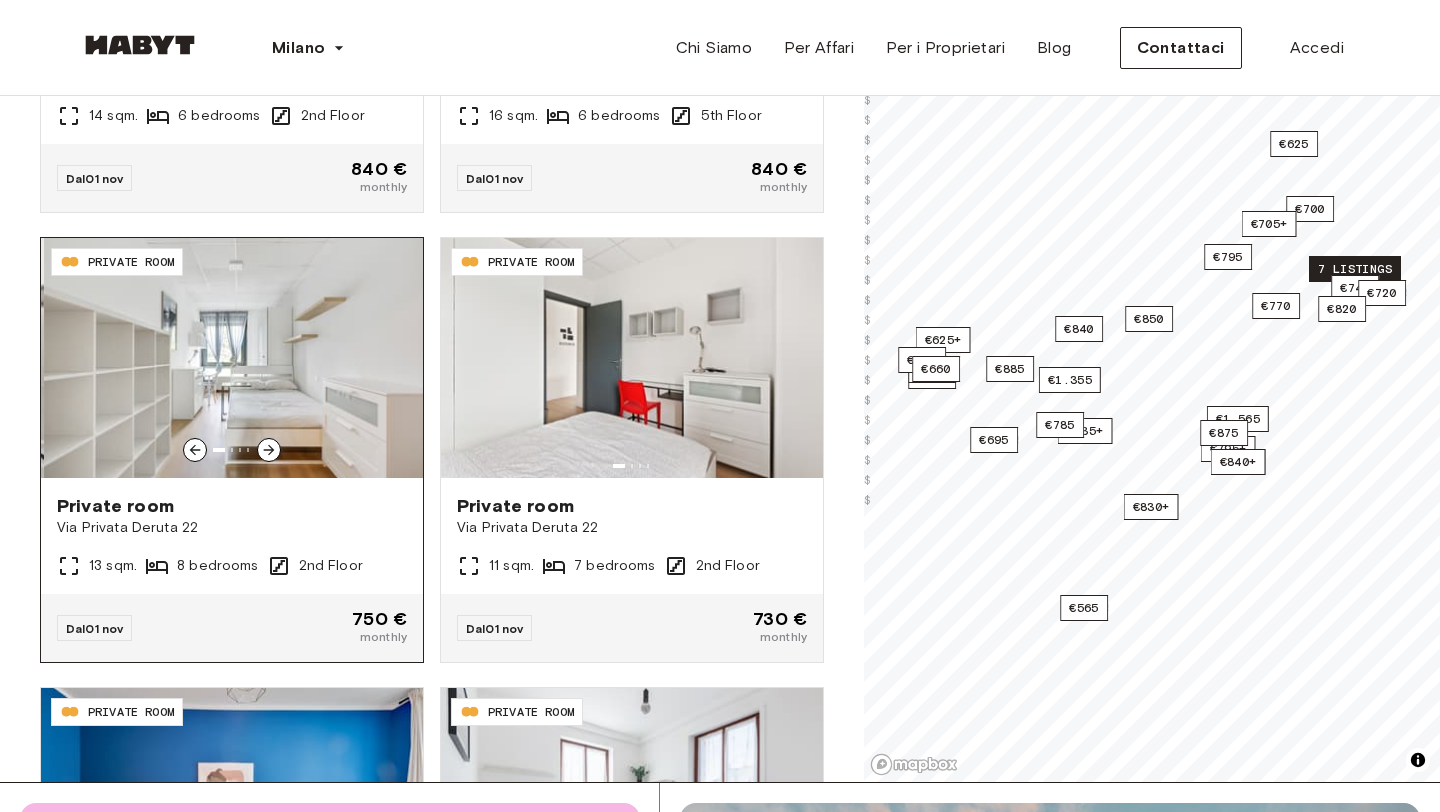 click 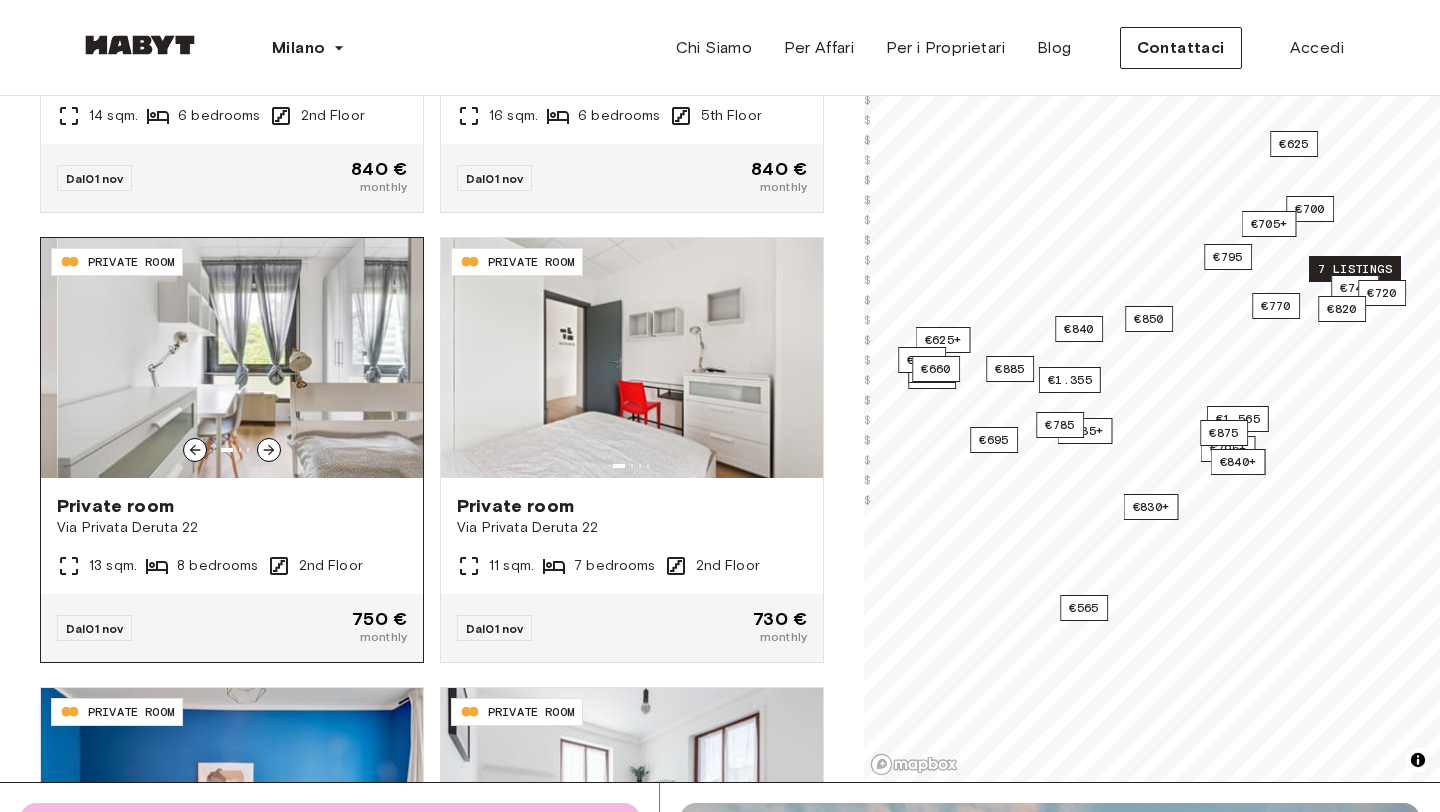 click 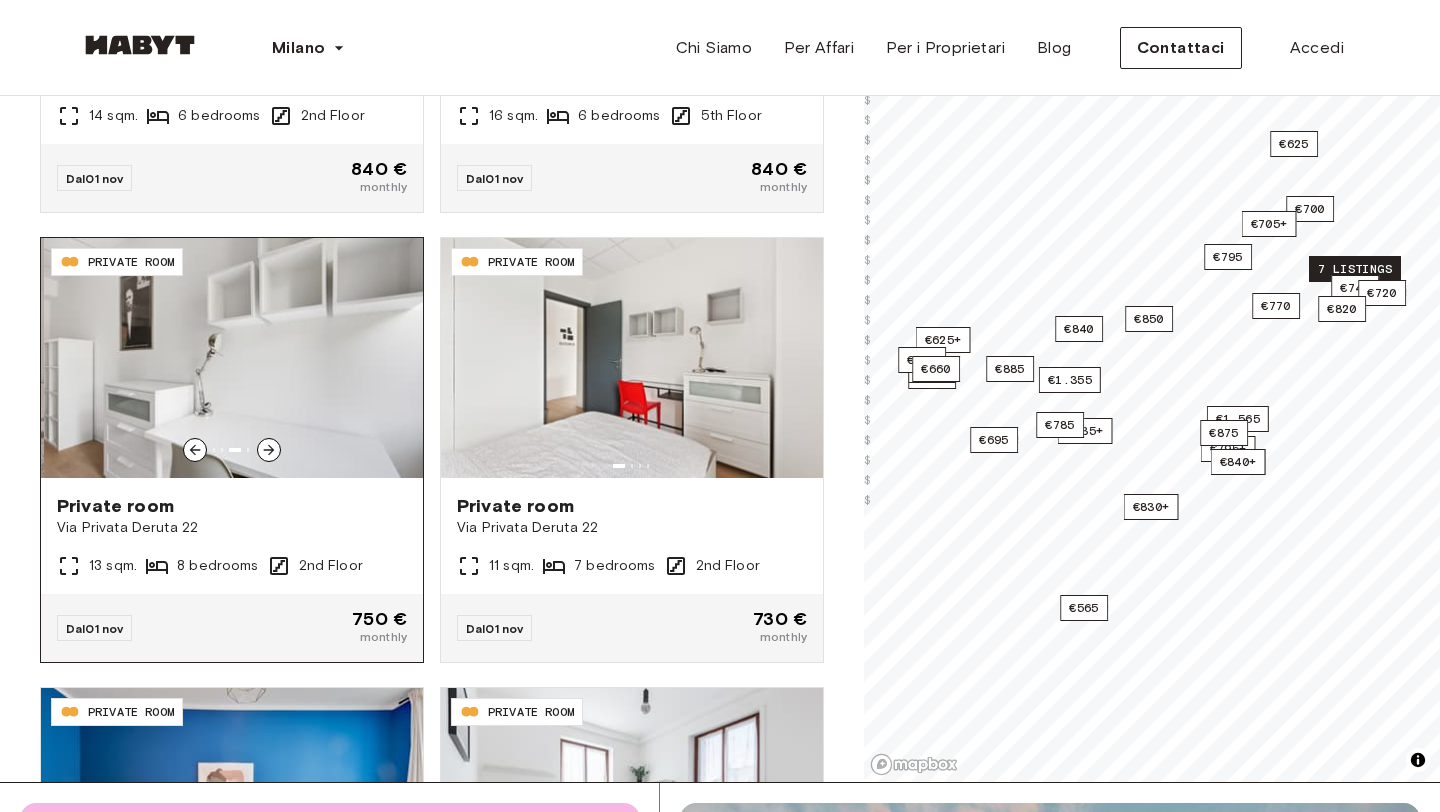 click 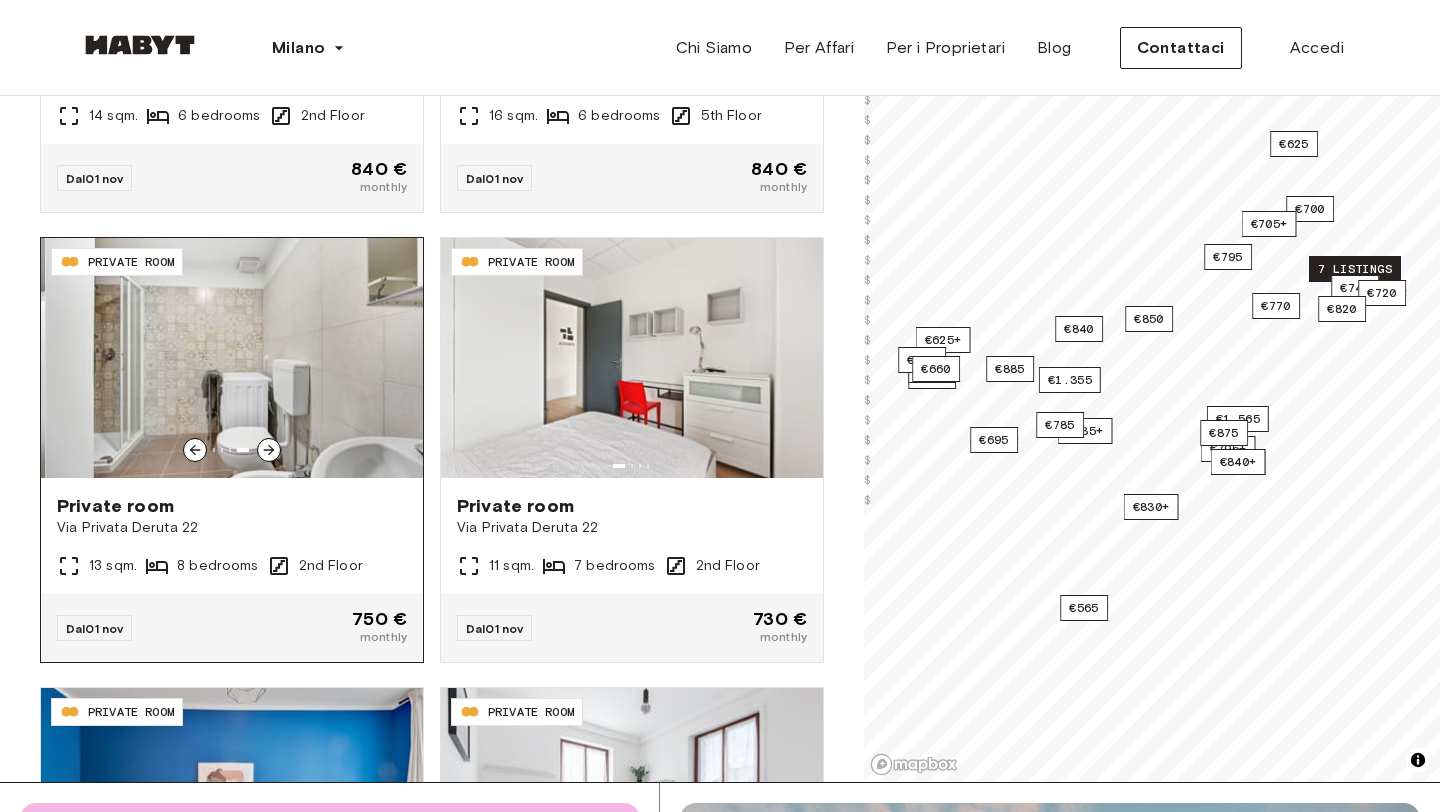 click 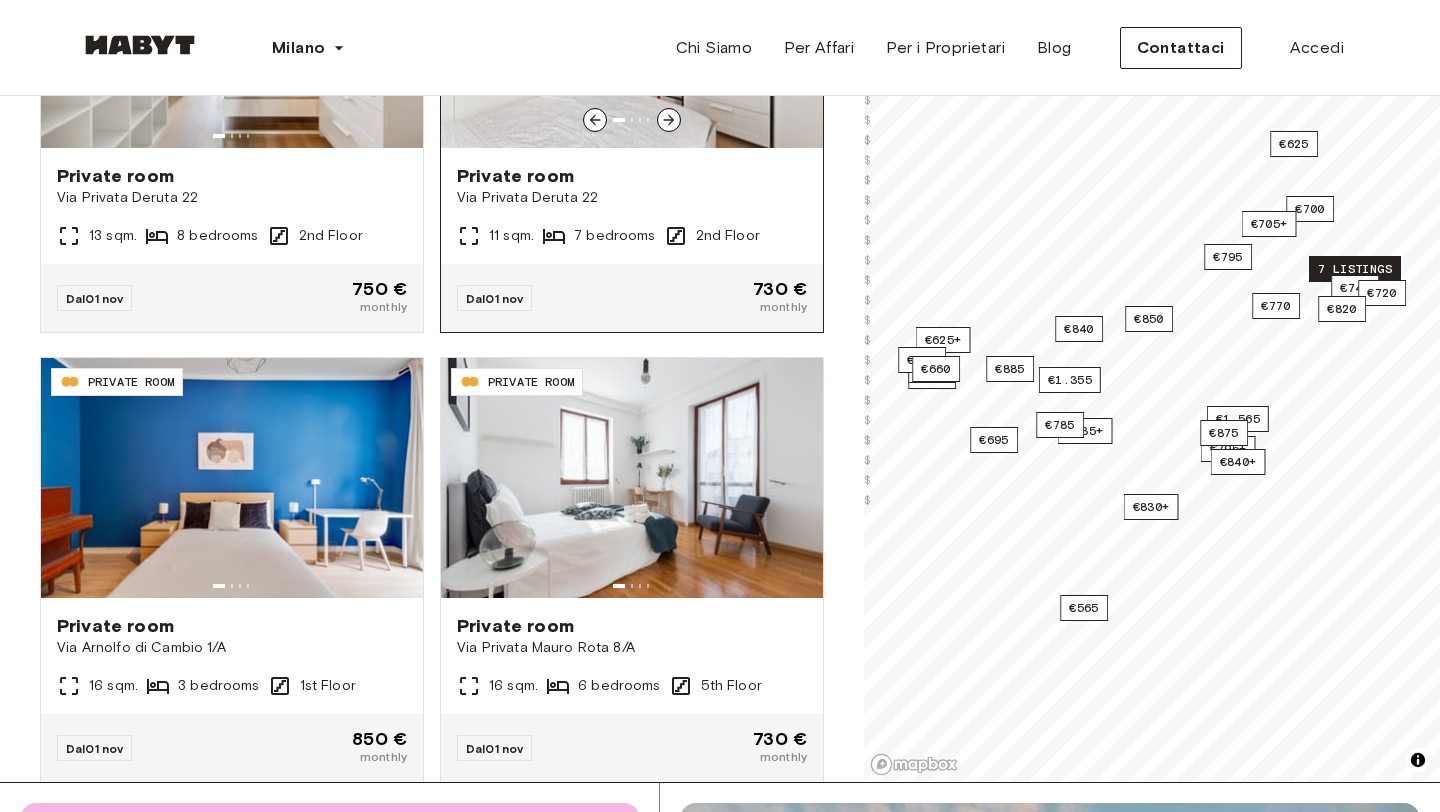 scroll, scrollTop: 5464, scrollLeft: 0, axis: vertical 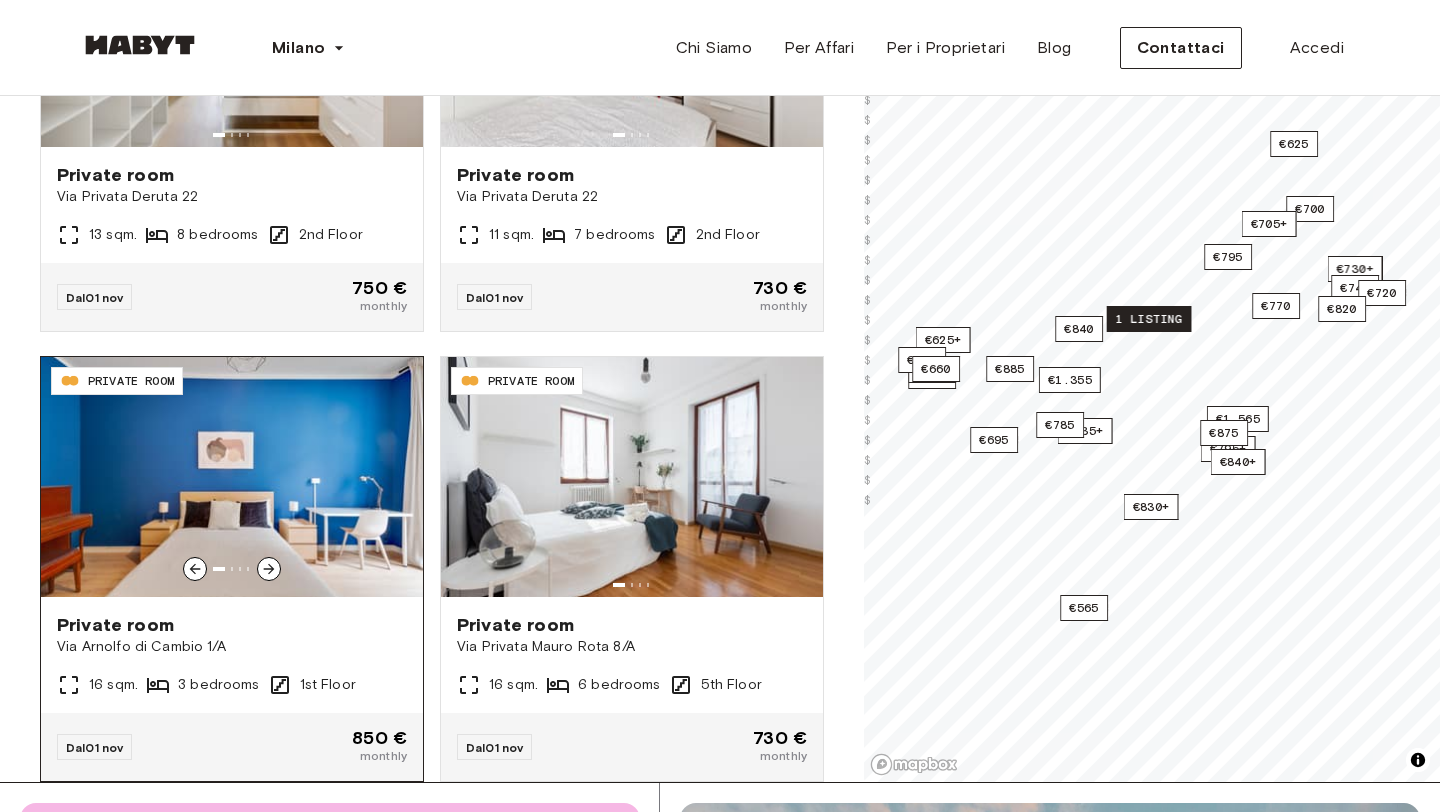 click at bounding box center (232, 477) 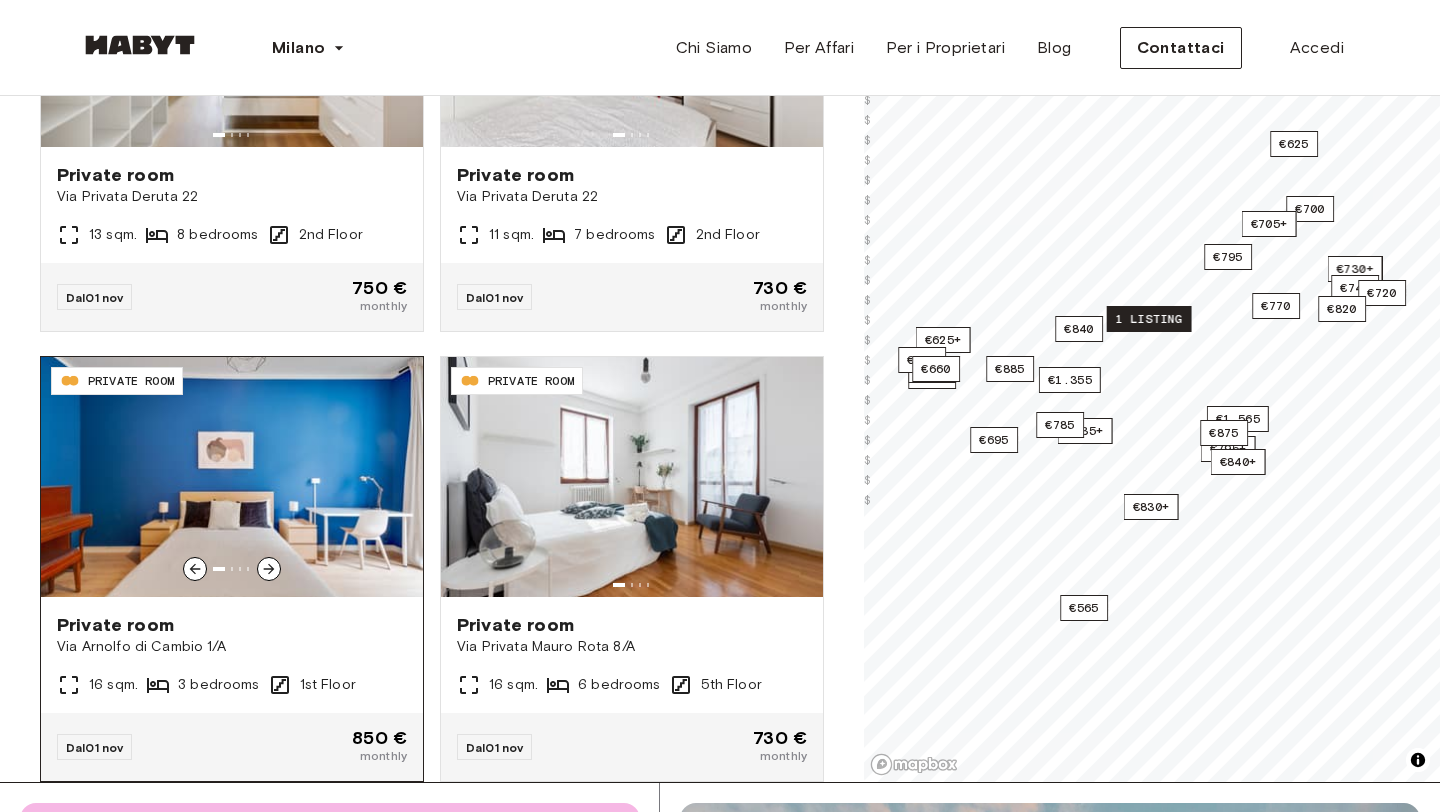 click 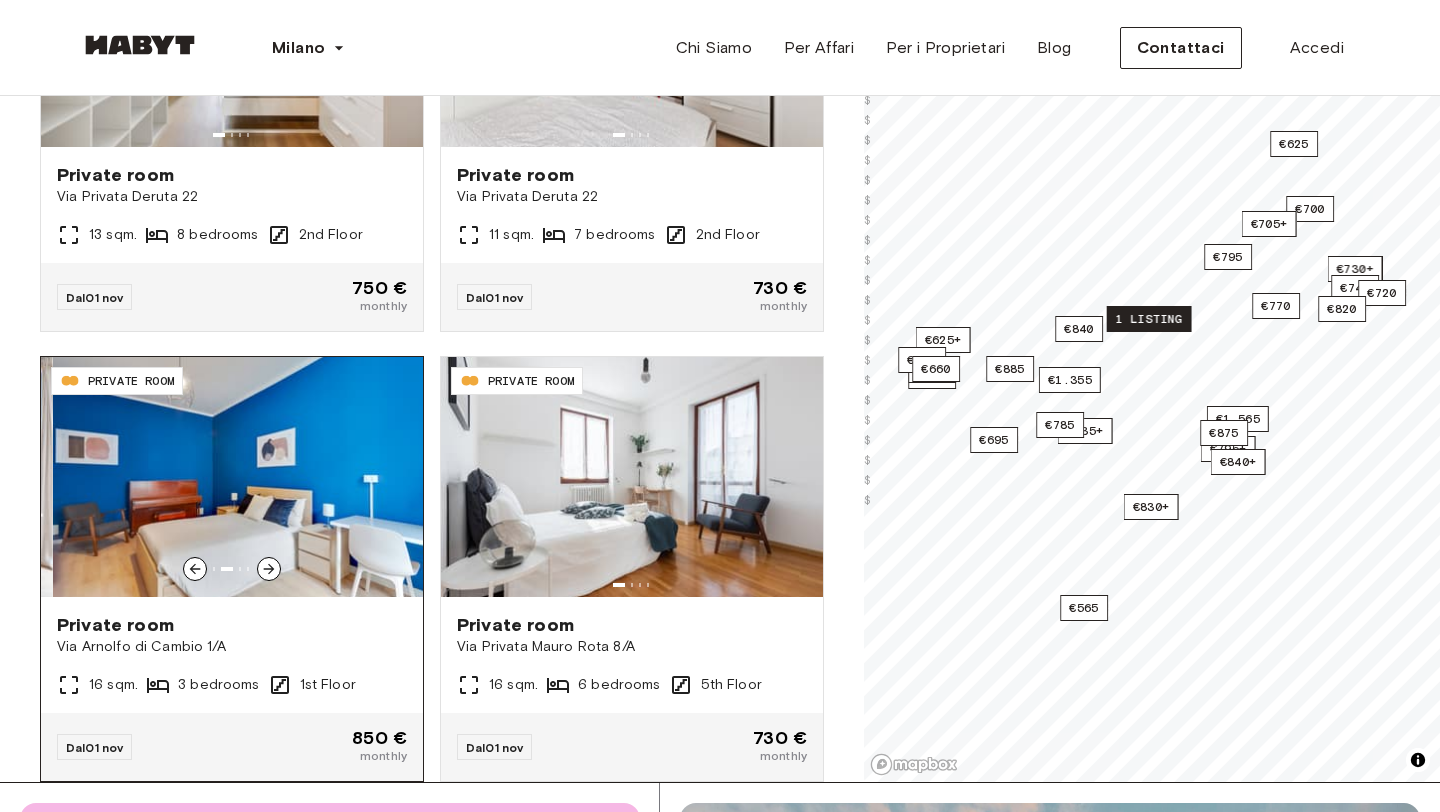 click 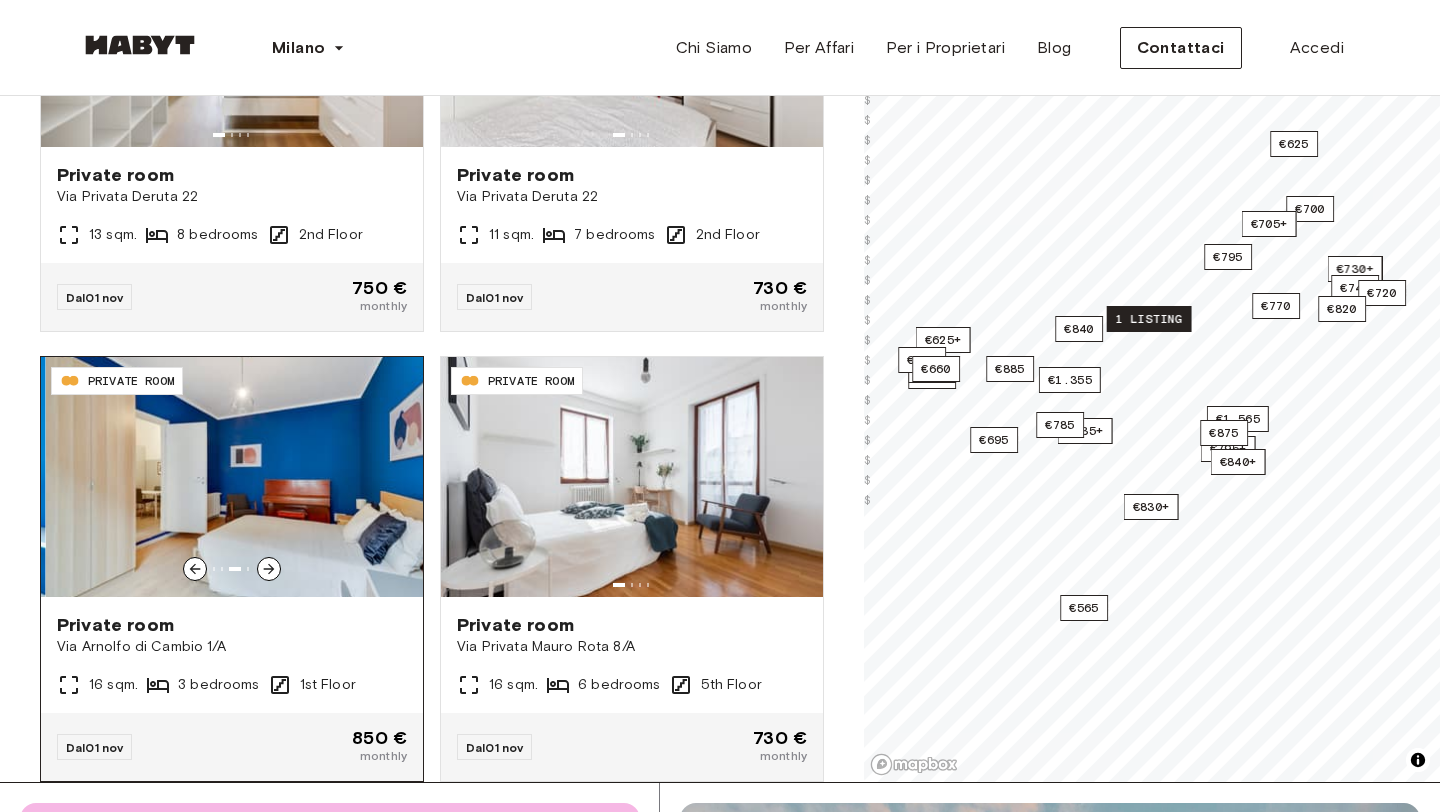 click 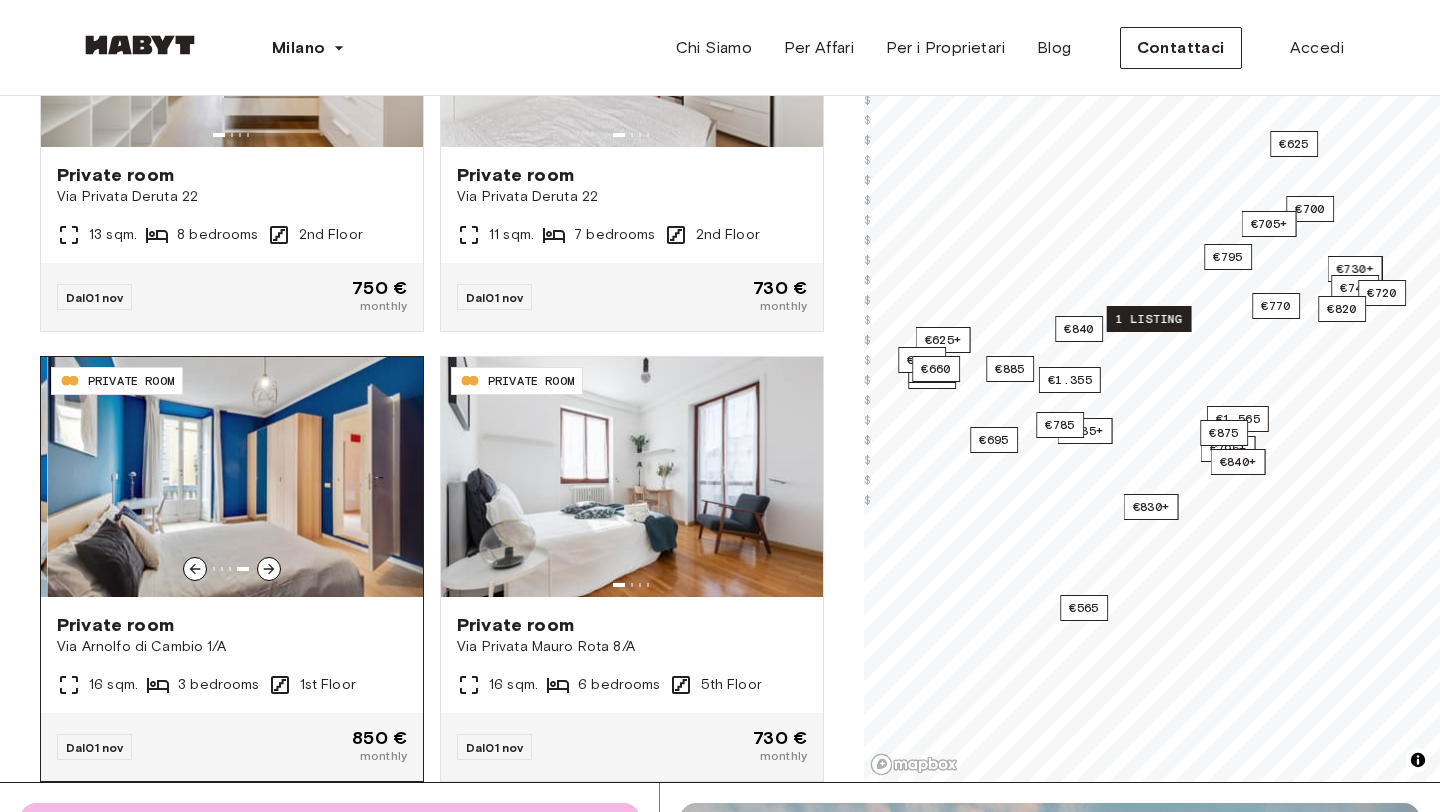 click 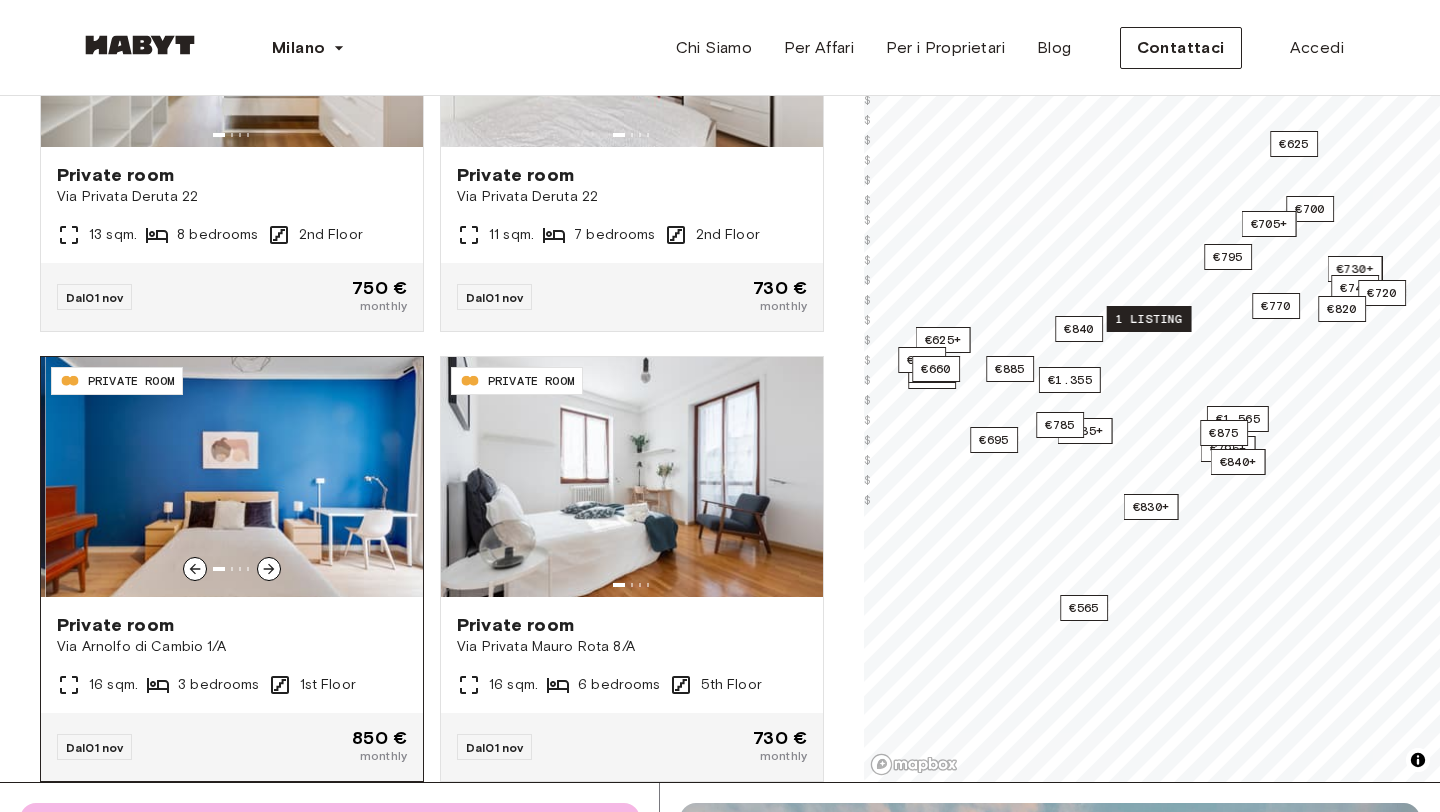 click 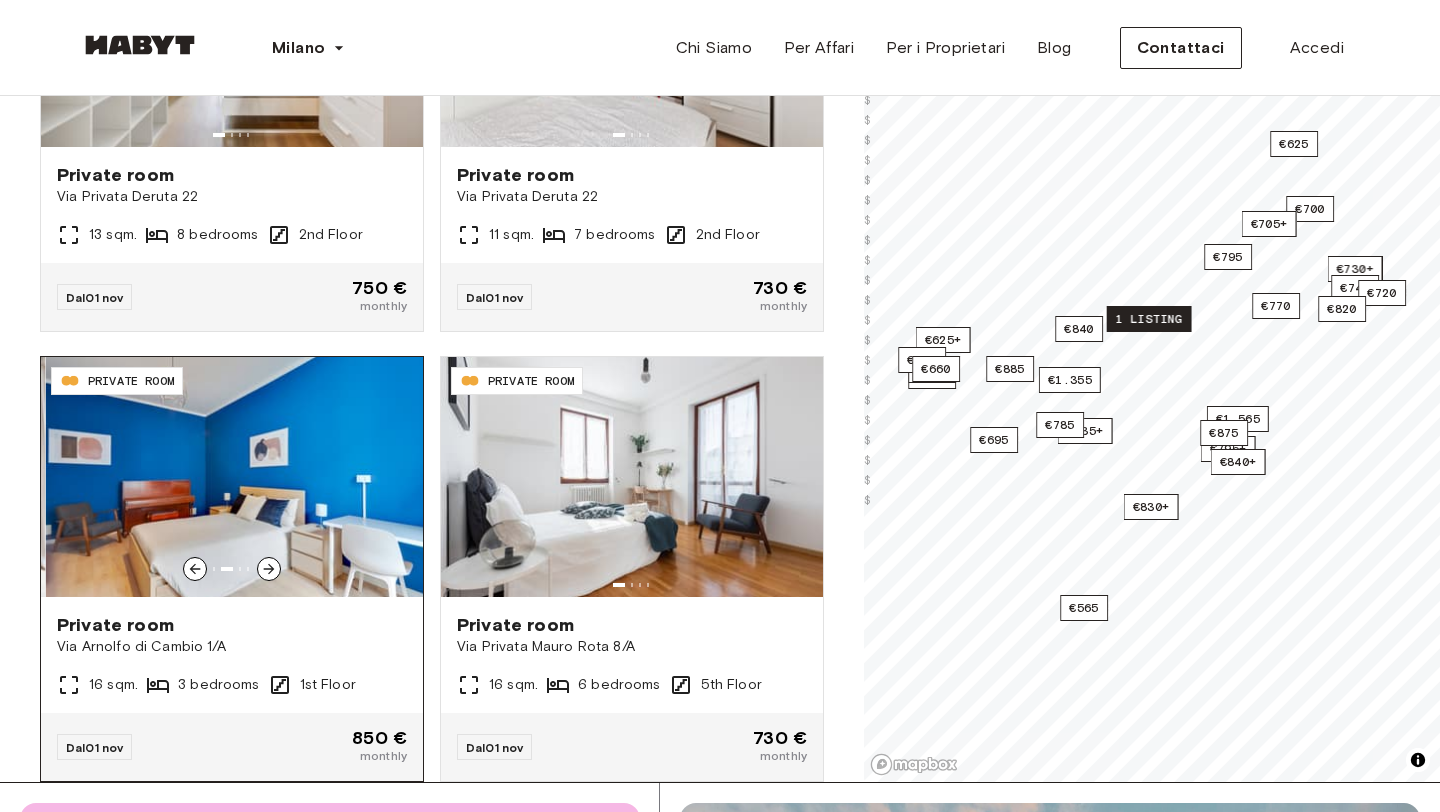 click 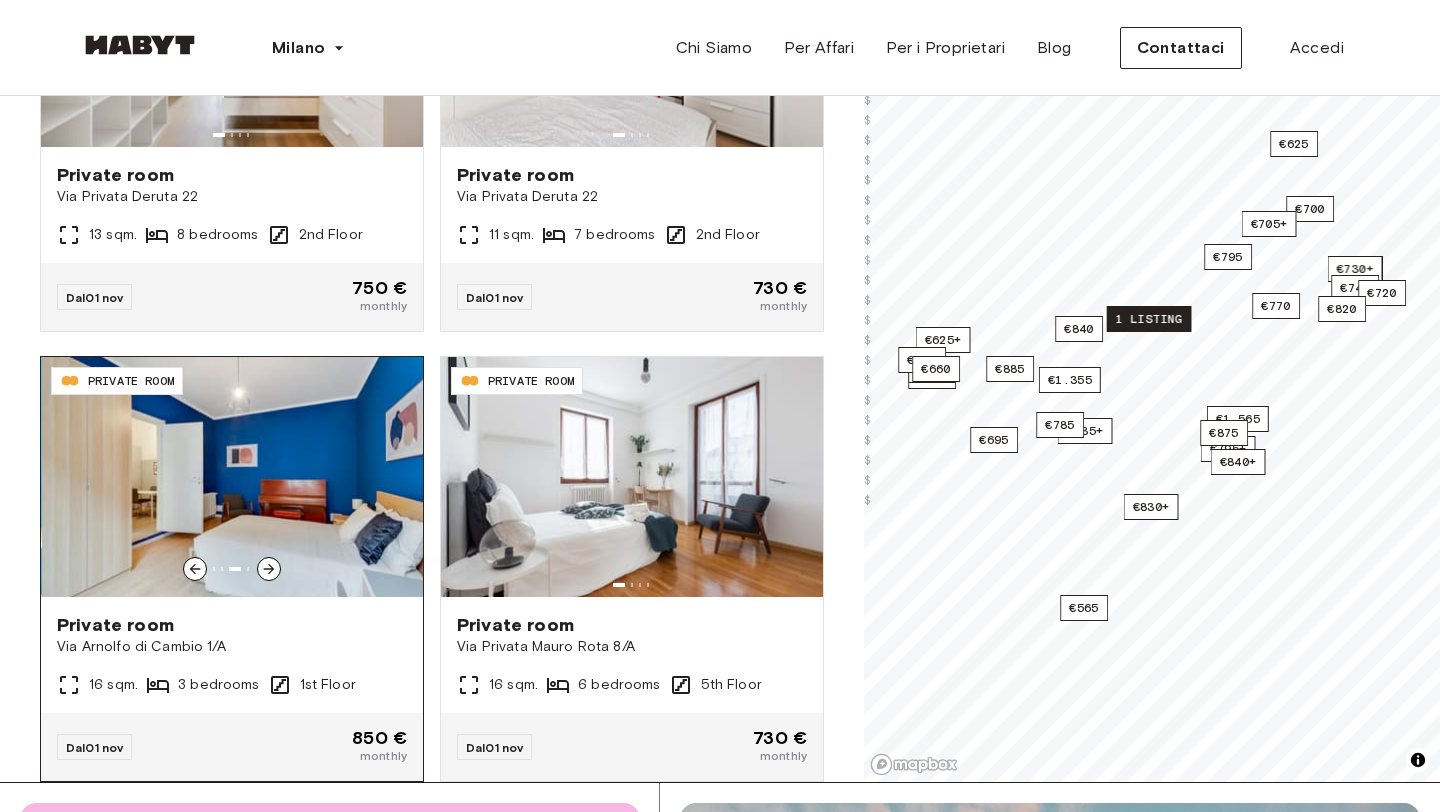 click 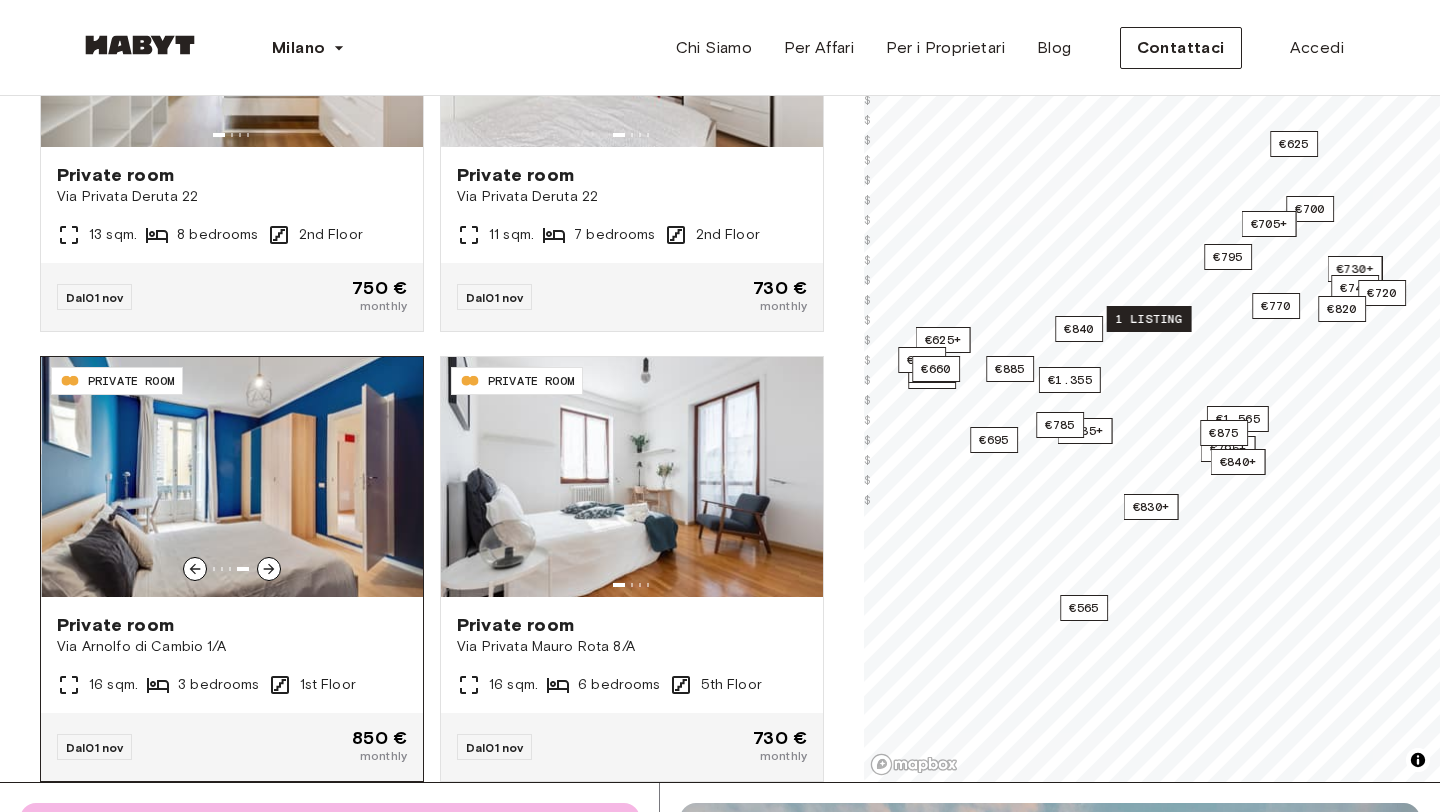 click 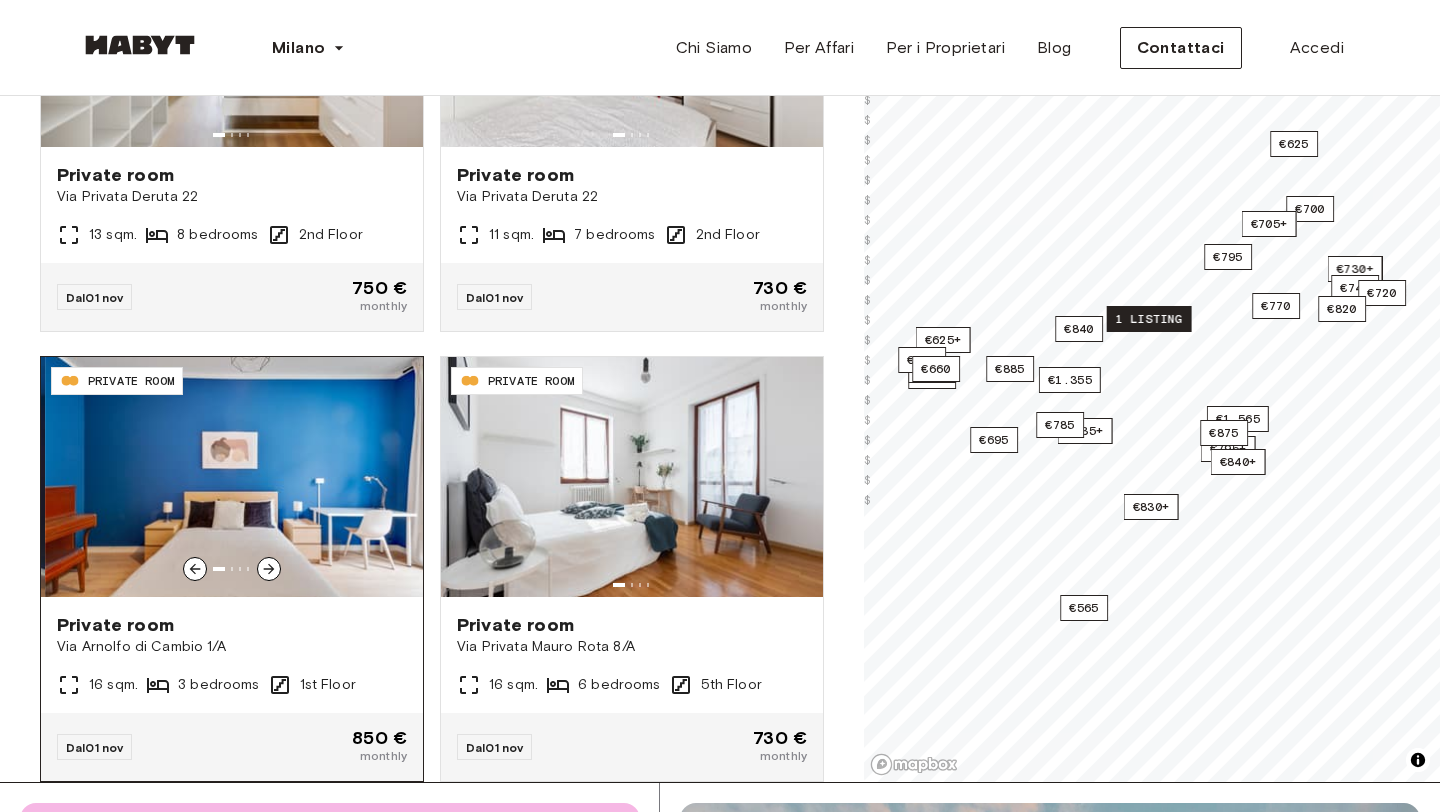 click 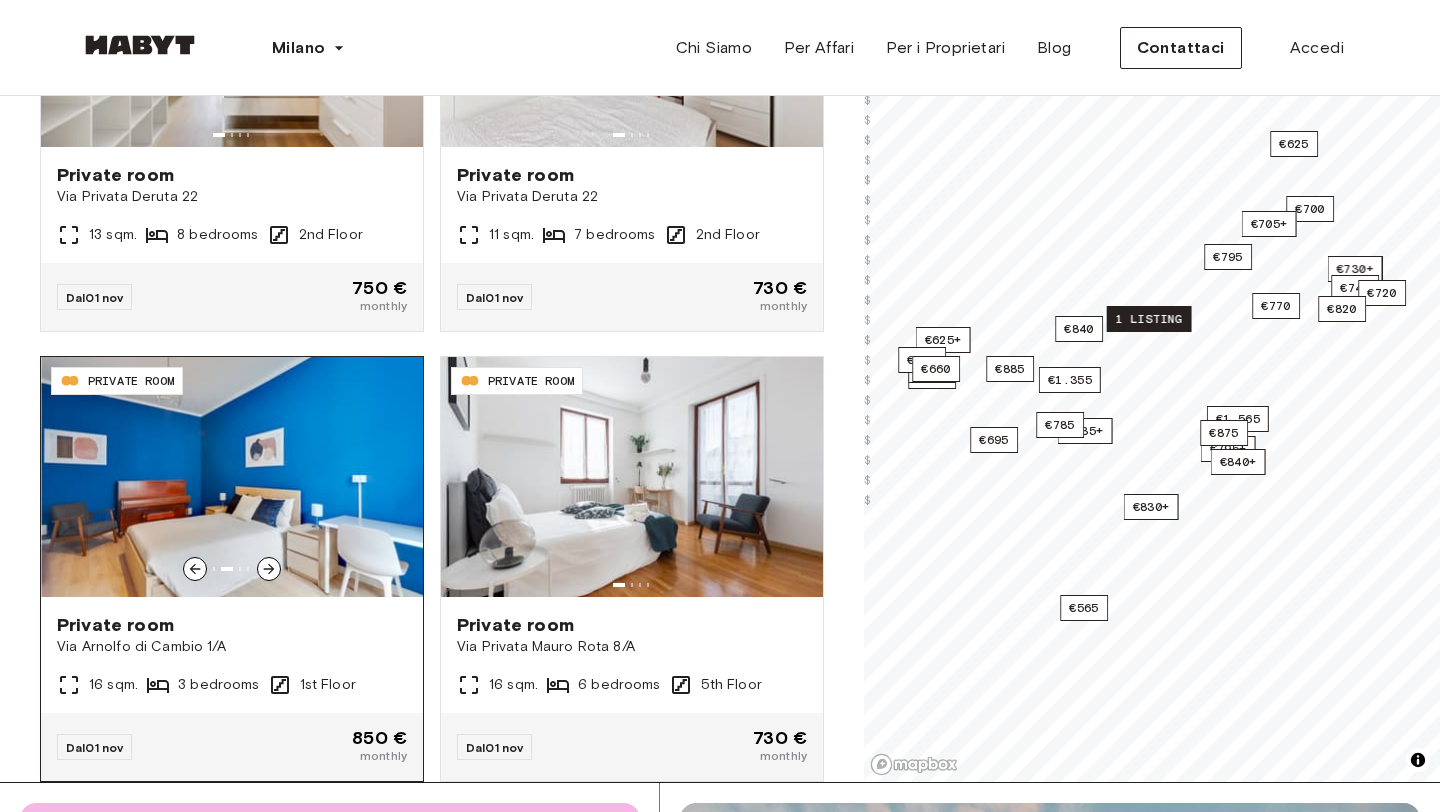 click 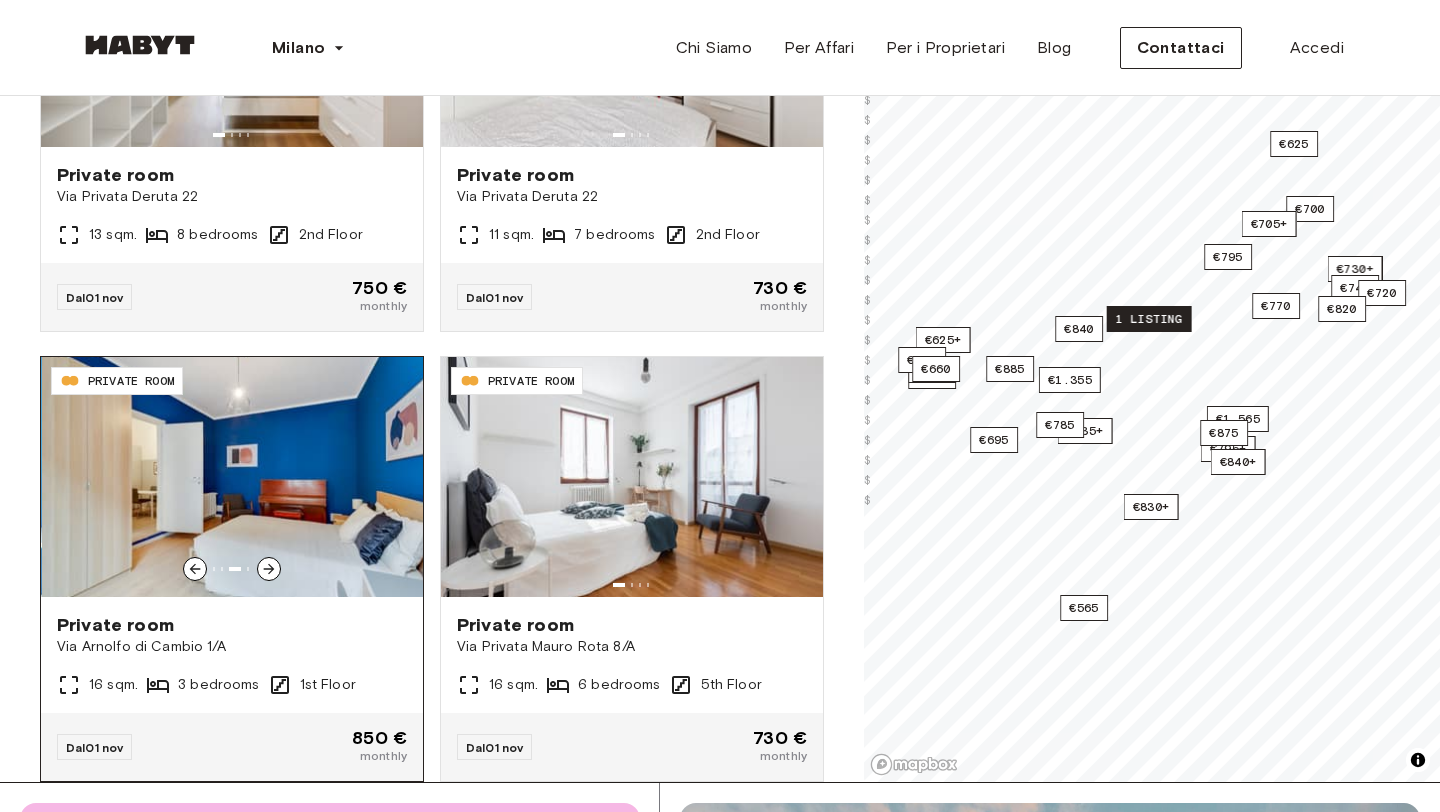 click 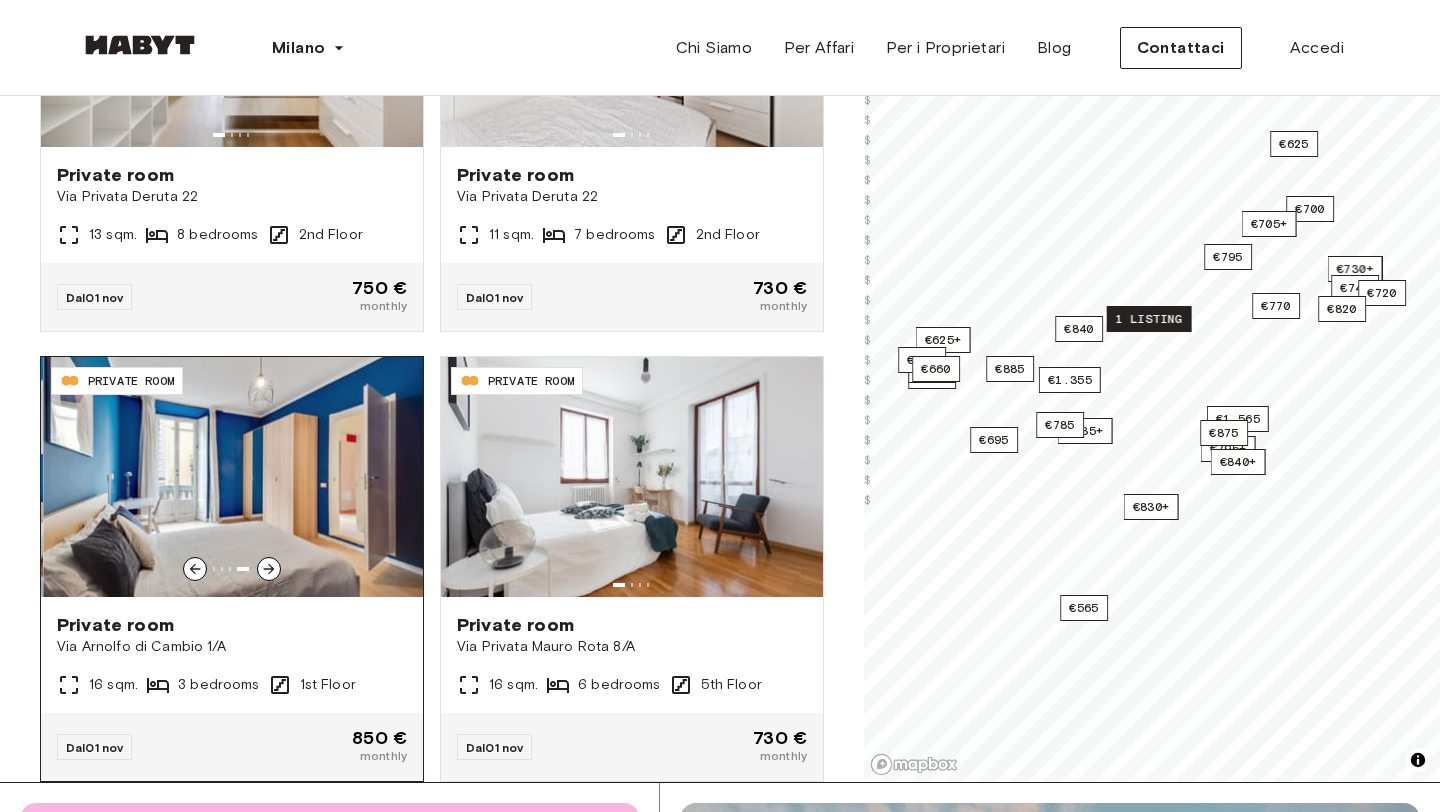 click 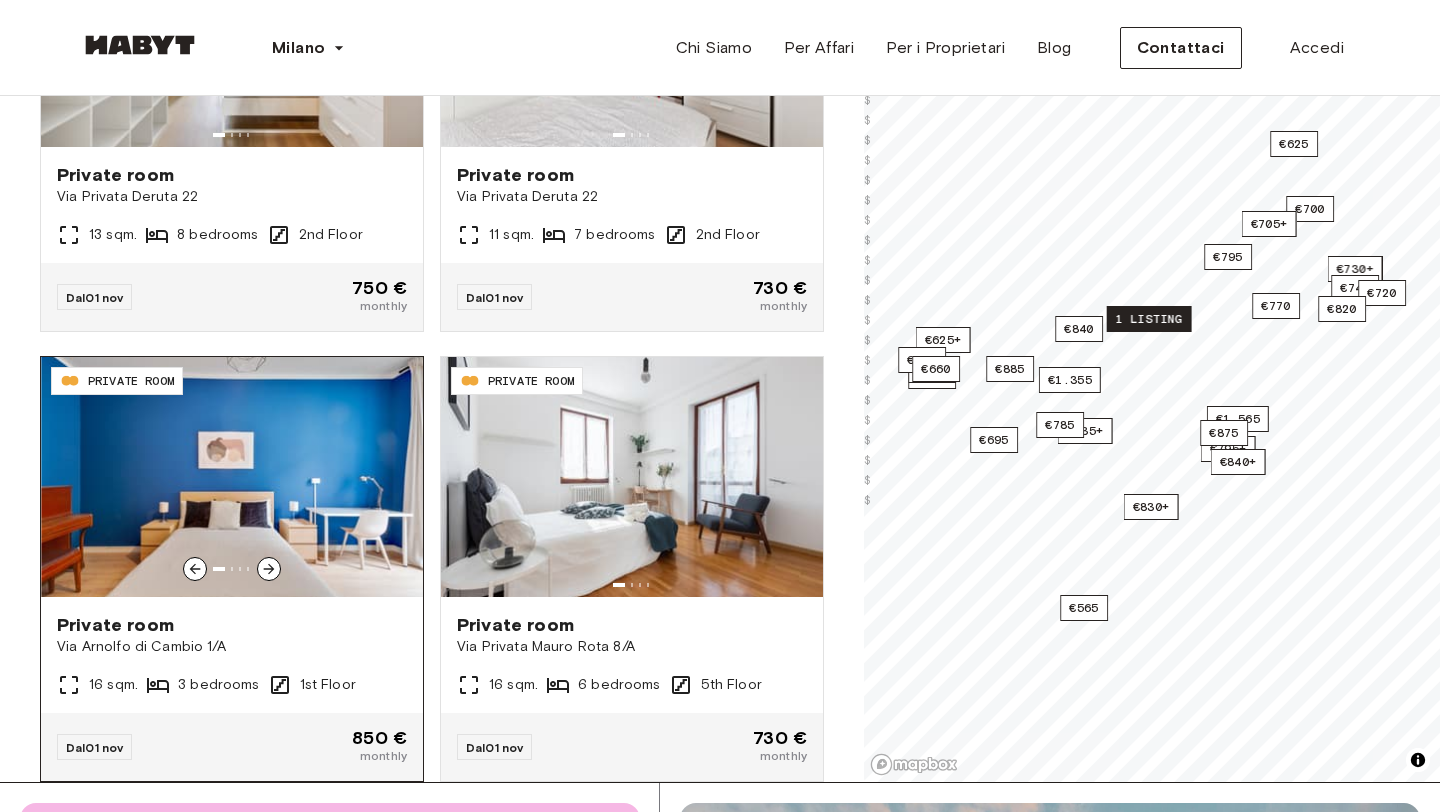 click 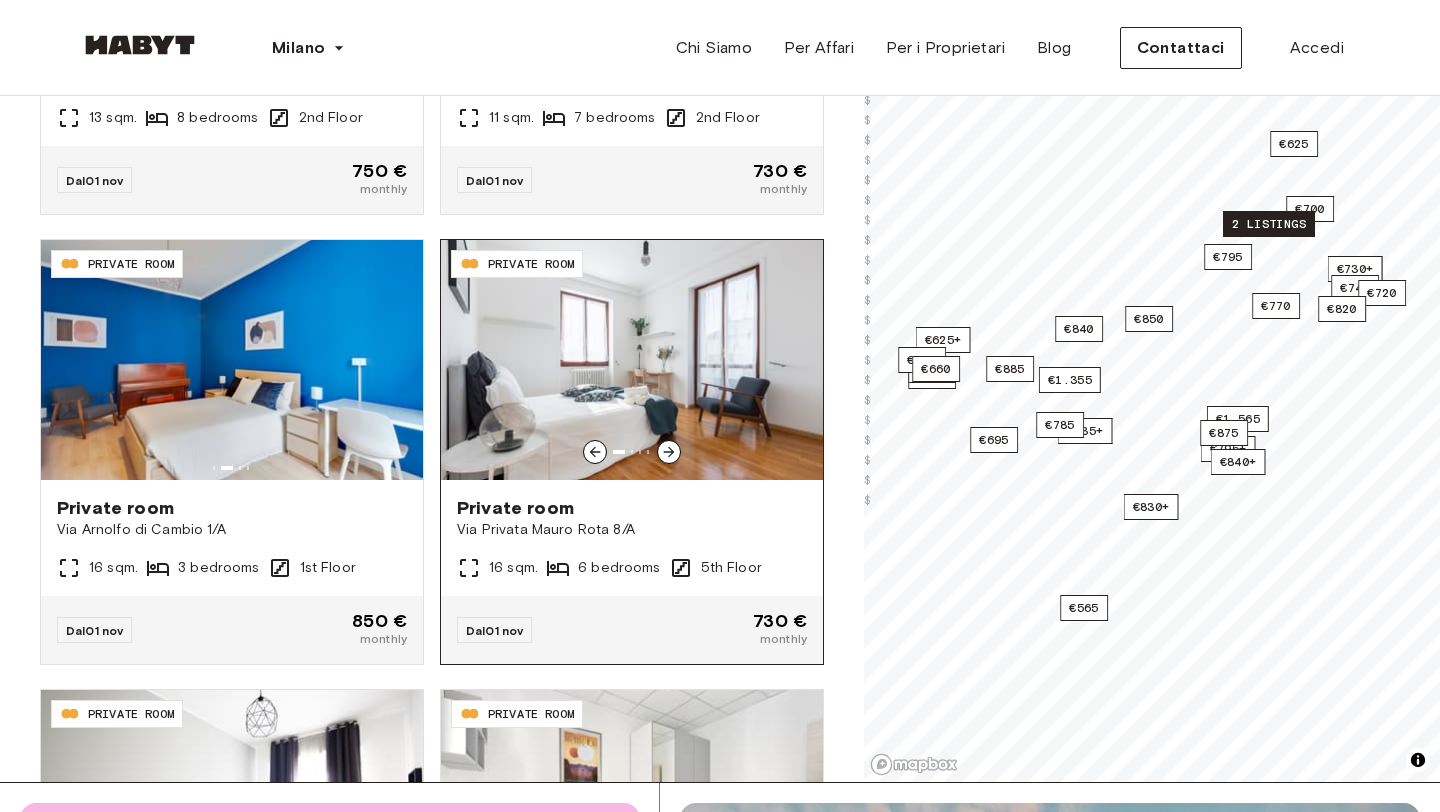 scroll, scrollTop: 5590, scrollLeft: 0, axis: vertical 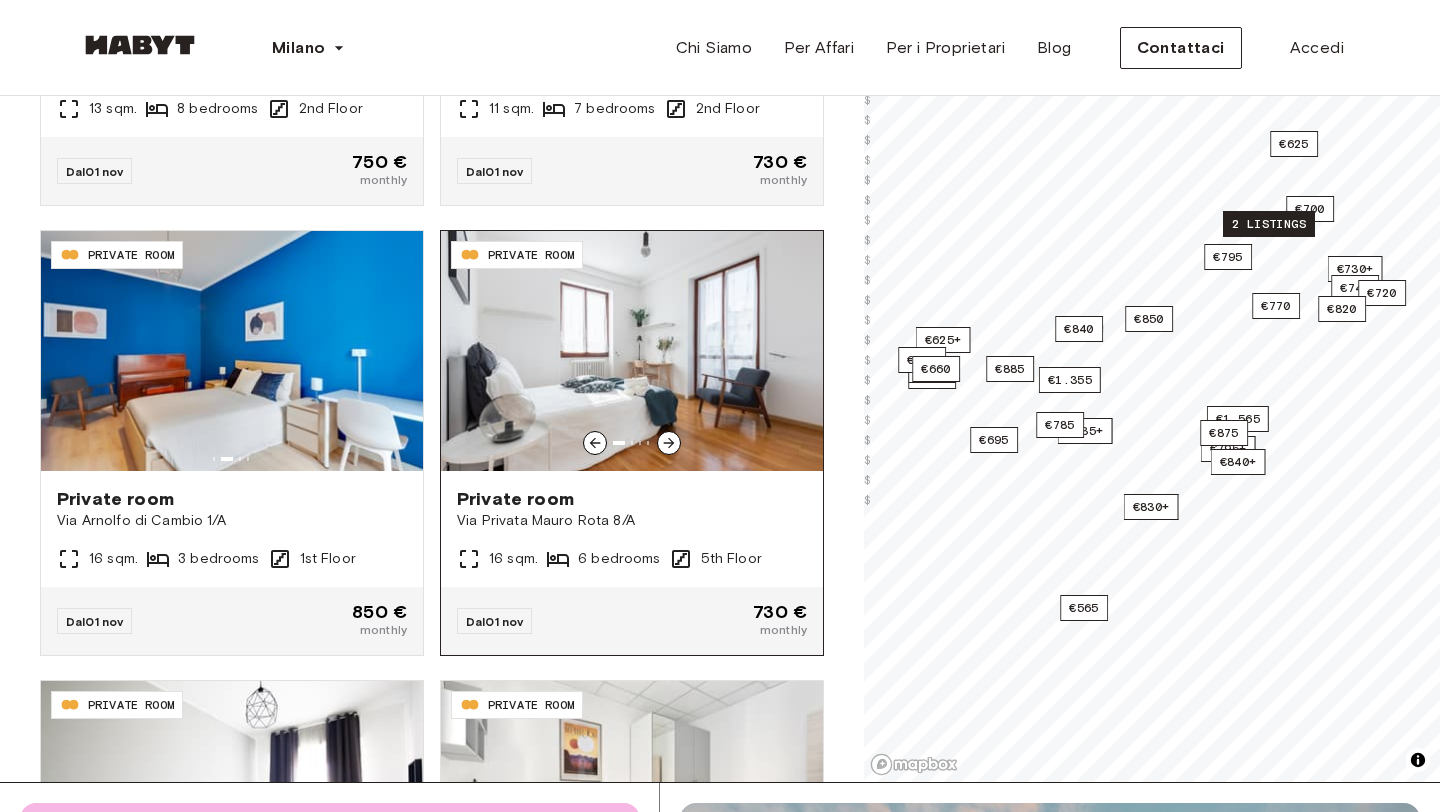 click at bounding box center [669, 443] 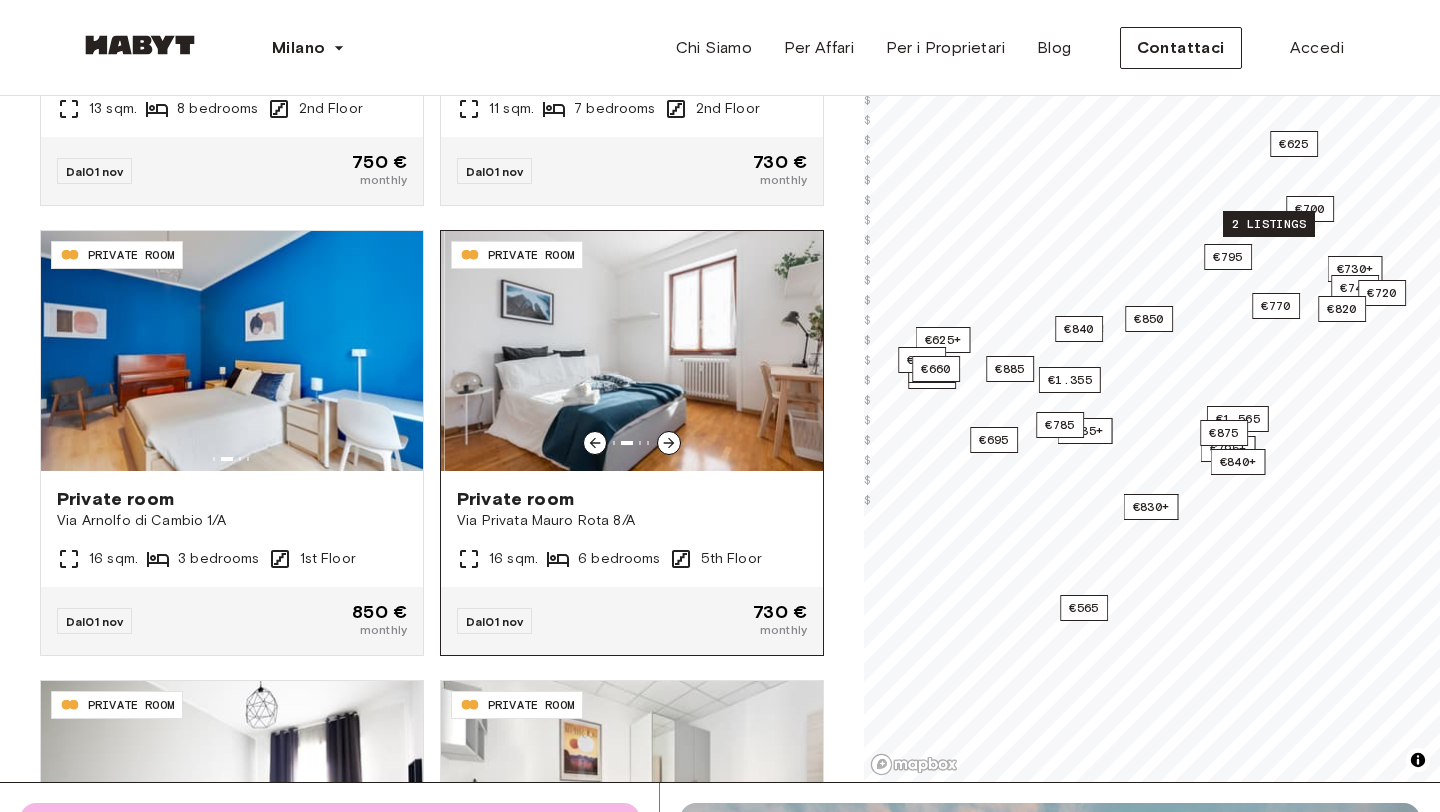 click at bounding box center (669, 443) 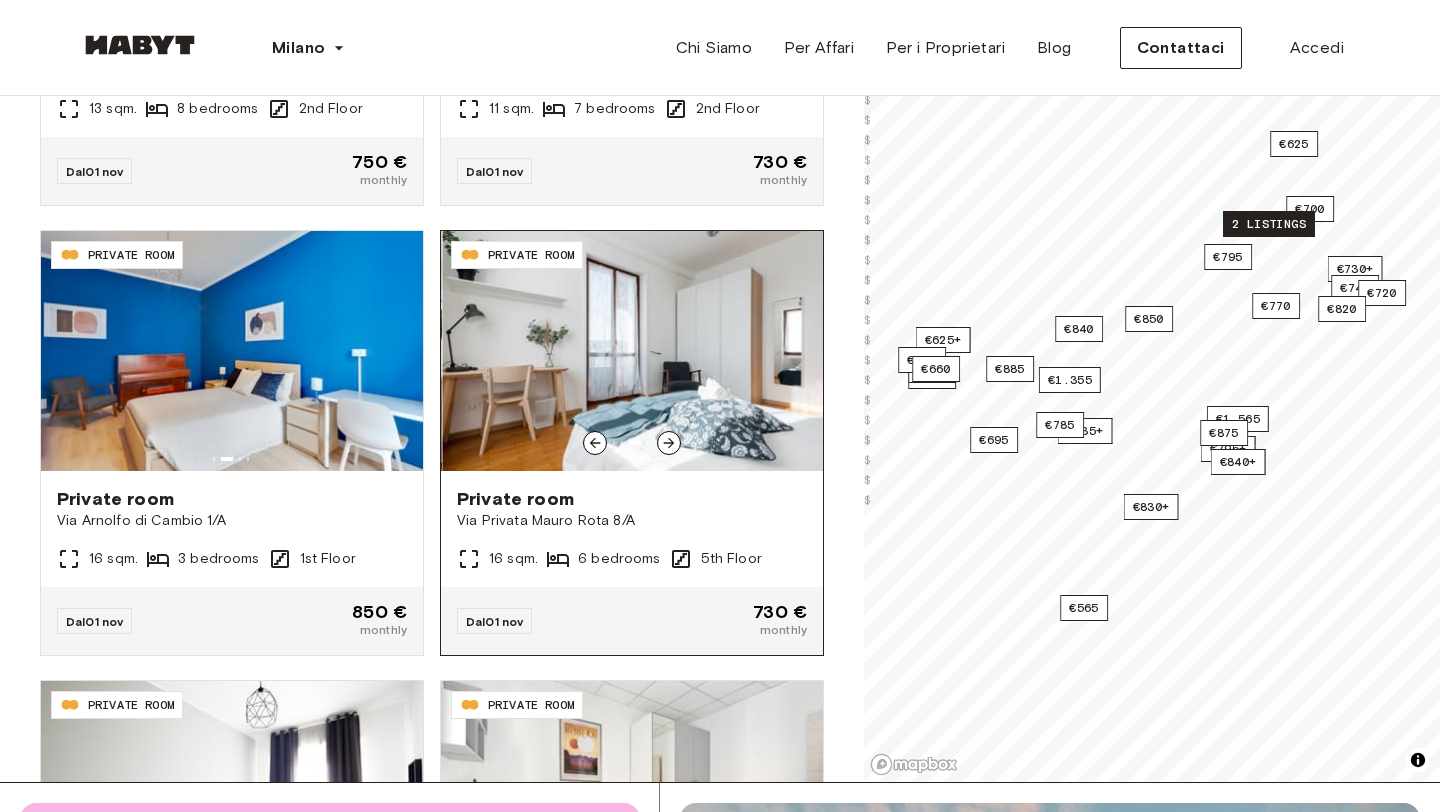 click at bounding box center (669, 443) 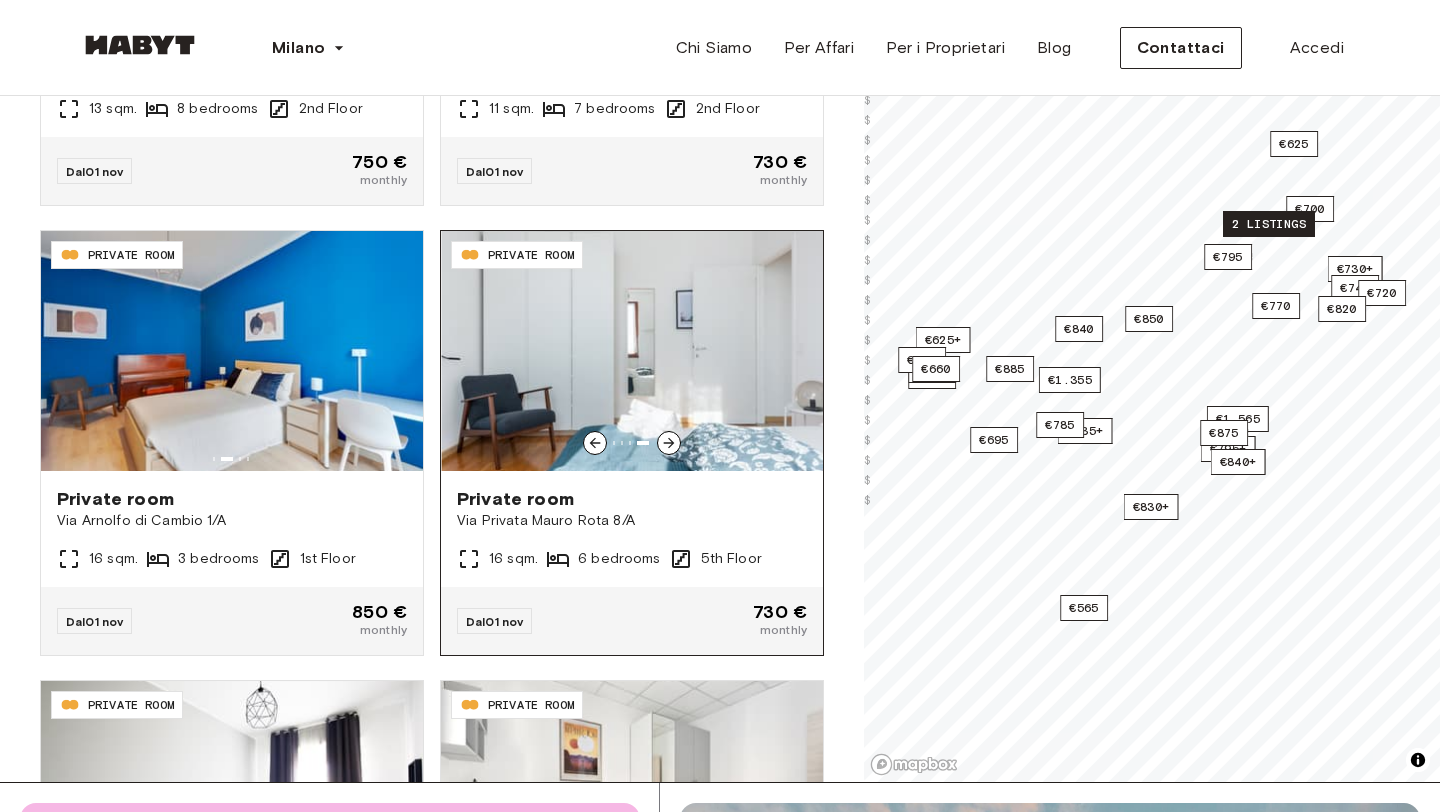 click at bounding box center [669, 443] 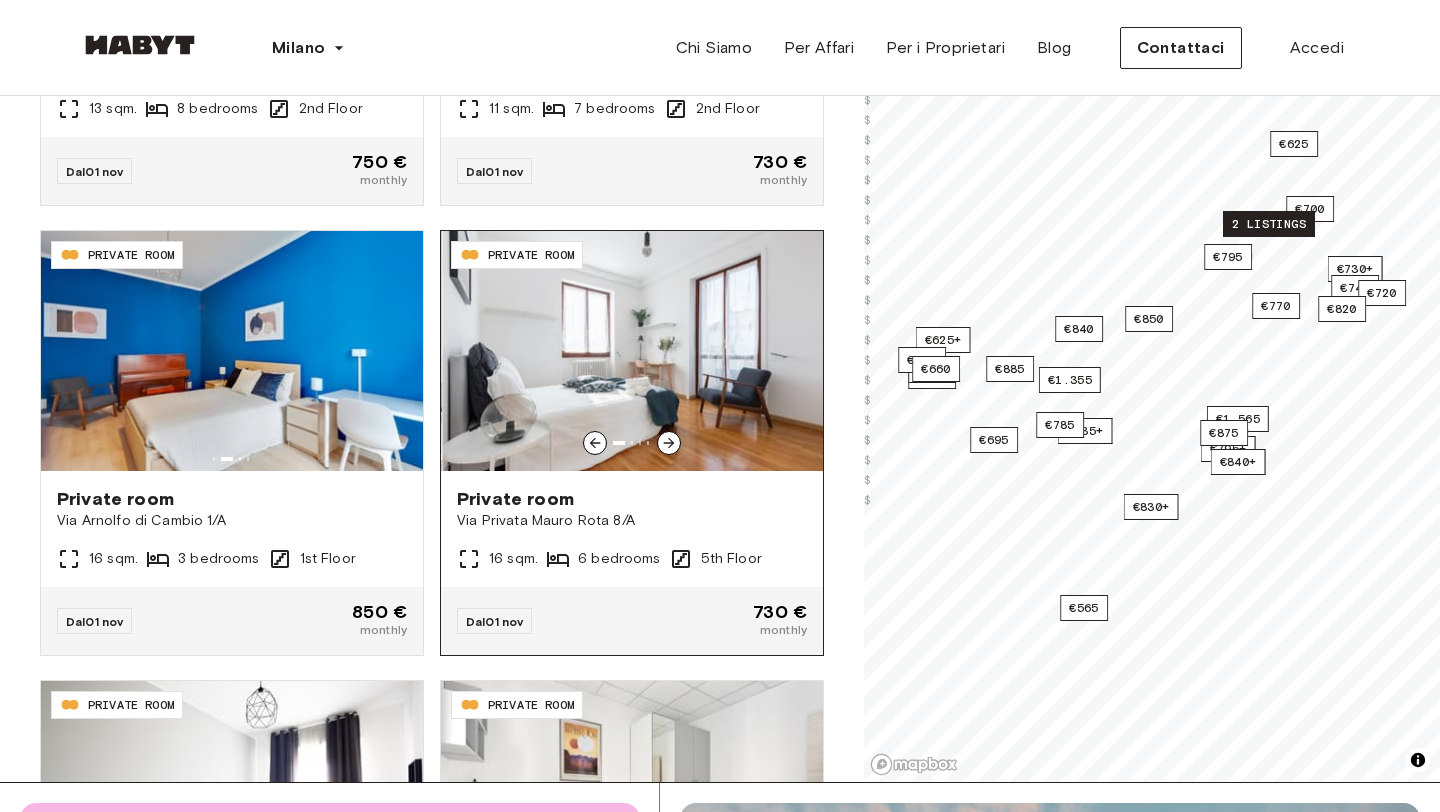 click at bounding box center (669, 443) 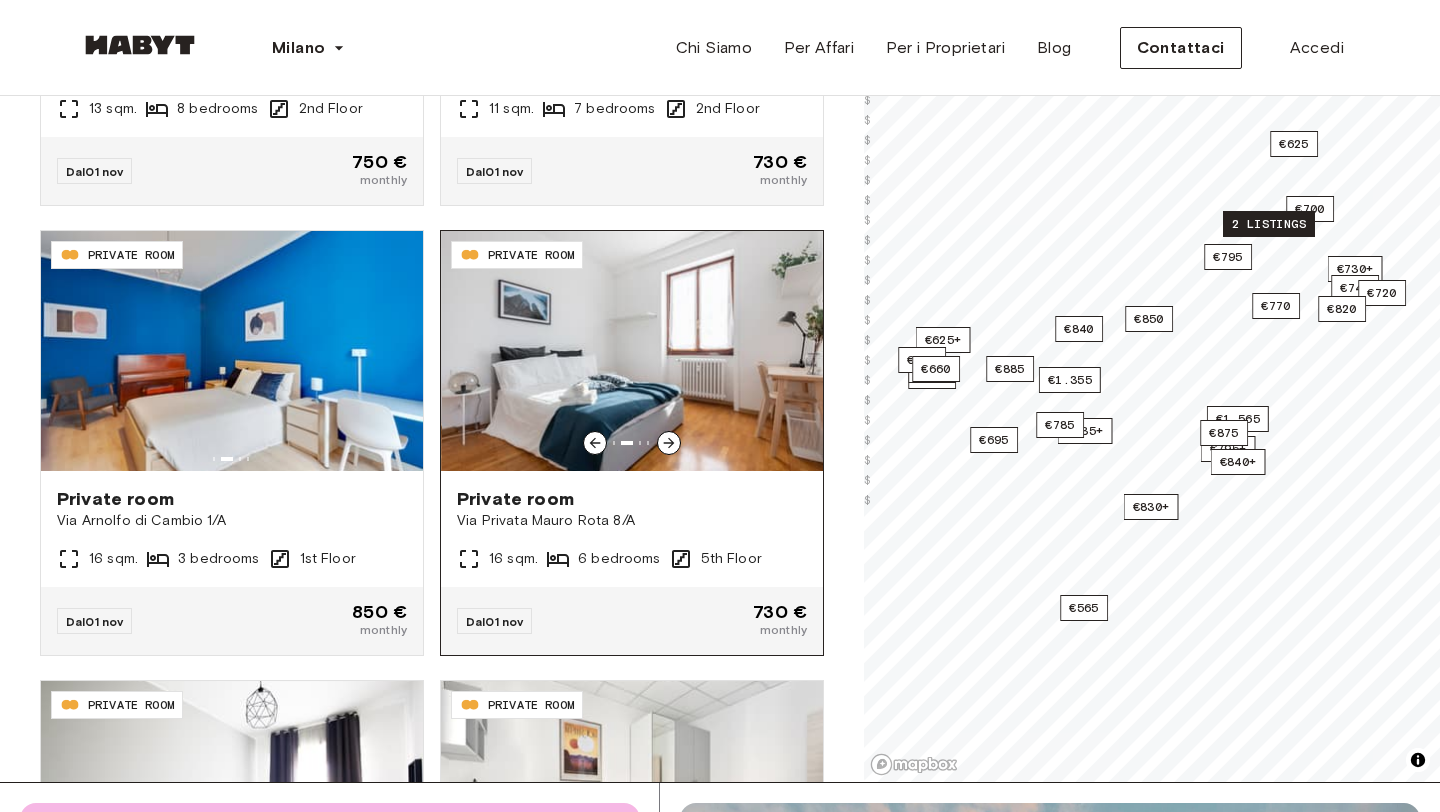 click at bounding box center (633, 351) 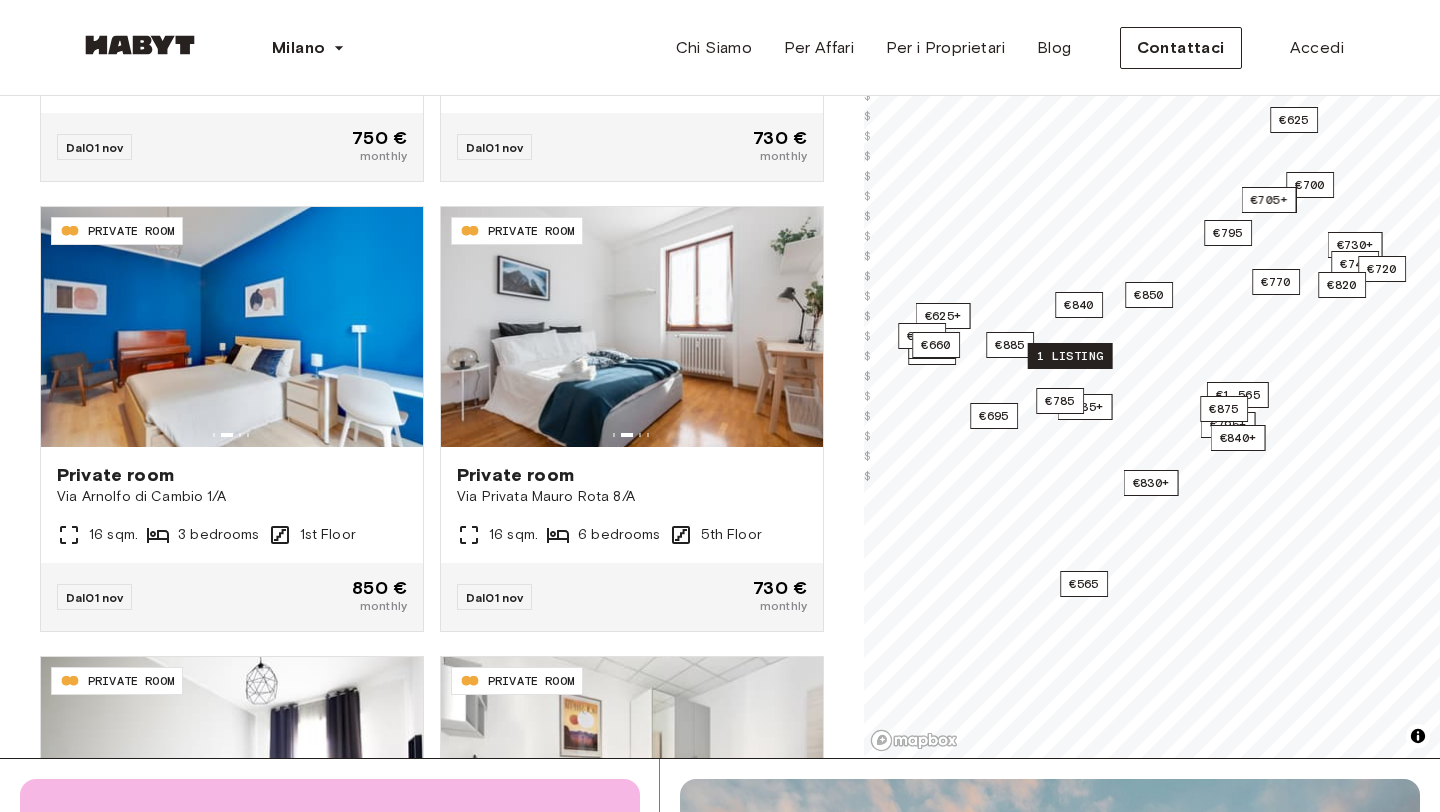scroll, scrollTop: 333, scrollLeft: 0, axis: vertical 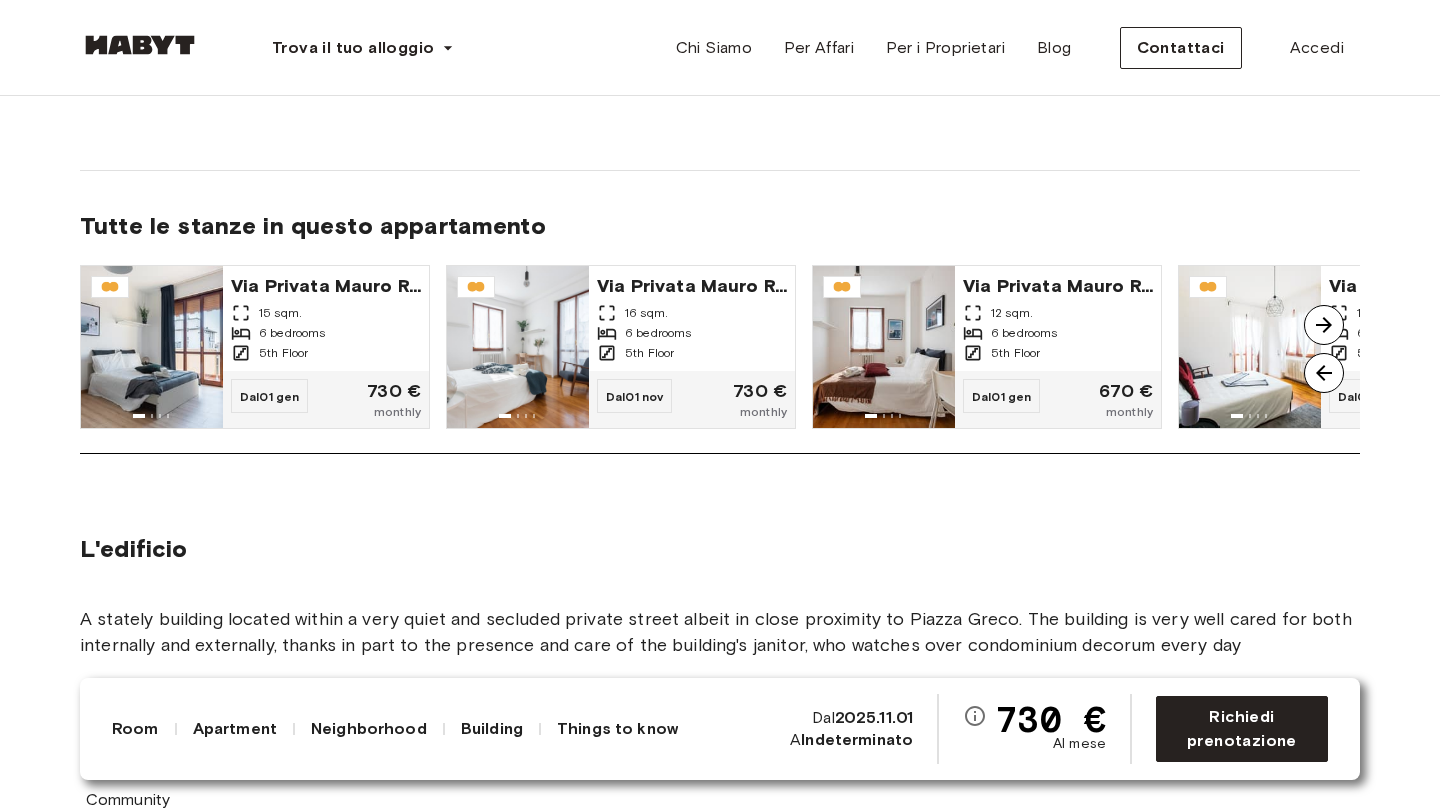 click at bounding box center [1324, 325] 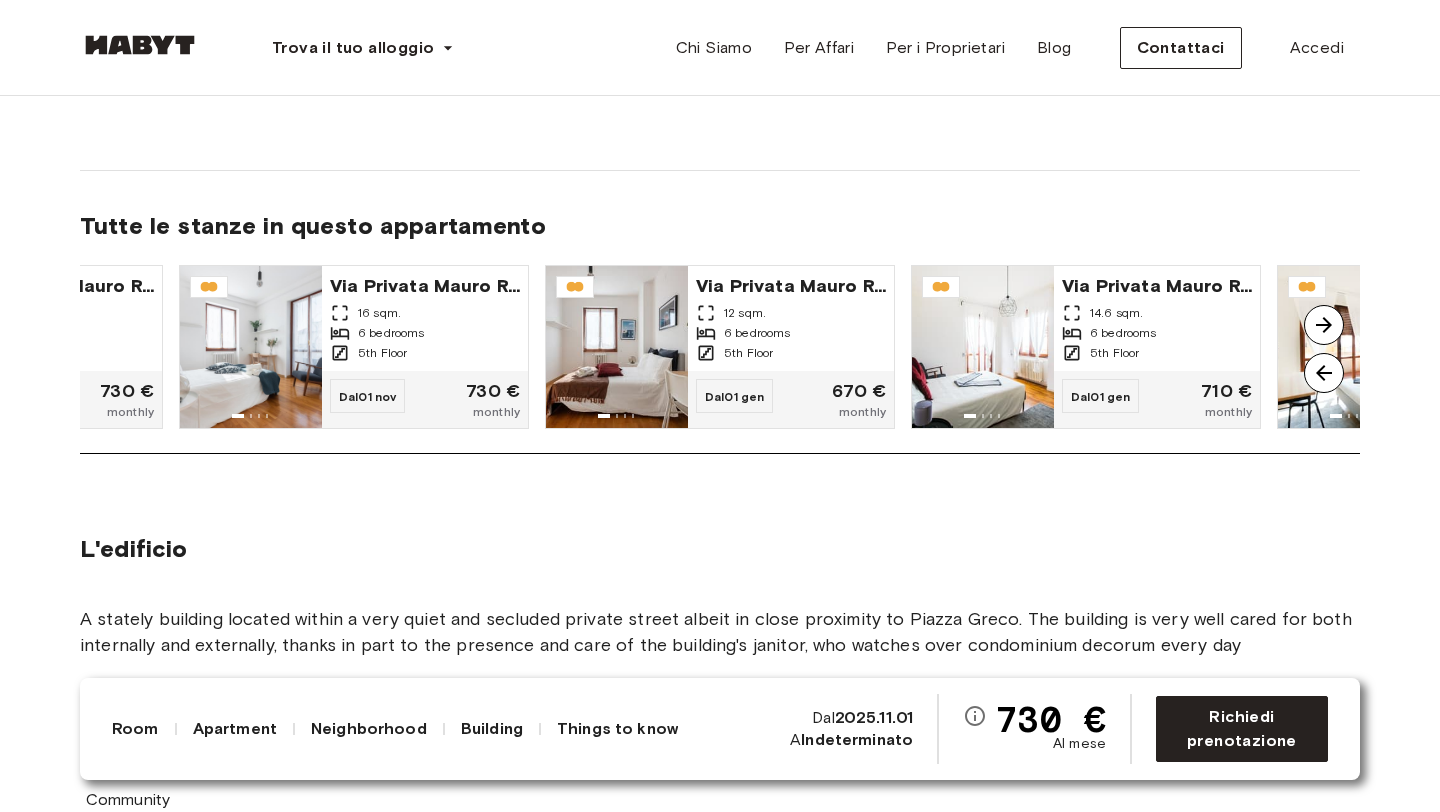 click at bounding box center (1324, 325) 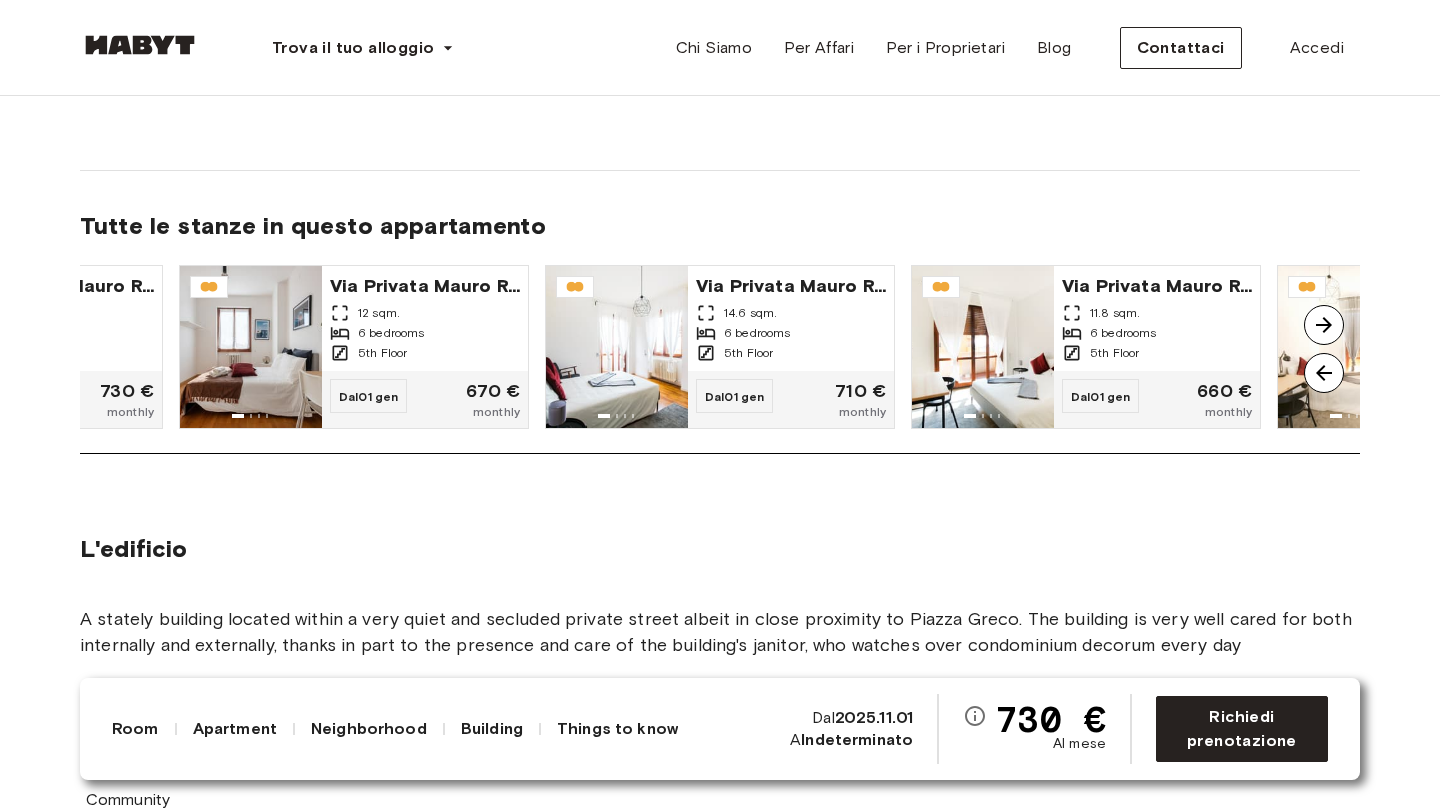 click at bounding box center (1324, 325) 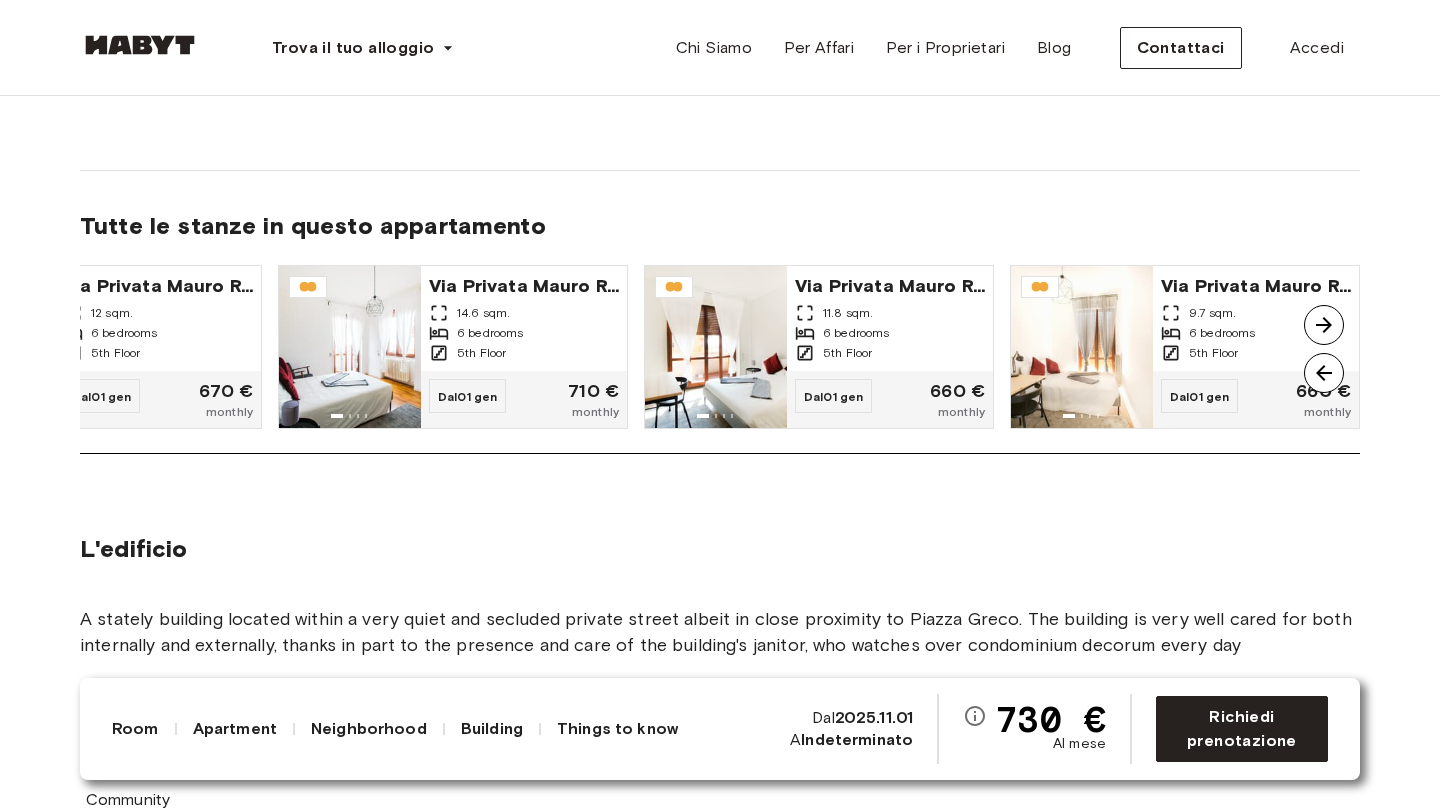click at bounding box center [1324, 325] 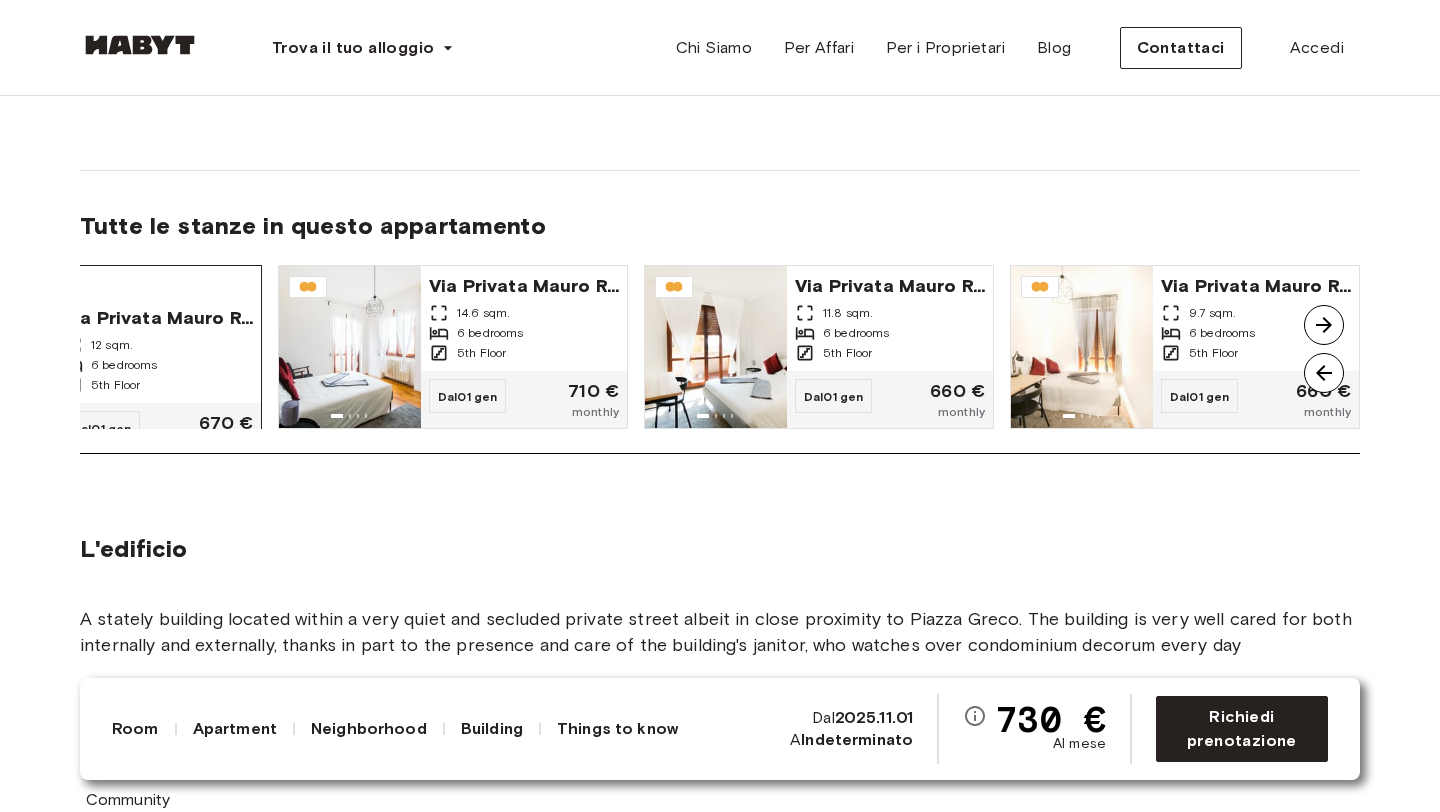 click on "5th Floor" at bounding box center [158, 385] 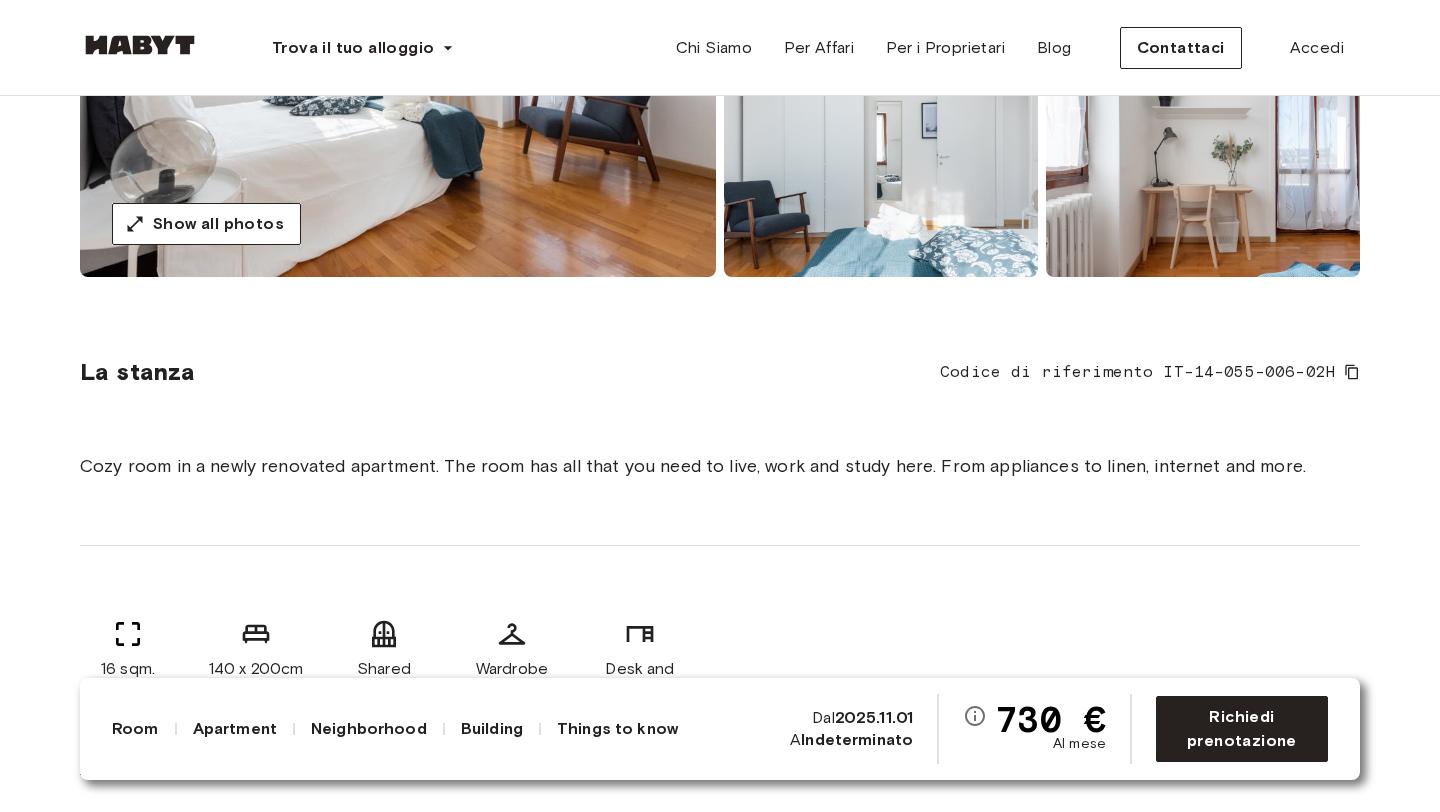 scroll, scrollTop: 0, scrollLeft: 0, axis: both 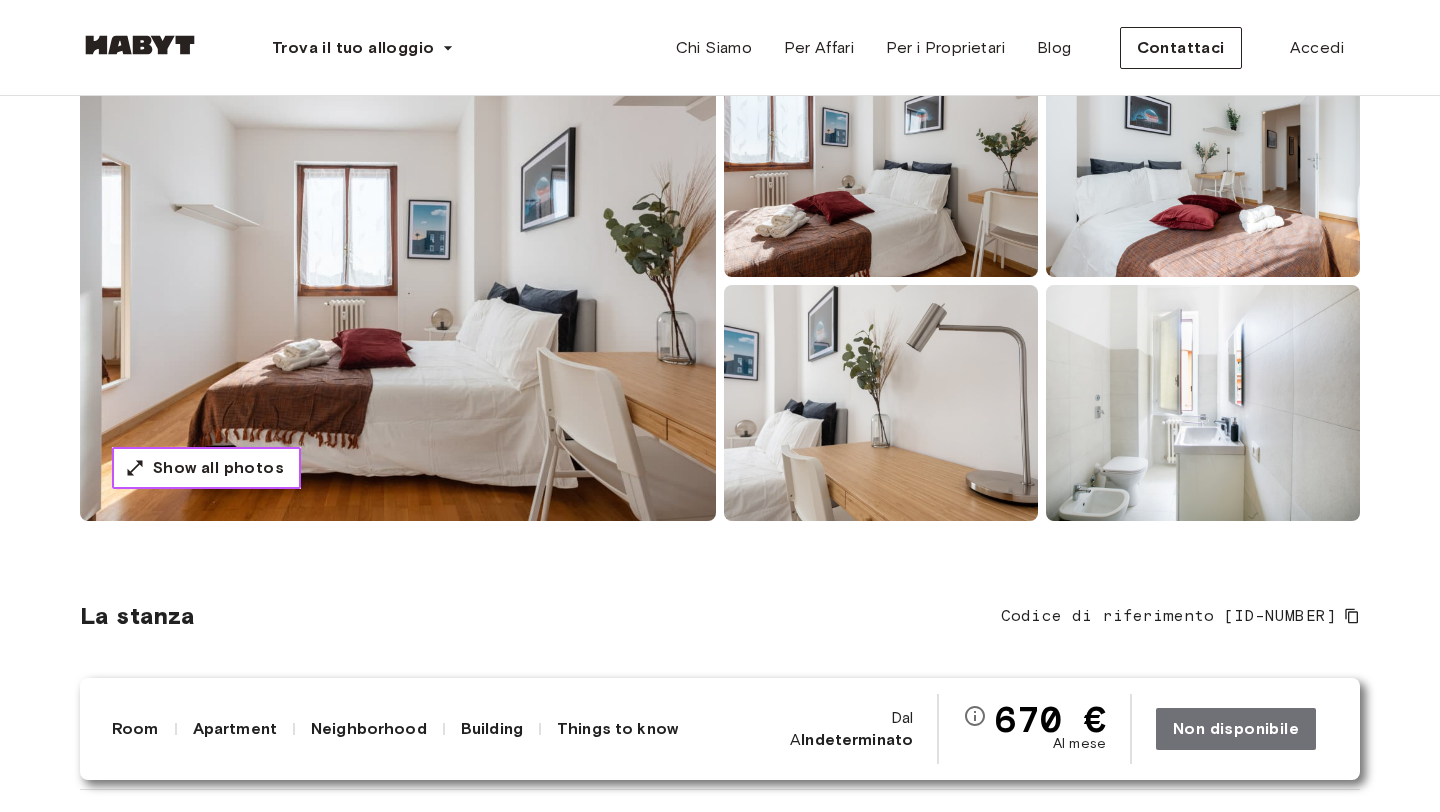 click on "Show all photos" at bounding box center (218, 468) 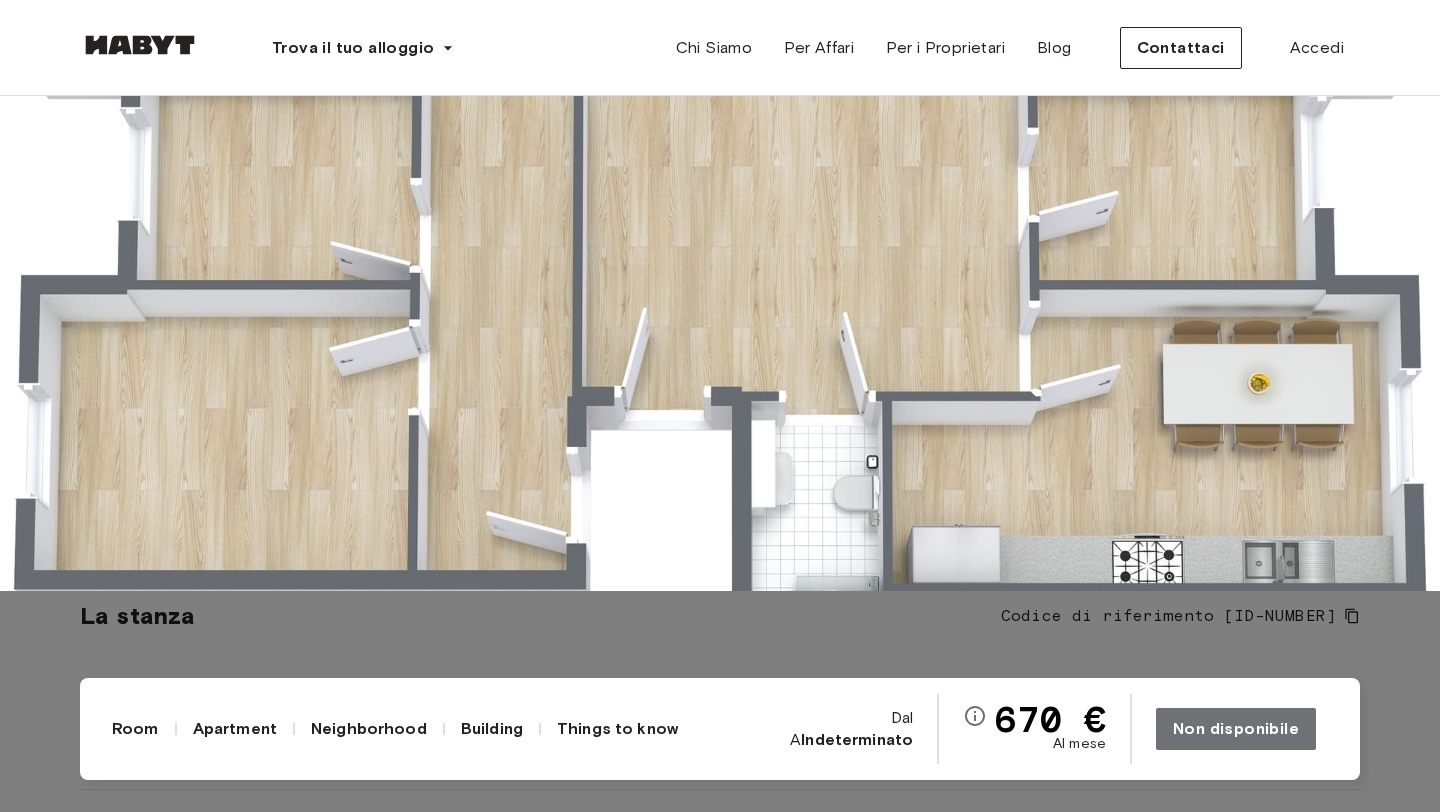 click at bounding box center [720, 185] 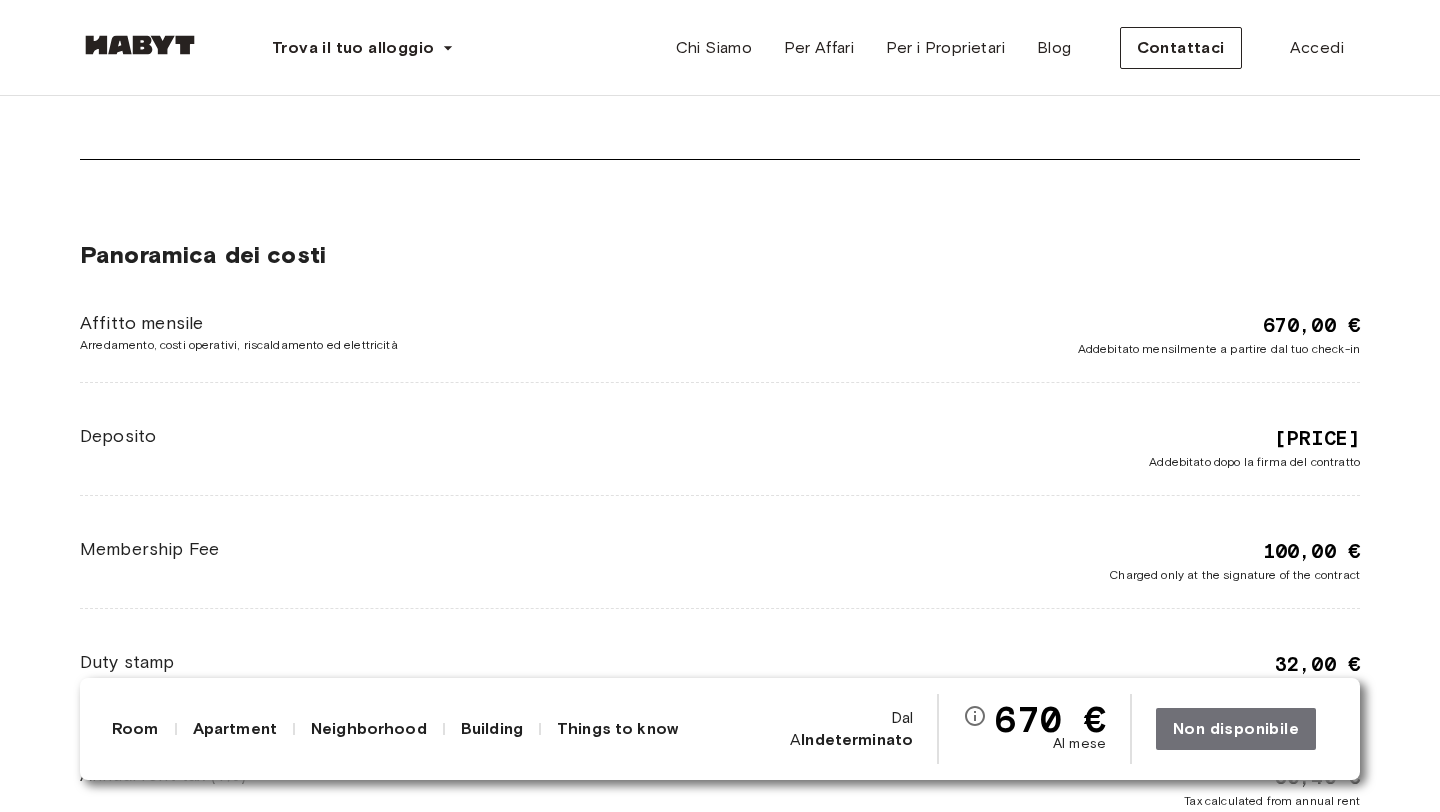 scroll, scrollTop: 3581, scrollLeft: 0, axis: vertical 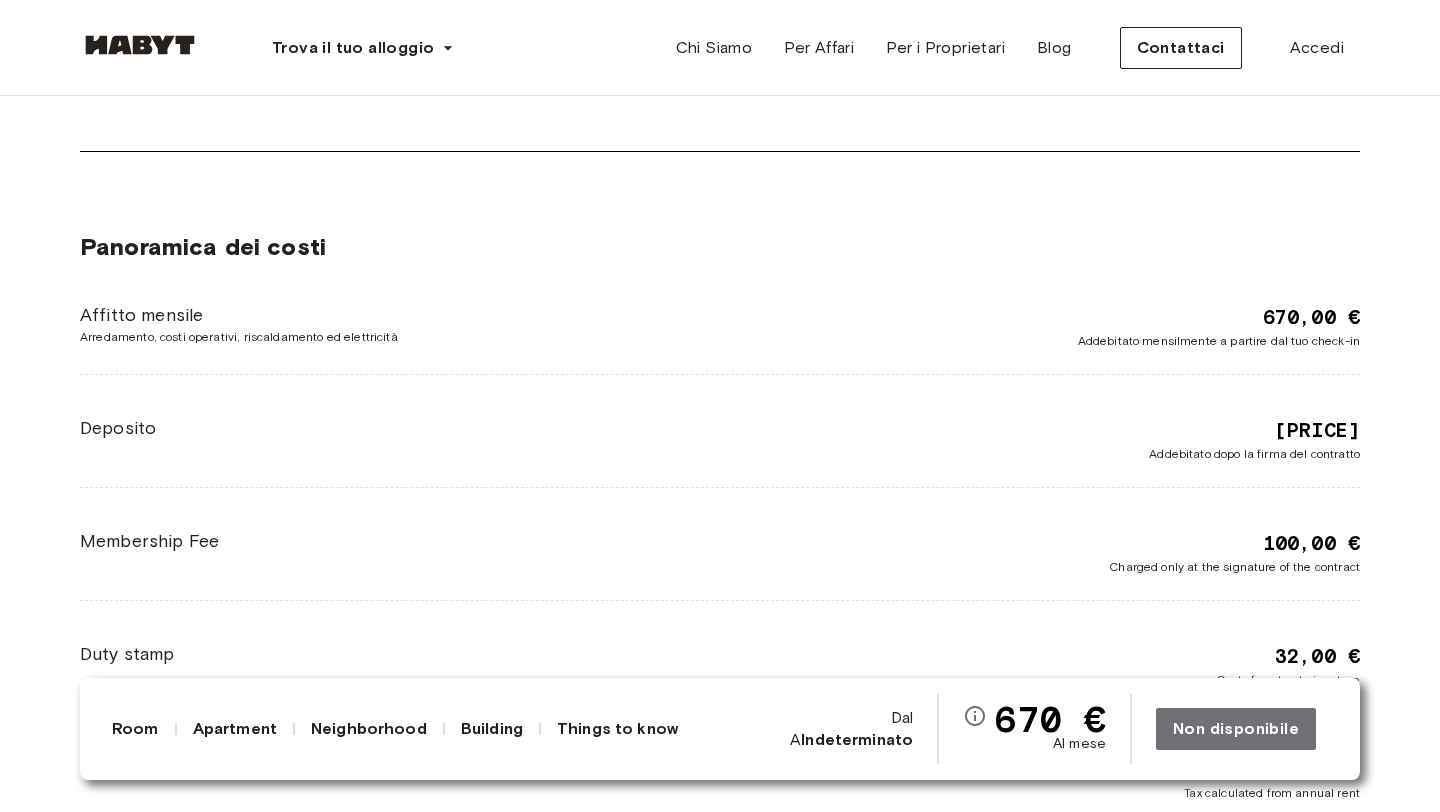 click on "670,00 € Addebitato mensilmente a partire dal tuo check-in" at bounding box center [1040, 326] 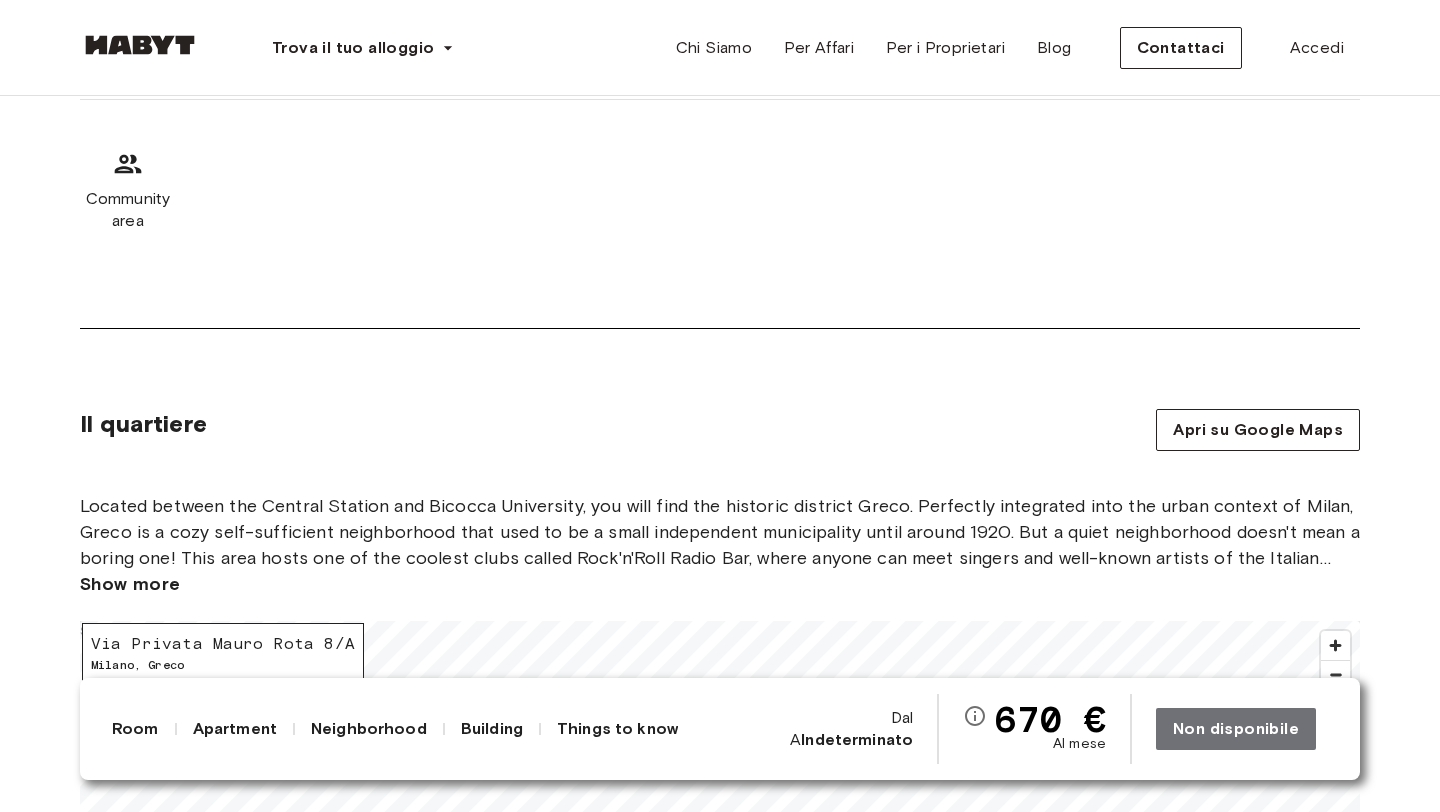 scroll, scrollTop: 1604, scrollLeft: 0, axis: vertical 